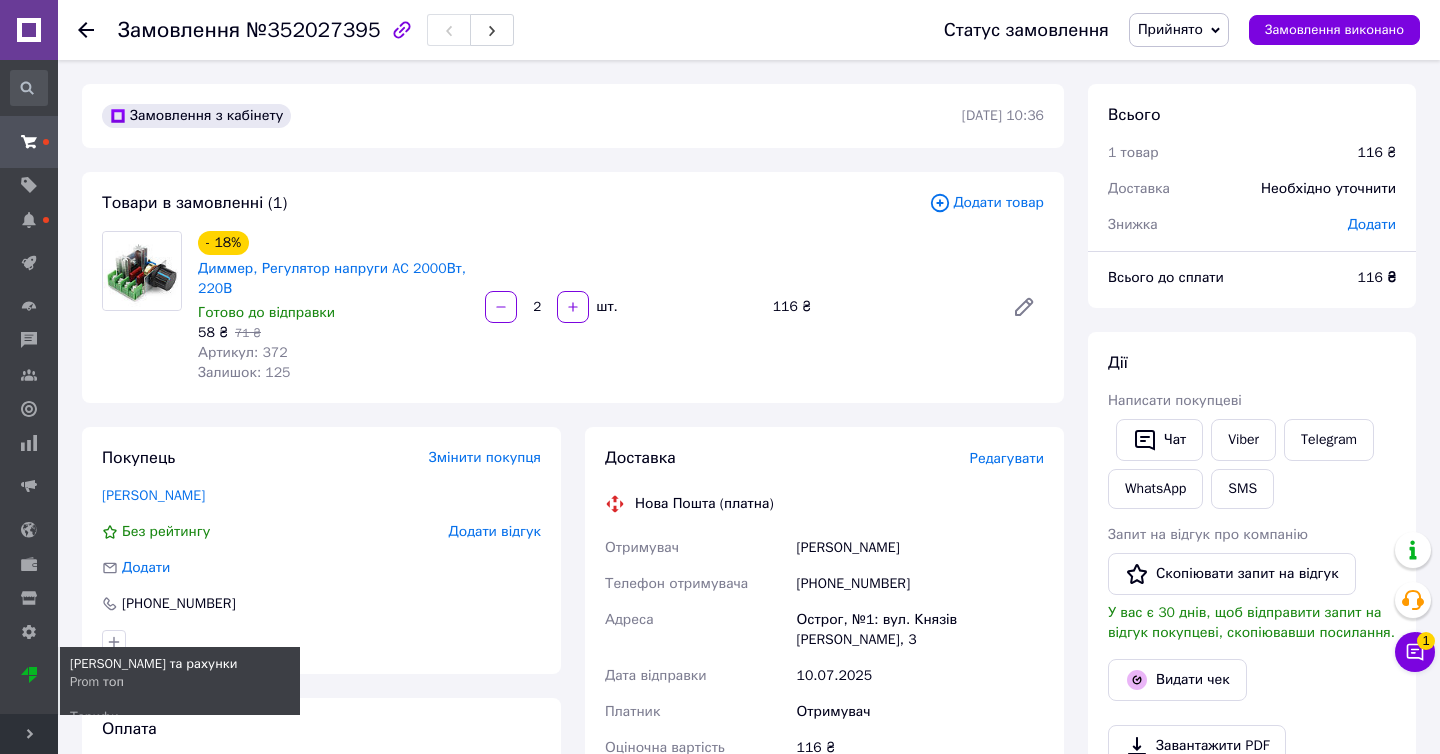 scroll, scrollTop: 151, scrollLeft: 0, axis: vertical 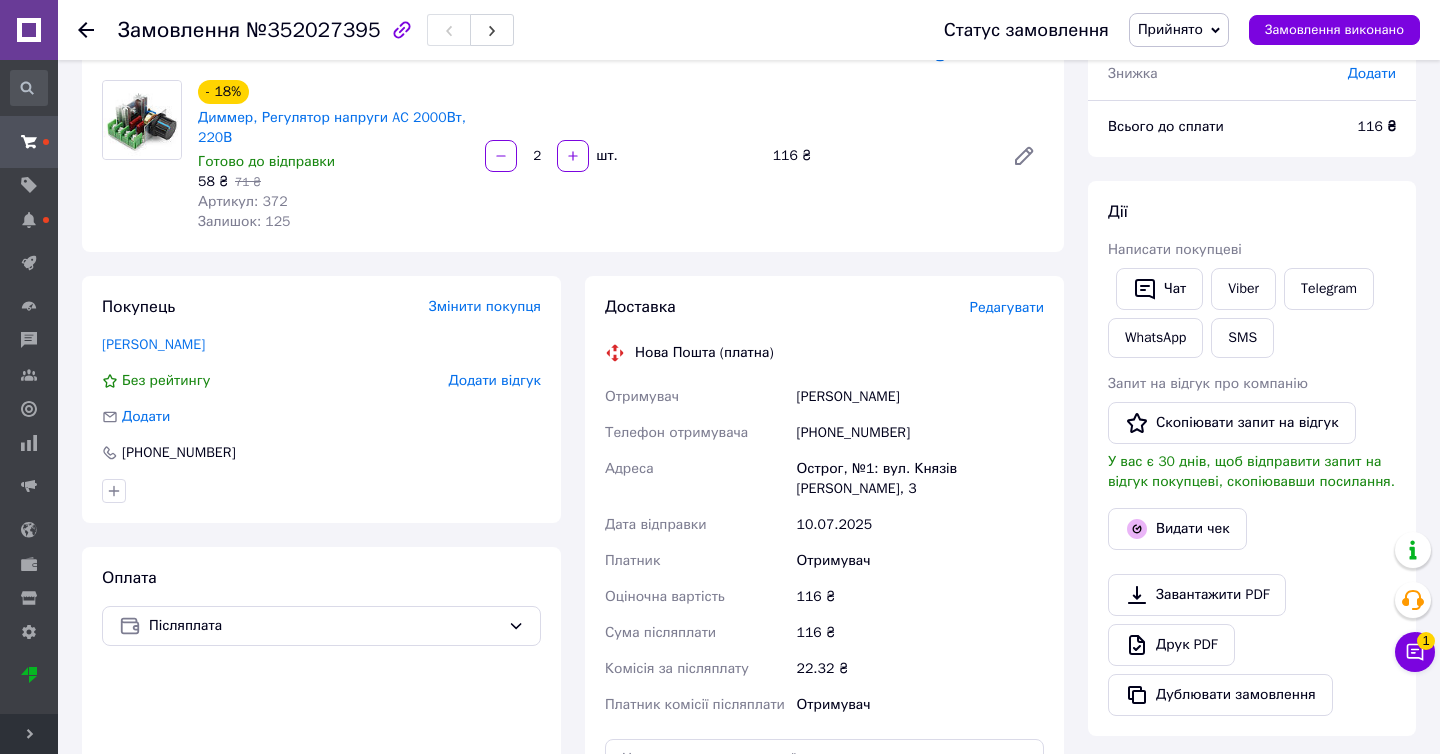 click on "Розгорнути" at bounding box center [29, 734] 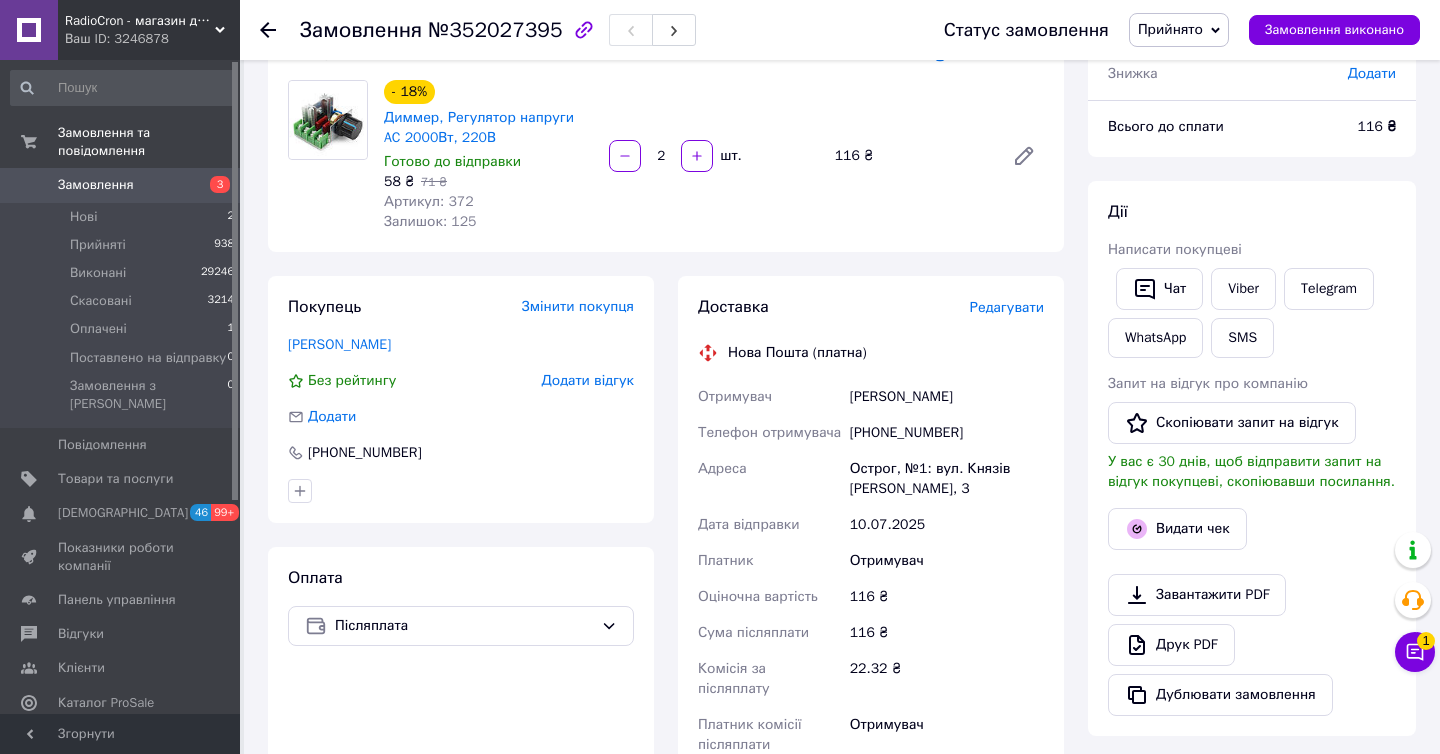 click on "RadioCron - магазин для радіолюбителя" at bounding box center (140, 21) 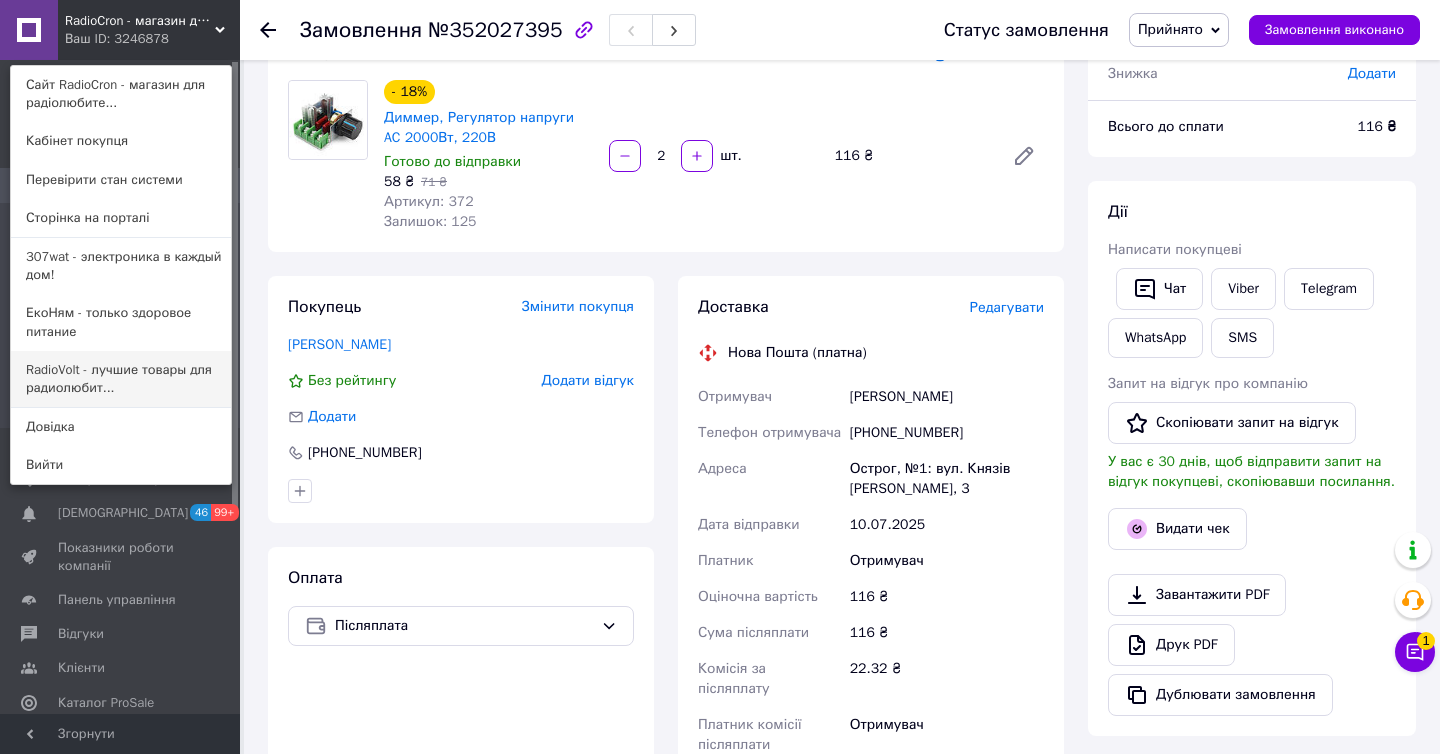 click on "RadioVolt - лучшие товары для радиолюбит..." at bounding box center [121, 379] 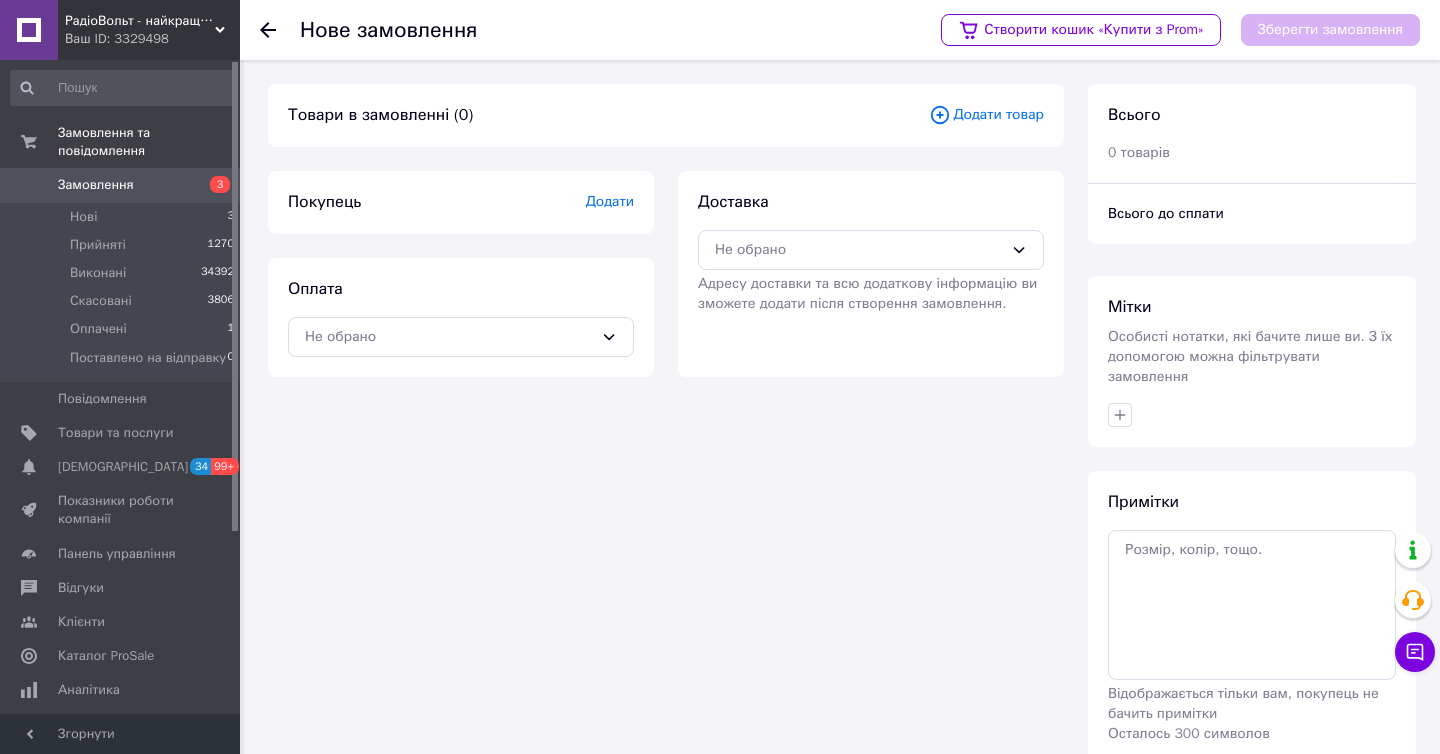 scroll, scrollTop: 0, scrollLeft: 0, axis: both 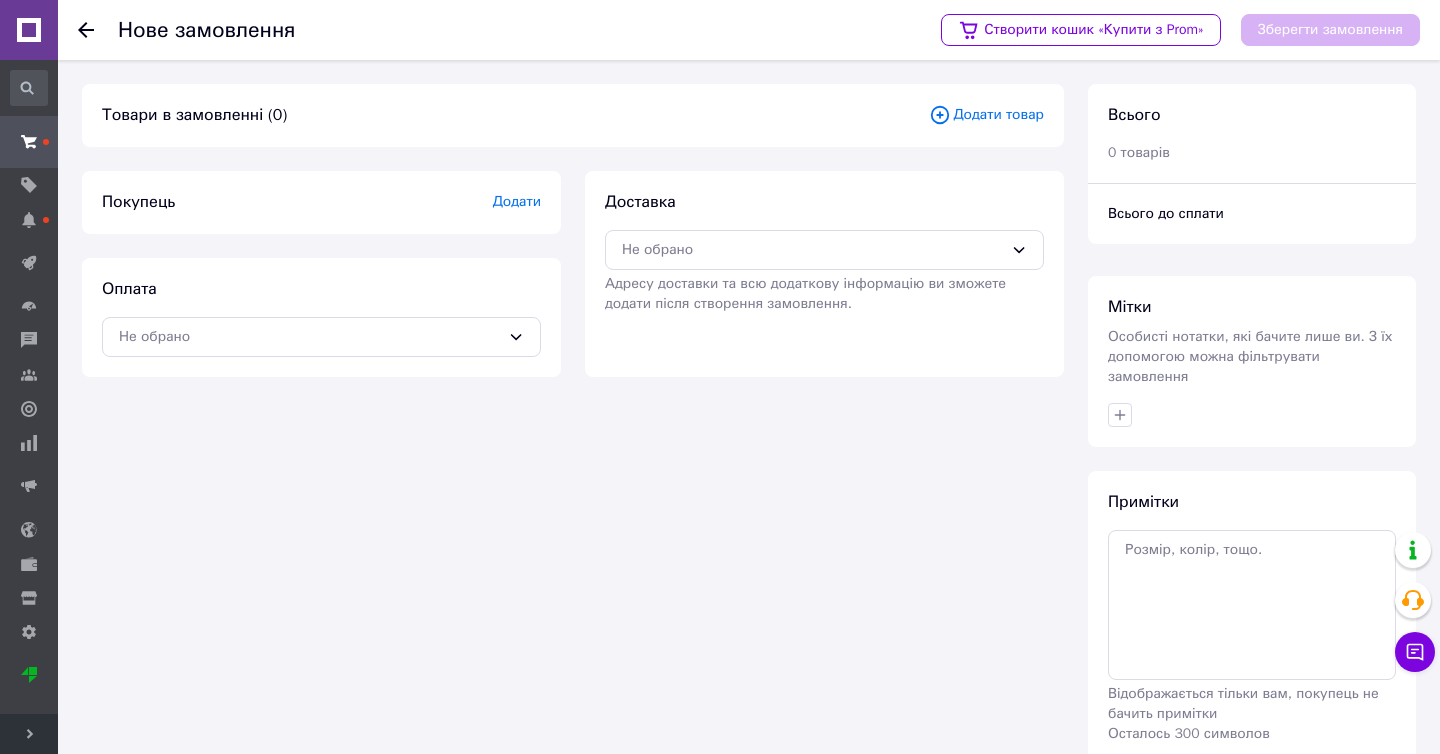 click on "Додати товар" at bounding box center [986, 115] 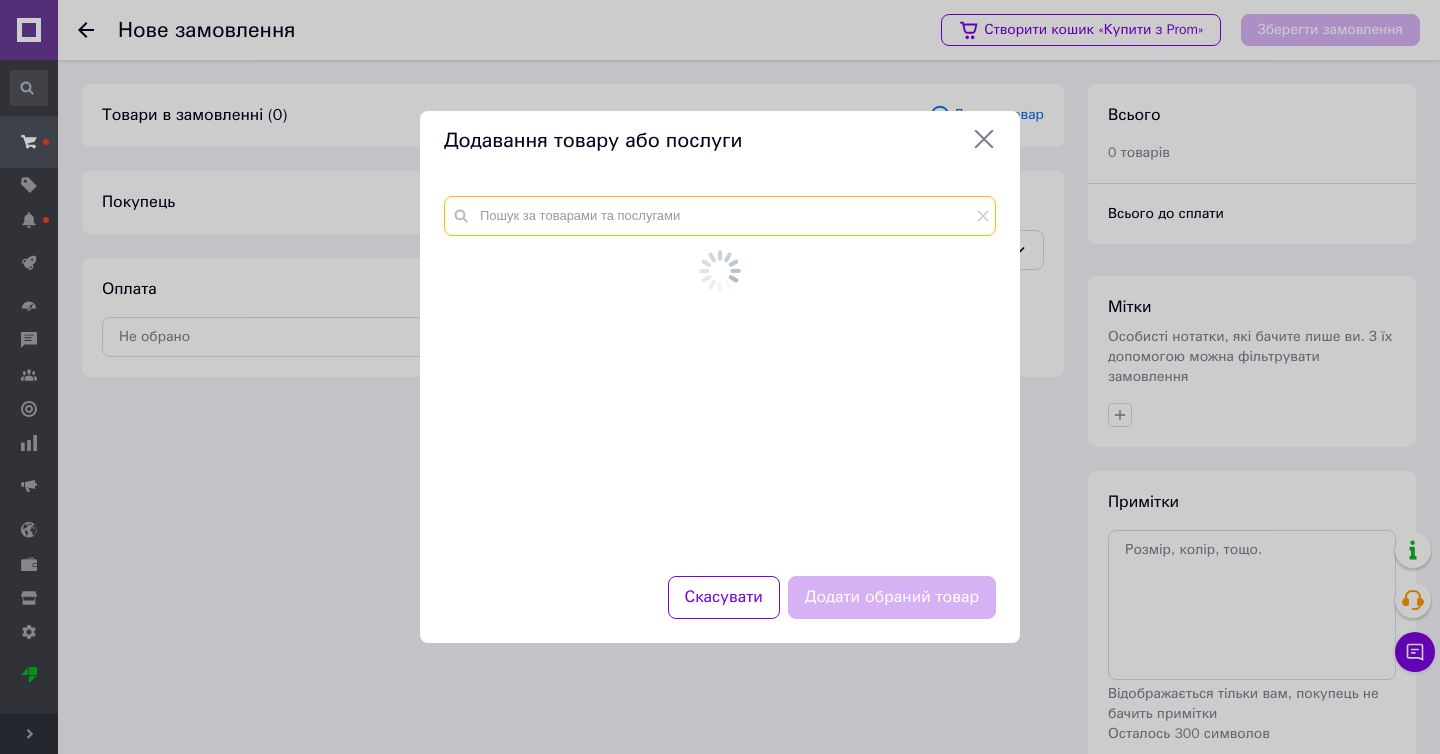 click at bounding box center (720, 216) 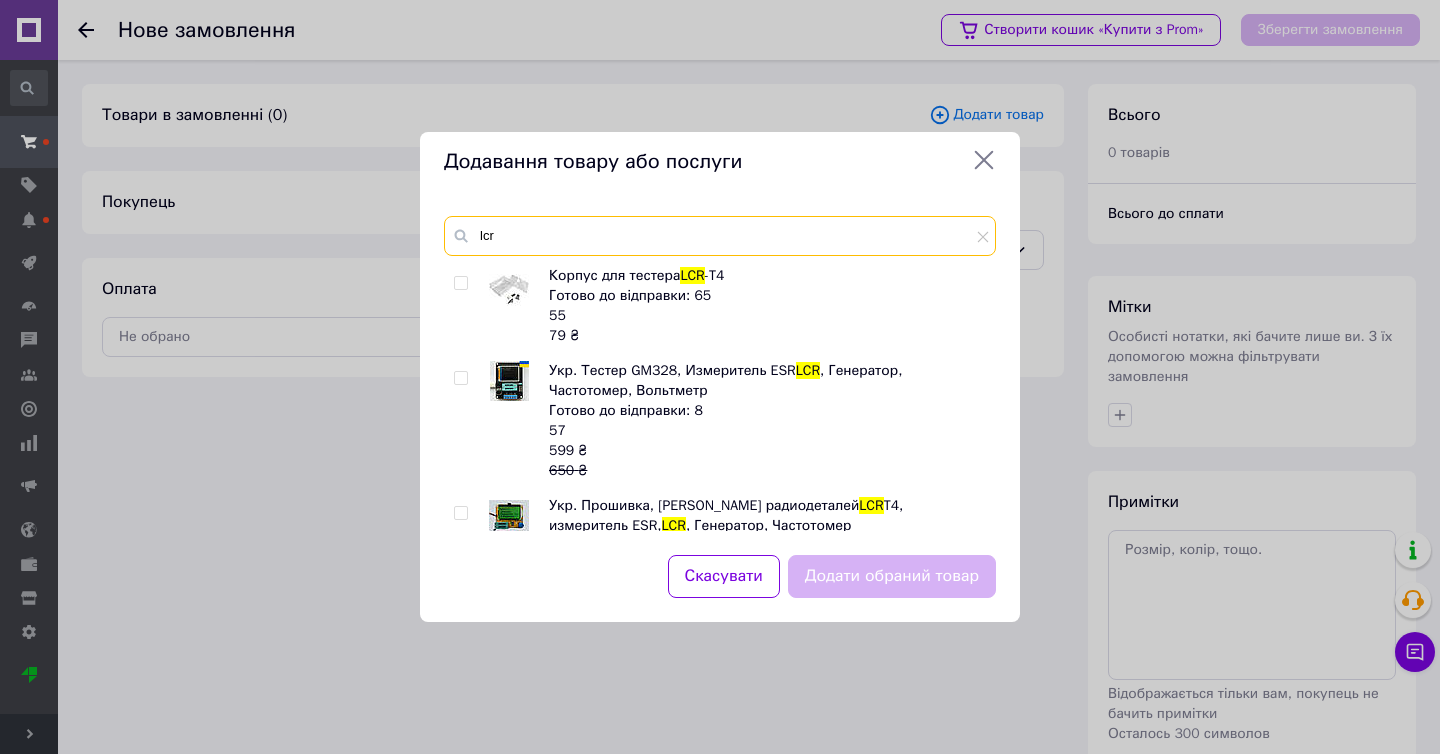 type on "lcr" 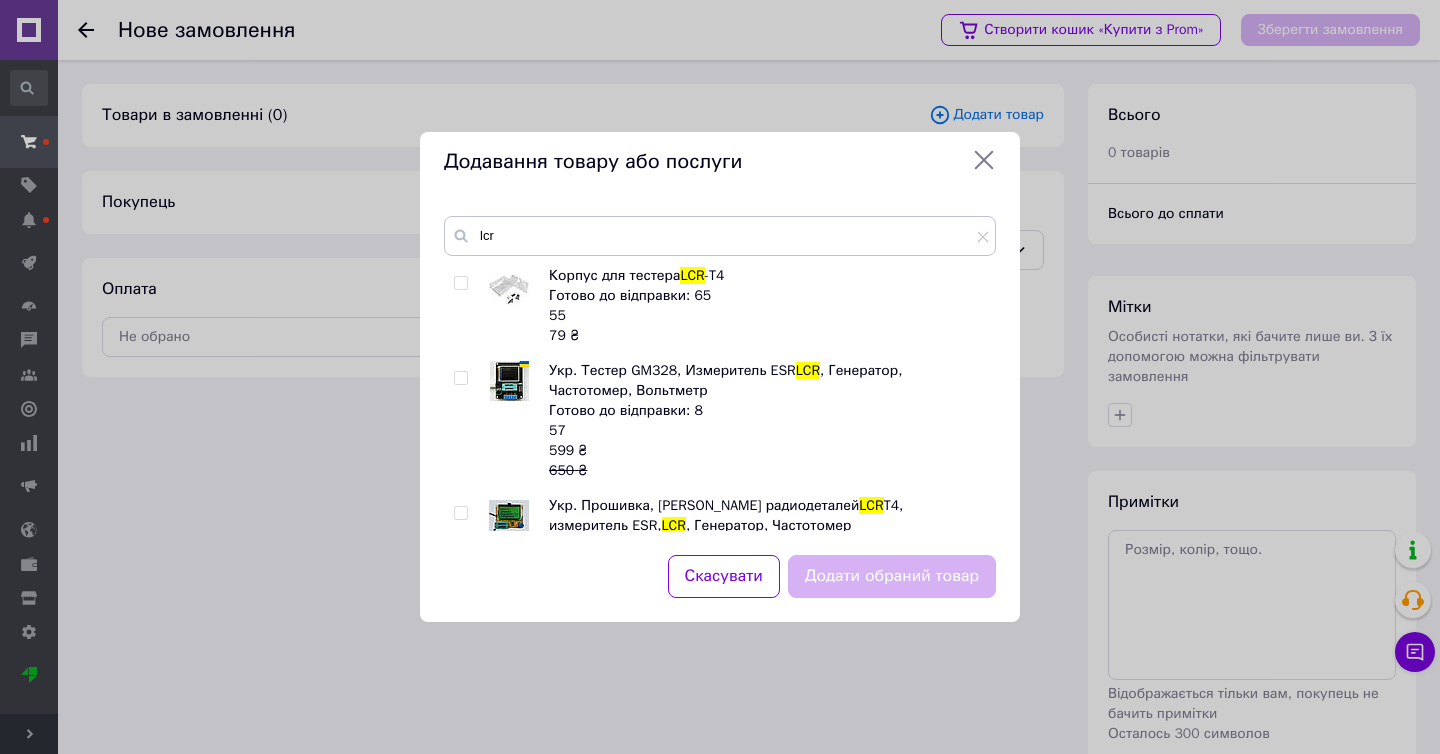click at bounding box center (460, 513) 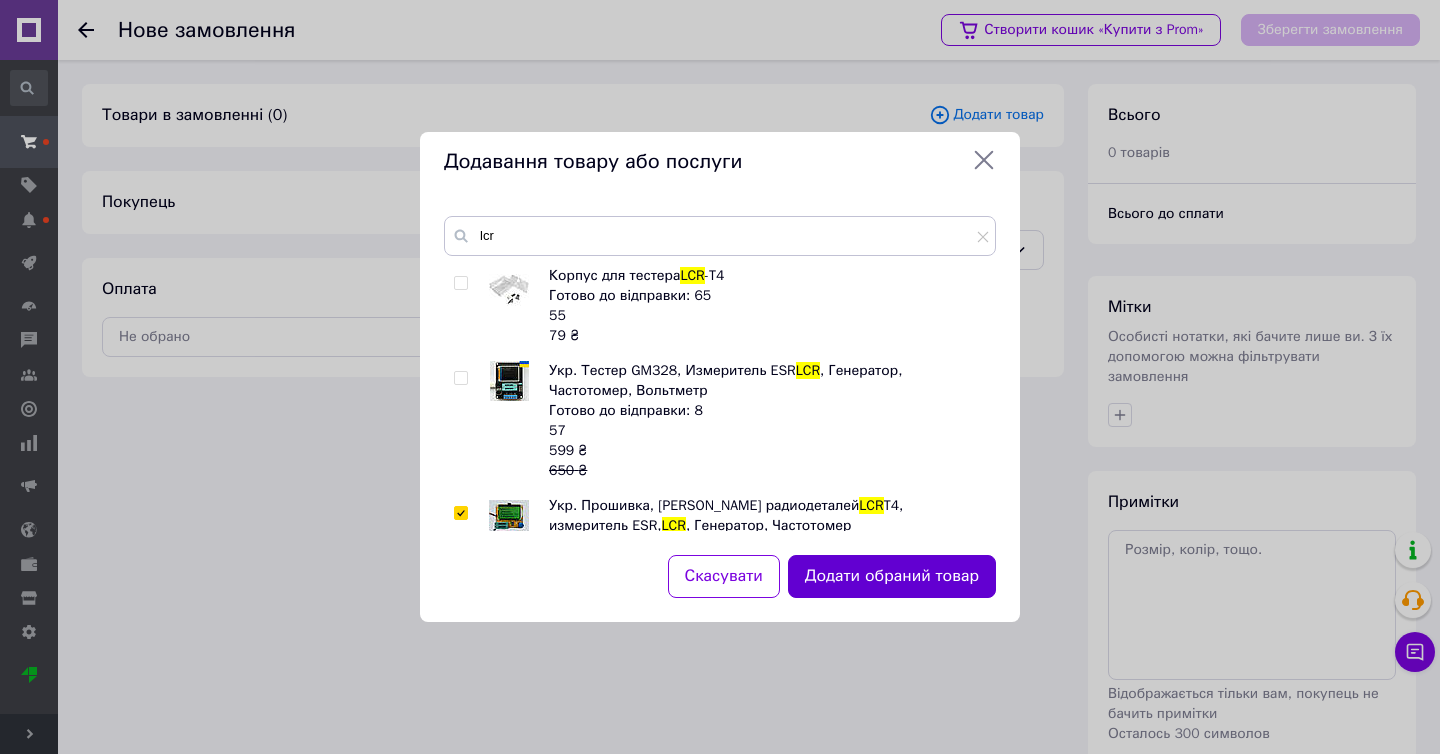 click on "Додати обраний товар" at bounding box center [892, 576] 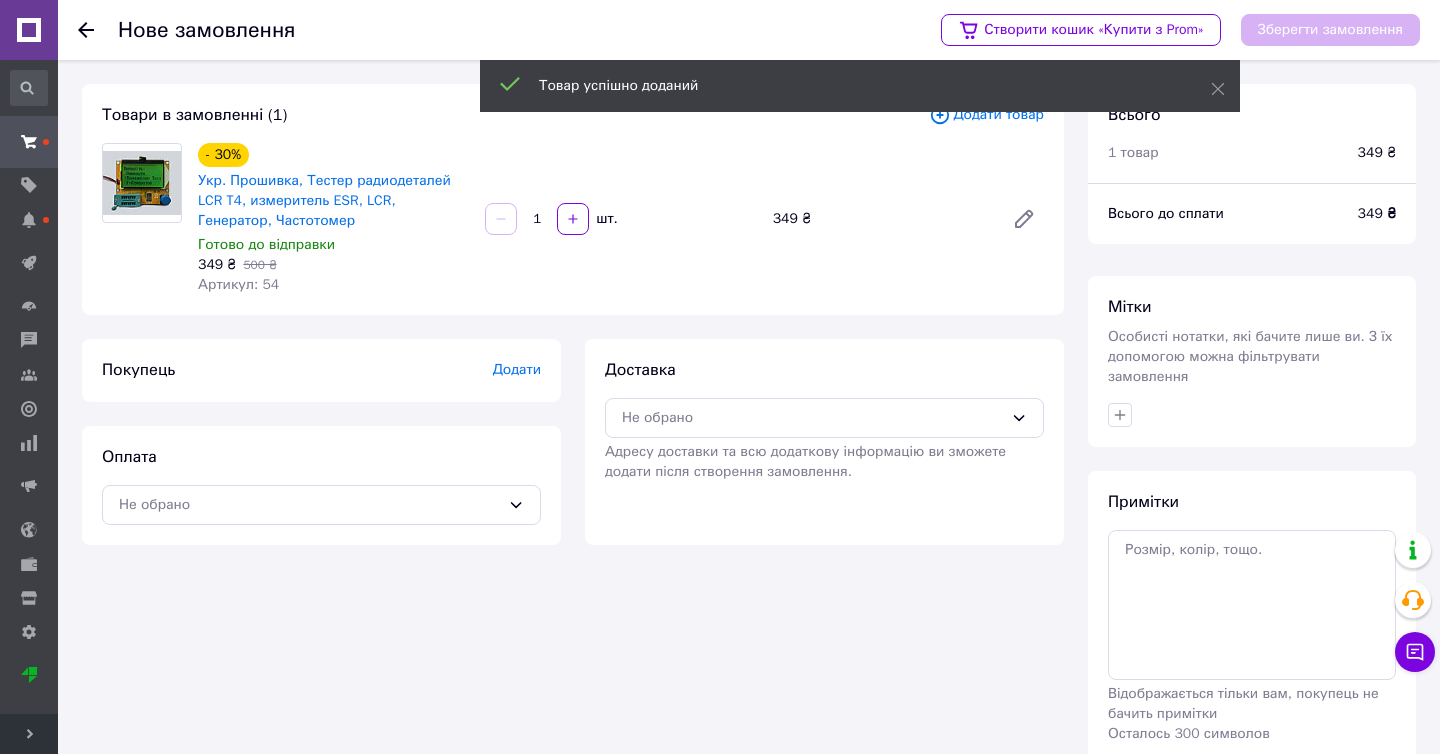 click on "Товар успішно доданий" at bounding box center (860, 86) 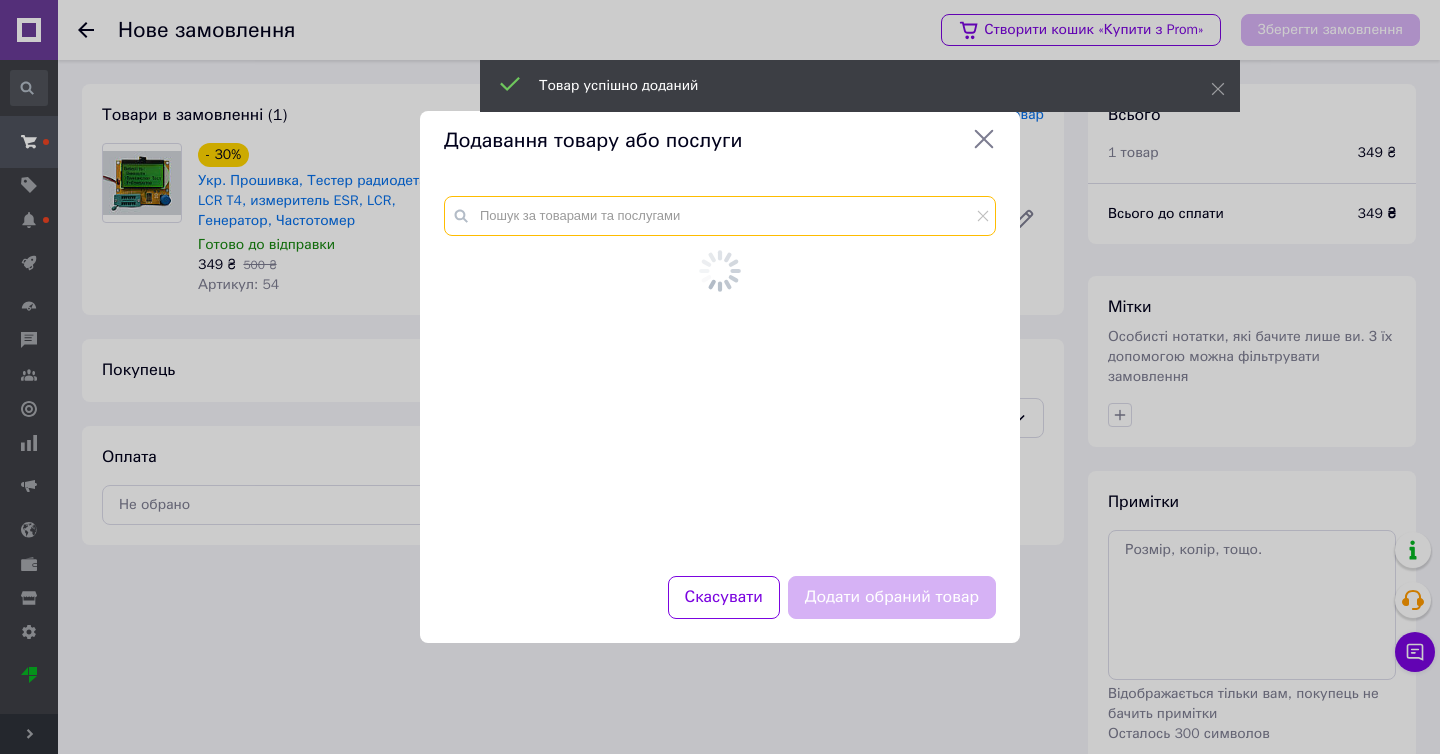 click at bounding box center [720, 216] 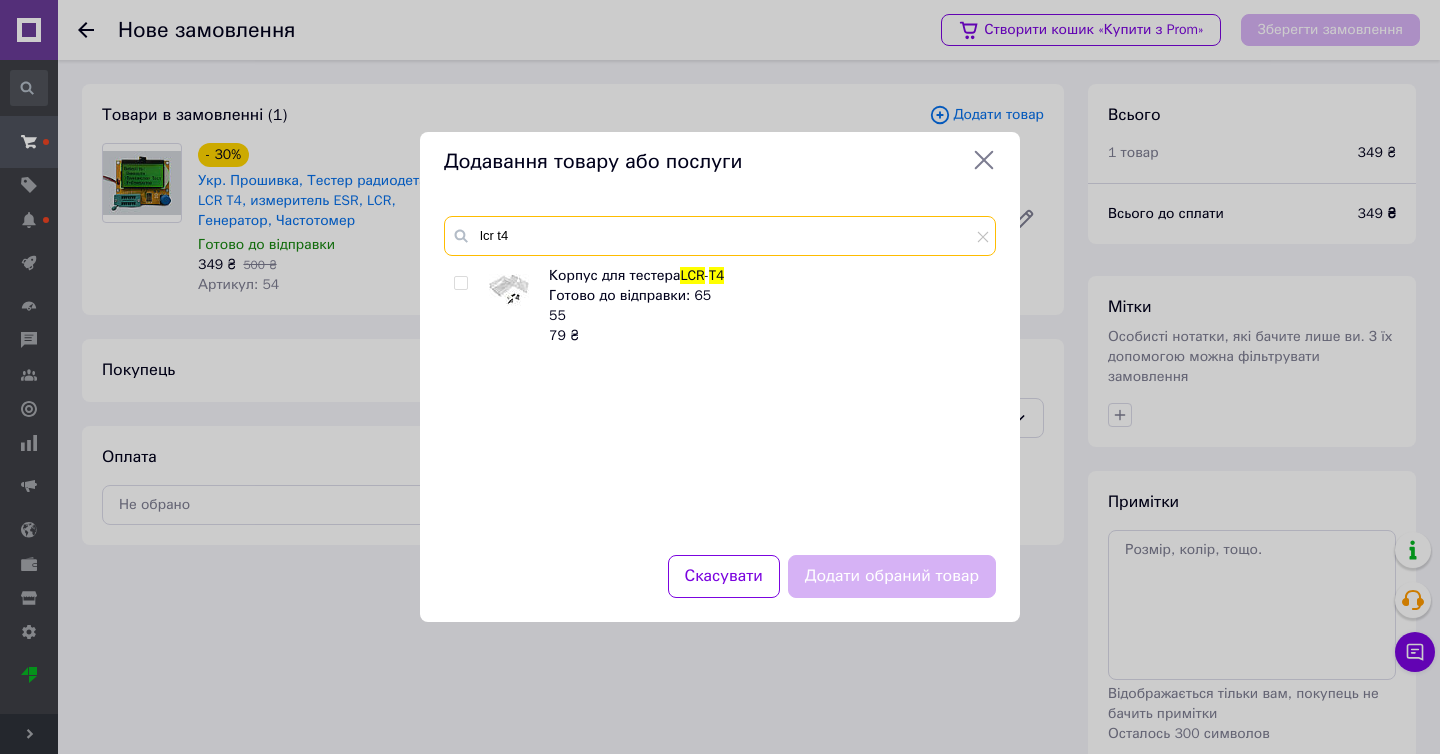 type on "lcr t4" 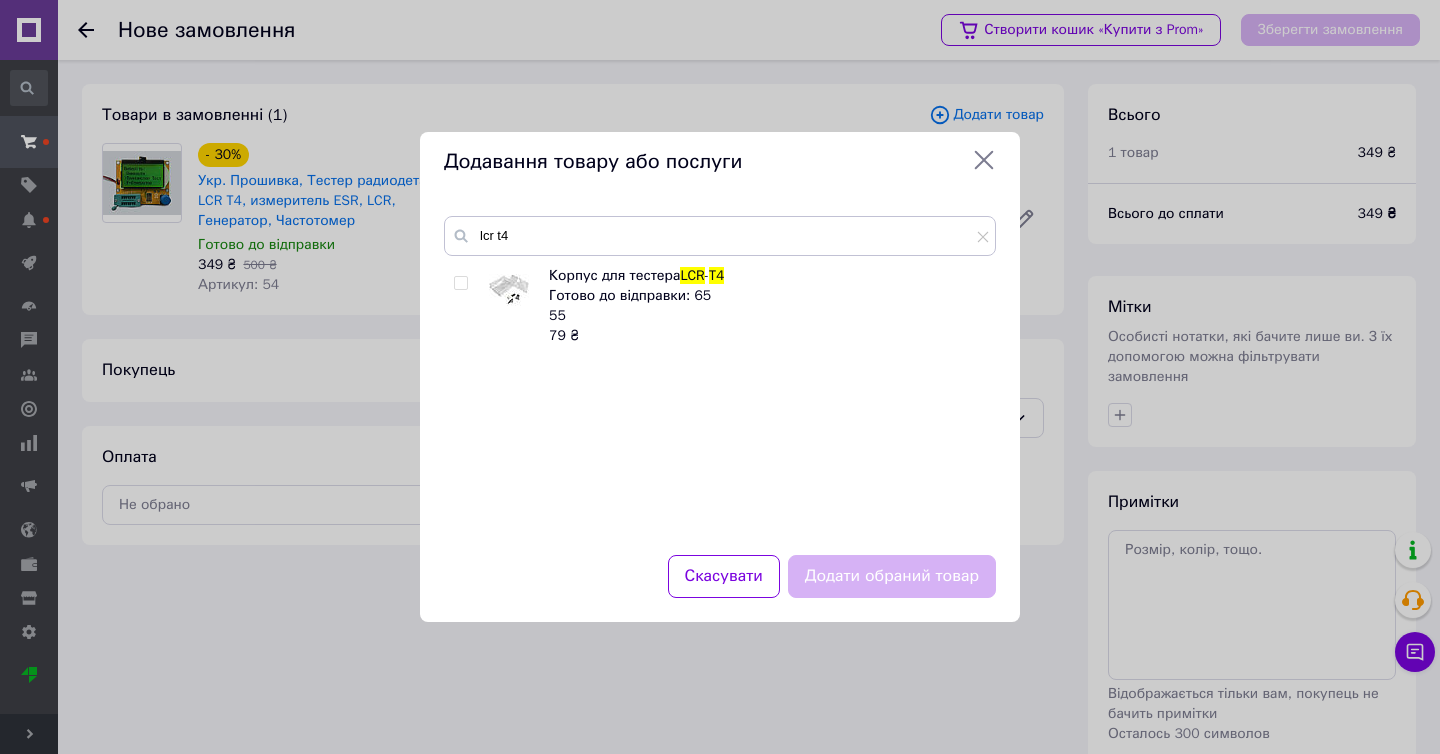 click on "Корпус для тестера  LCR - T4 Готово до відправки: 65 55 79   ₴" at bounding box center (719, 398) 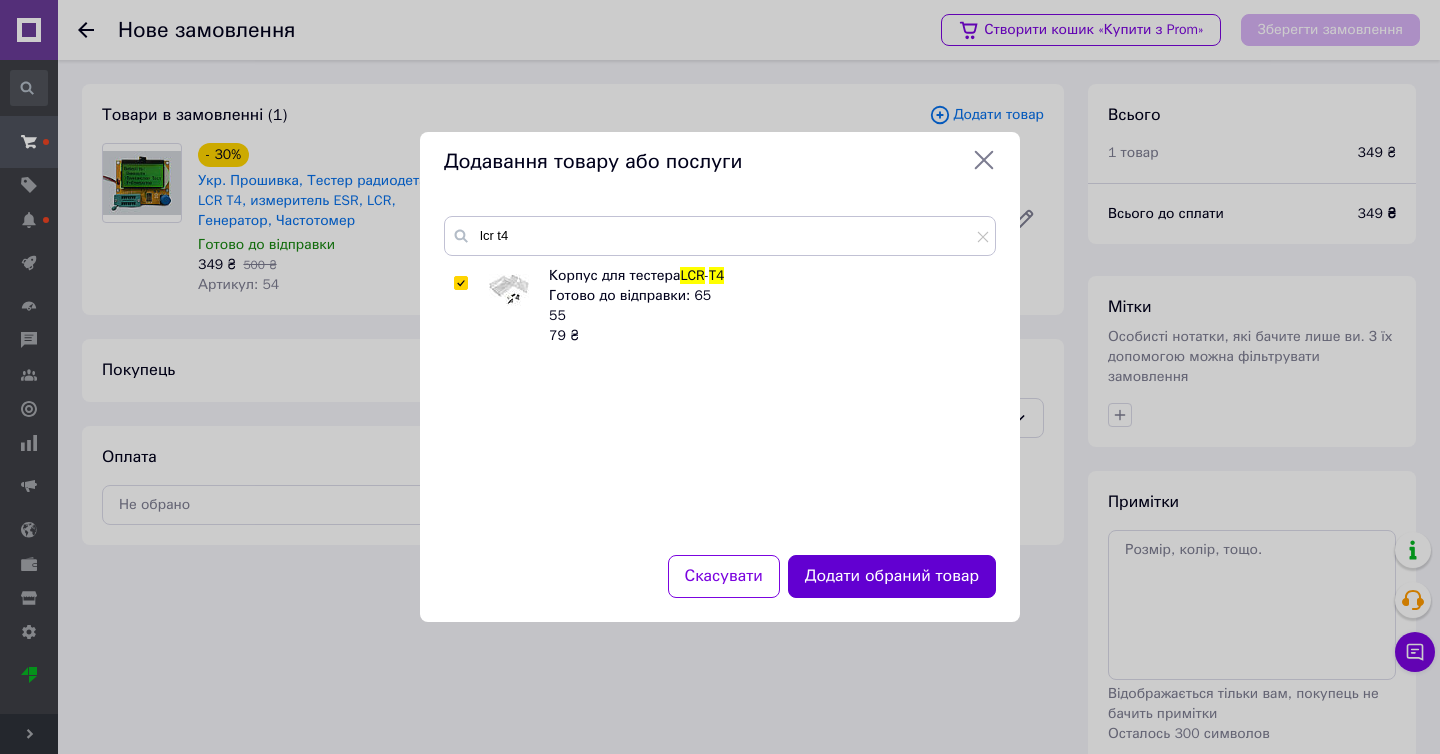 click on "Додати обраний товар" at bounding box center (892, 576) 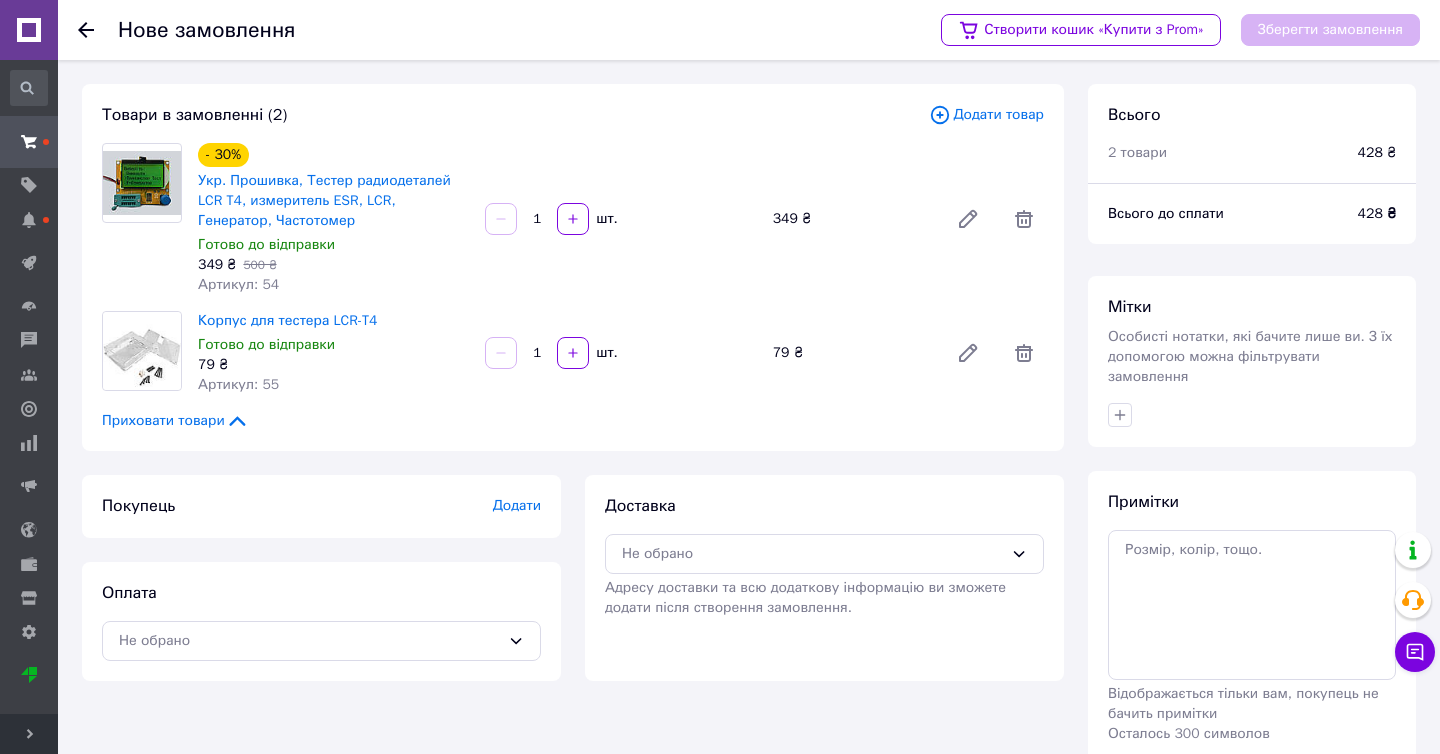 click on "Покупець Додати" at bounding box center [321, 506] 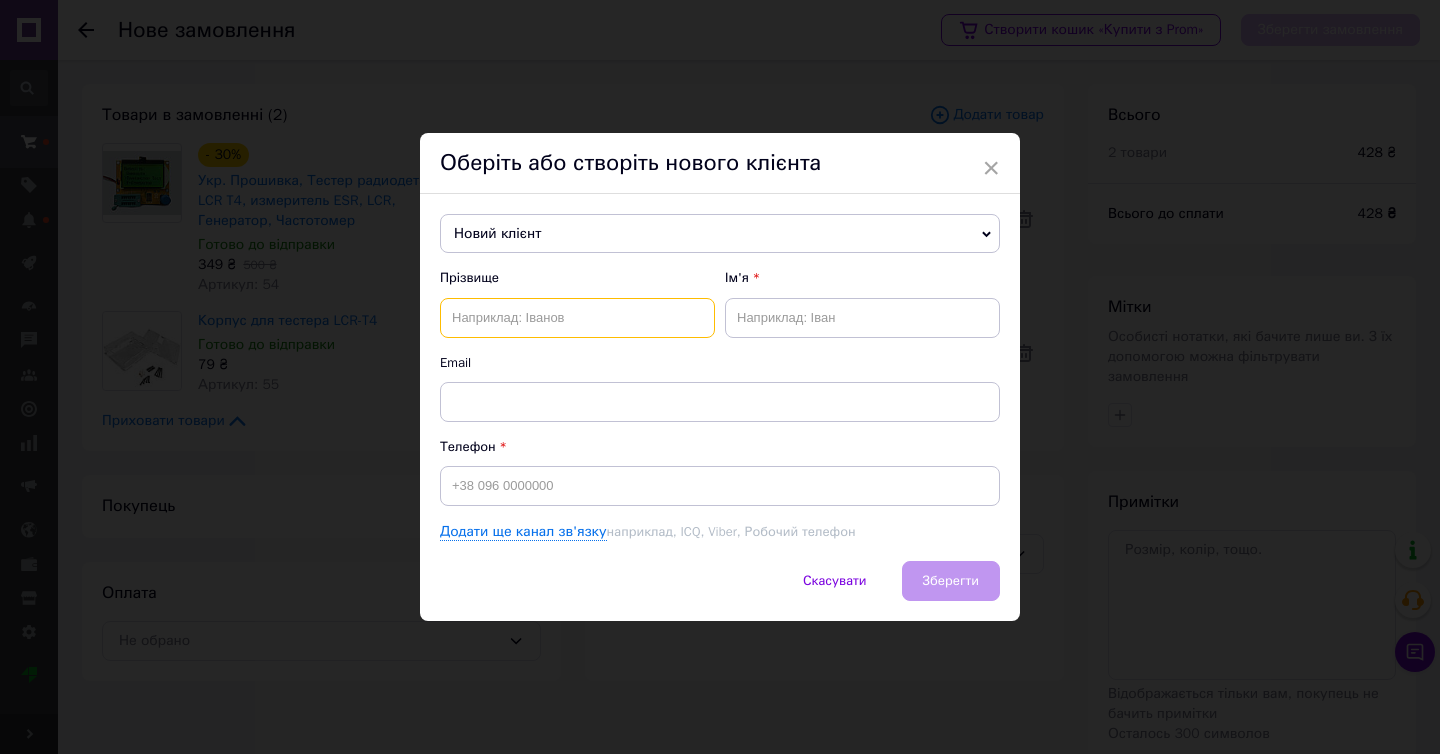 click at bounding box center (577, 318) 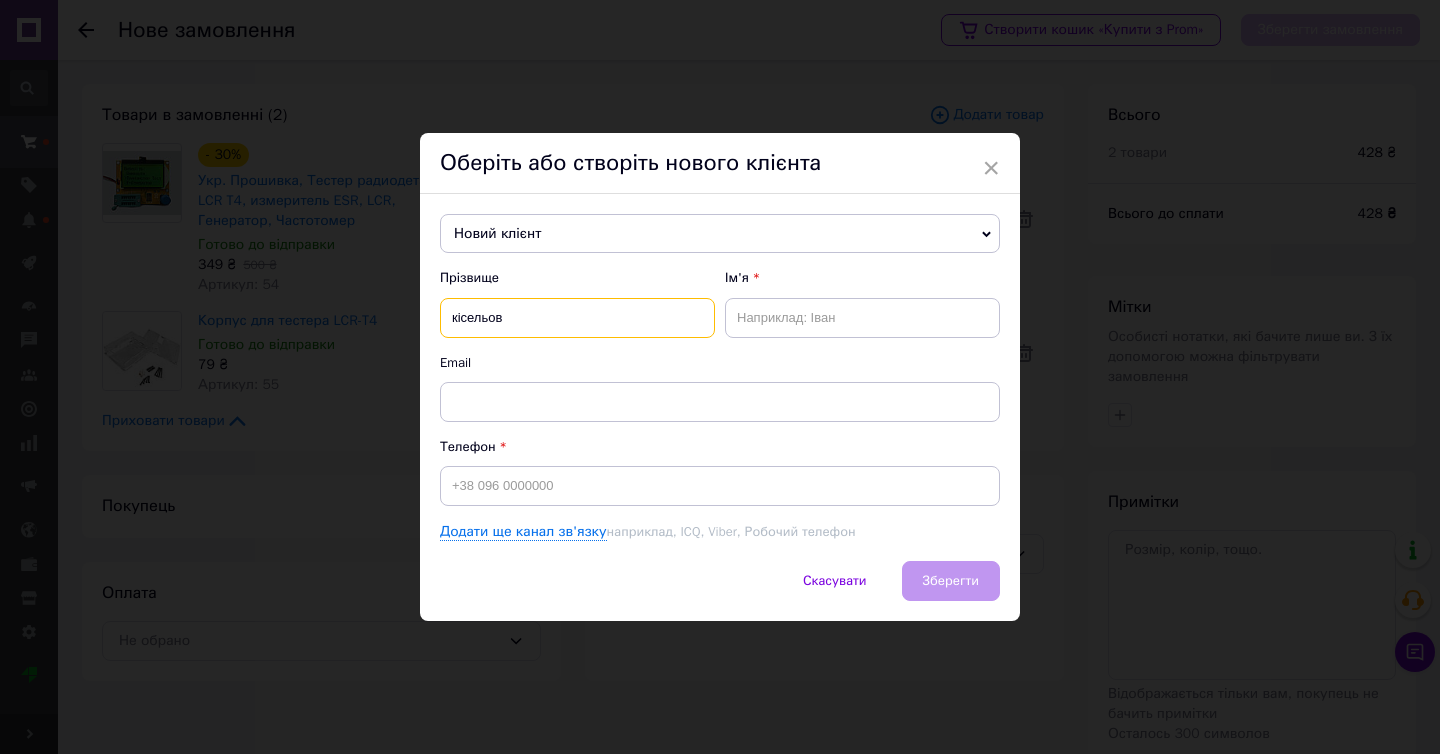 type on "кісельов" 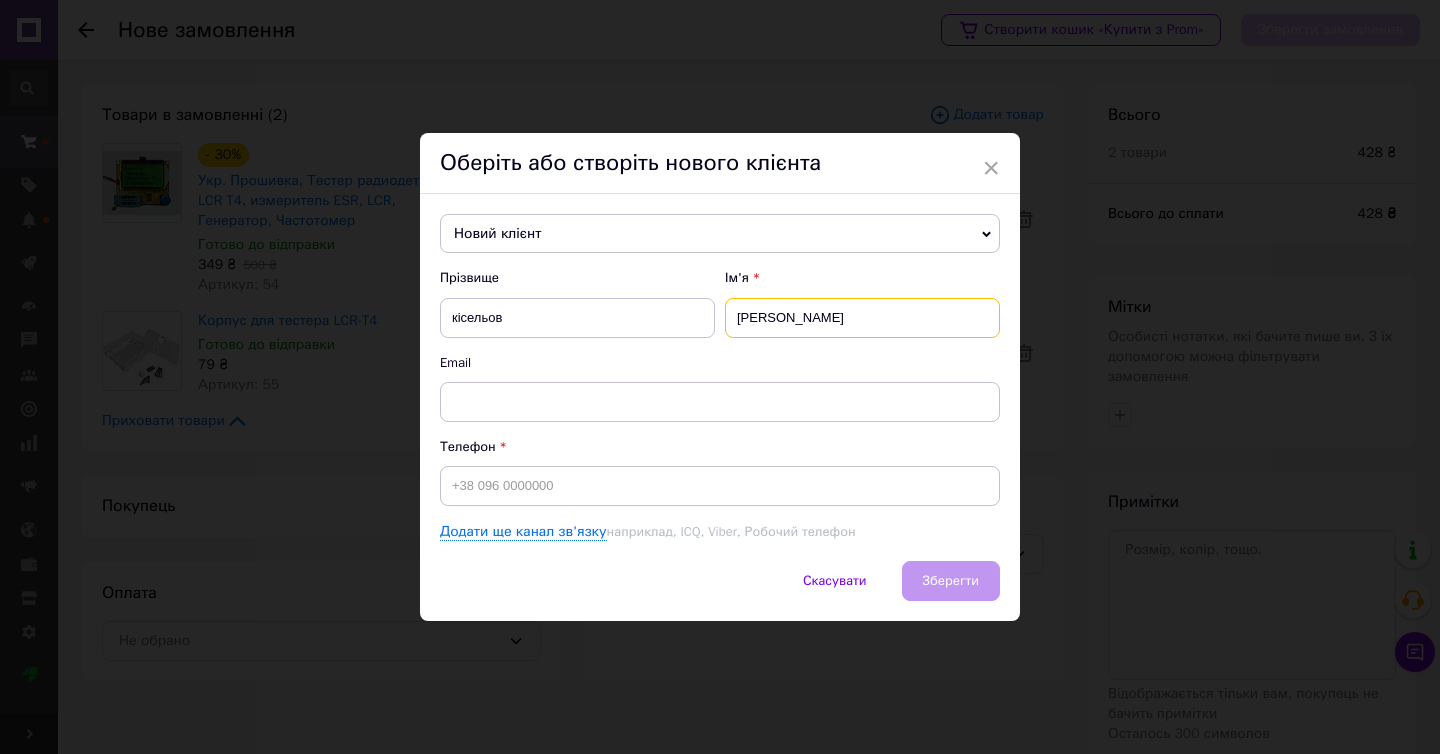 type on "віктор" 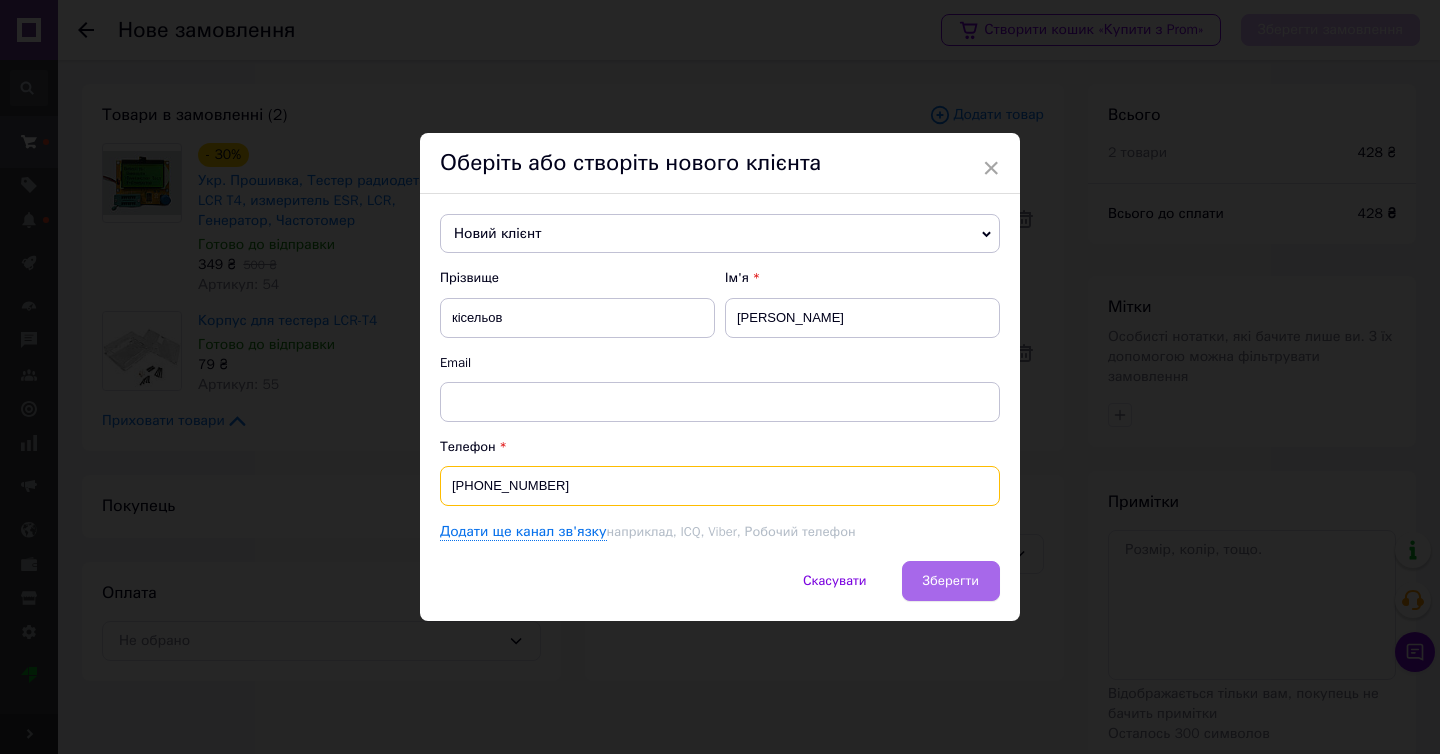type on "[PHONE_NUMBER]" 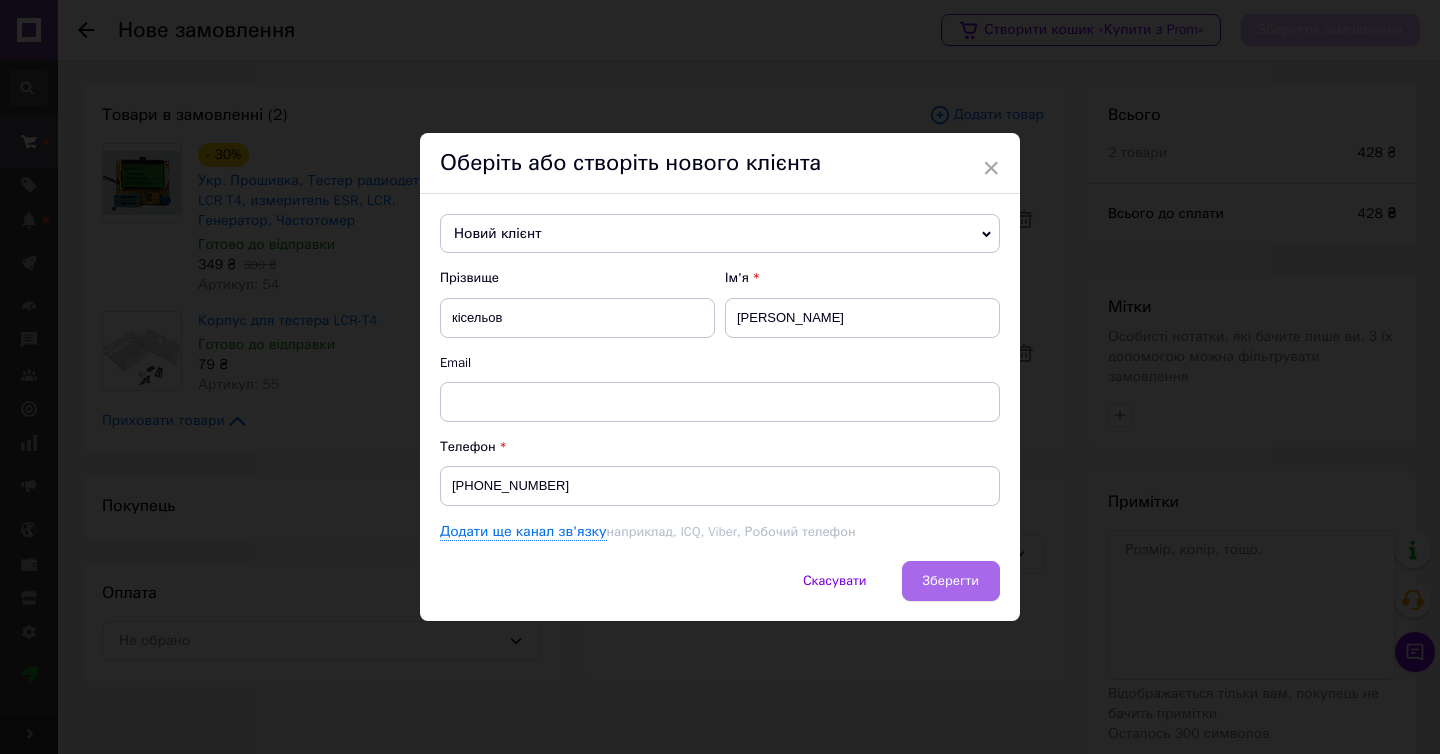 click on "Зберегти" at bounding box center (951, 581) 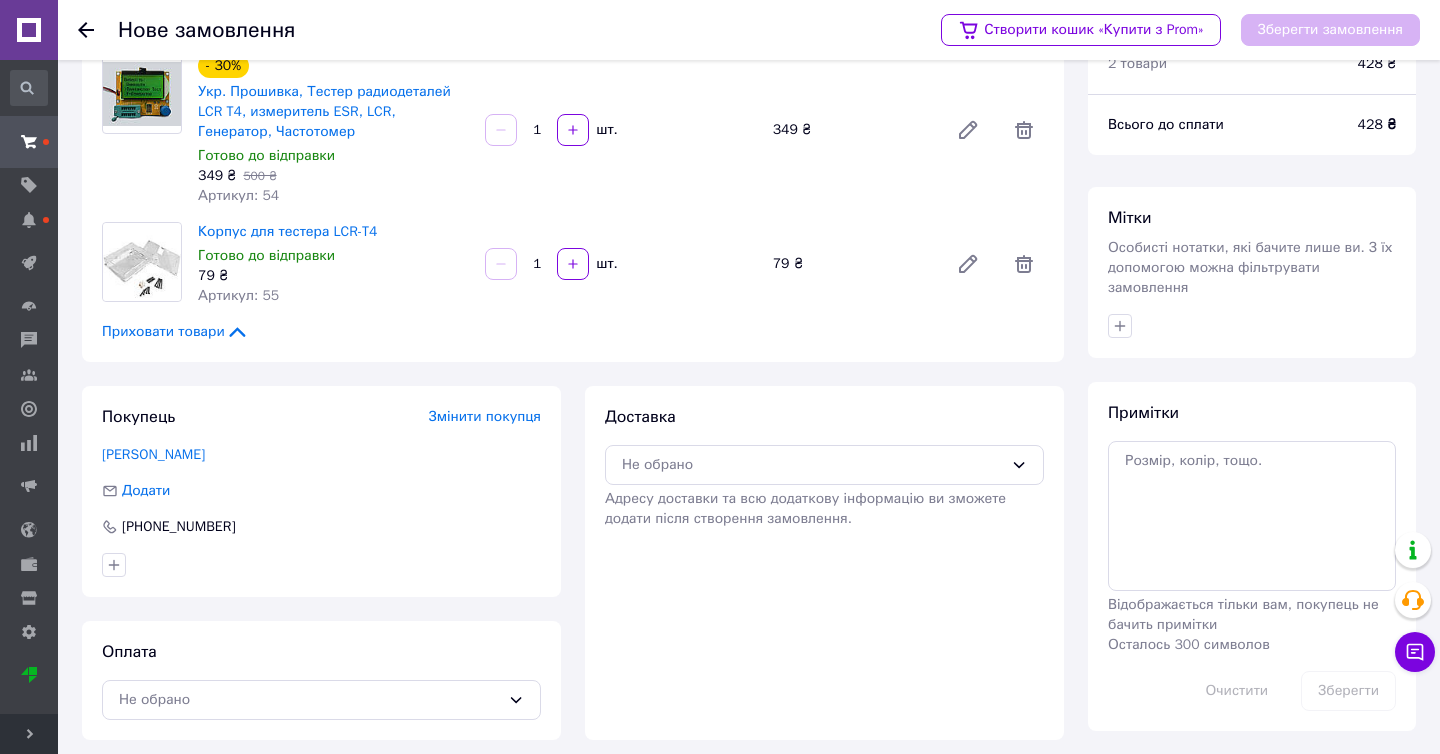 scroll, scrollTop: 98, scrollLeft: 0, axis: vertical 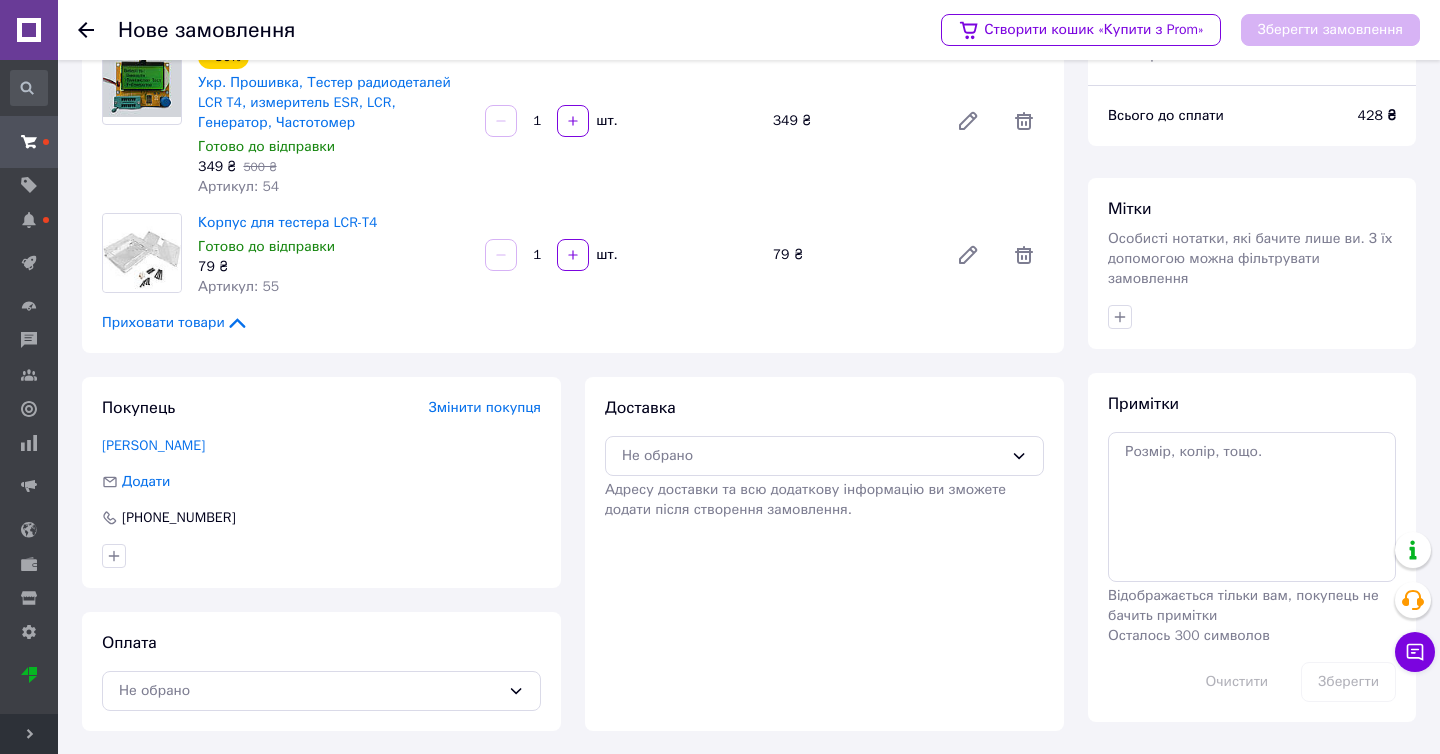 click on "Оплата Не обрано" at bounding box center (321, 671) 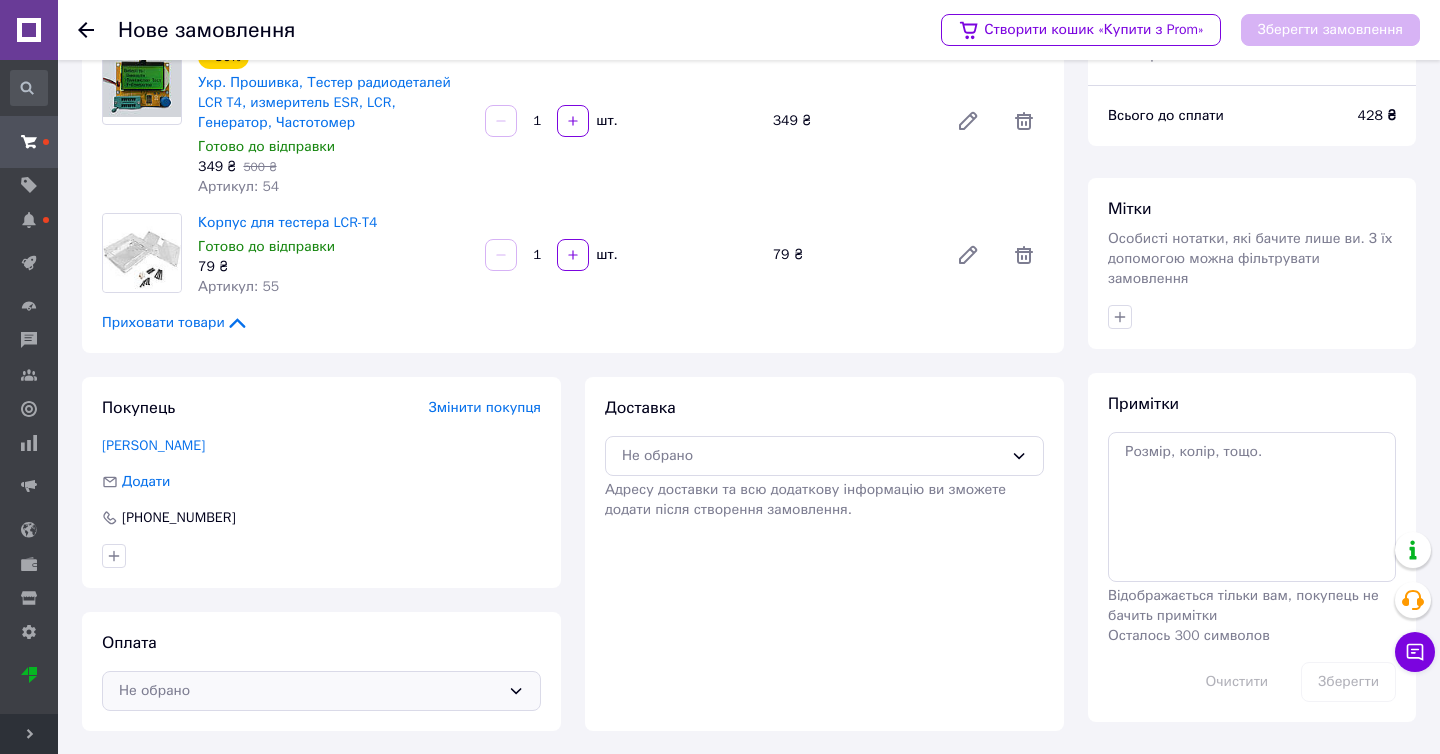 click on "Не обрано" at bounding box center [309, 691] 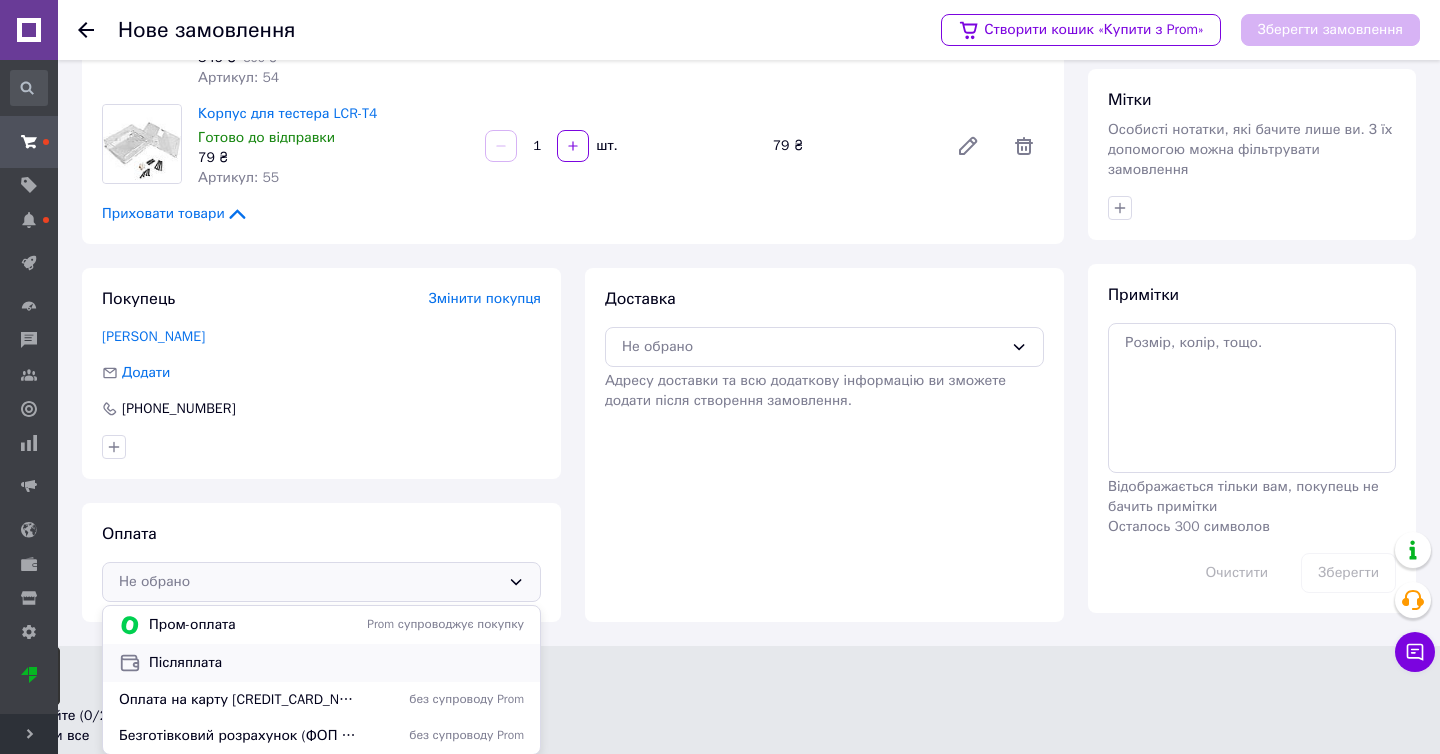 click on "Післяплата" at bounding box center (336, 663) 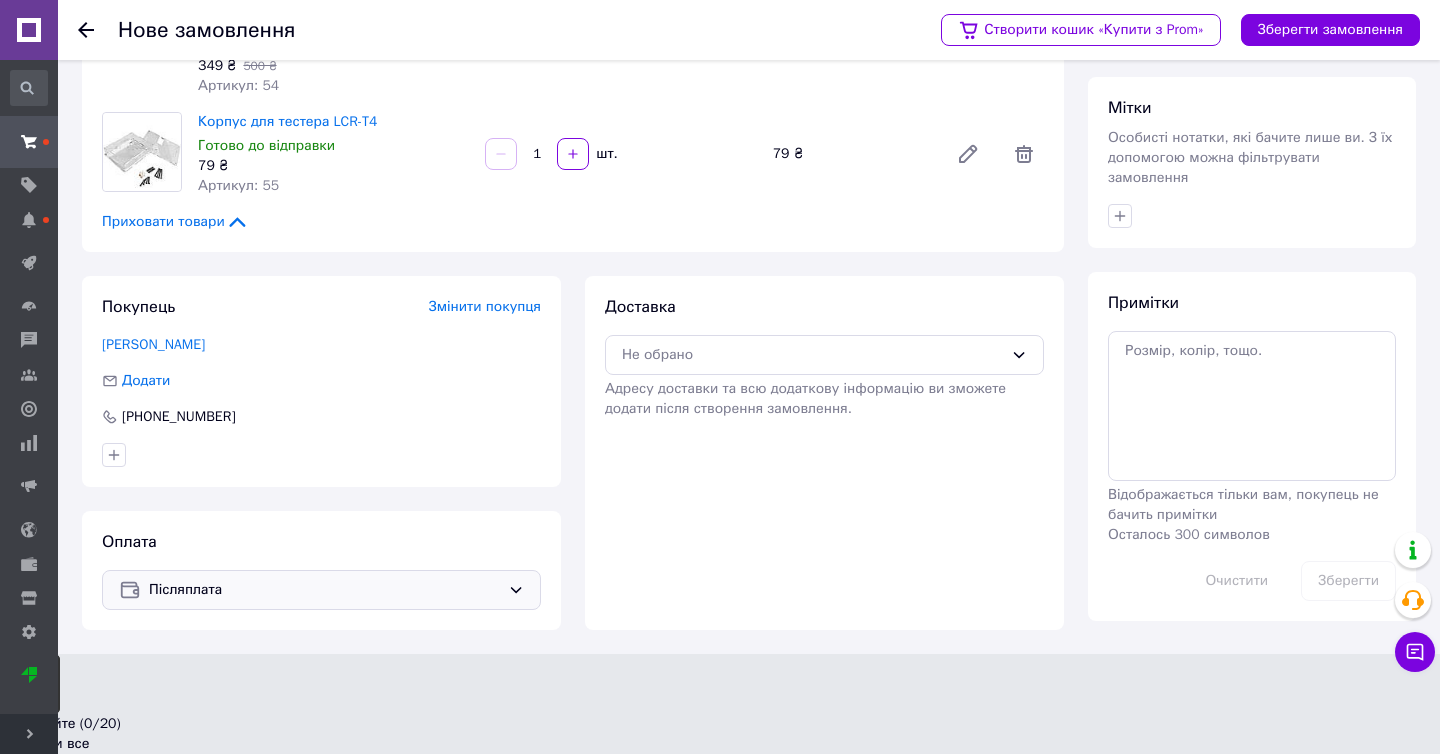 scroll, scrollTop: 98, scrollLeft: 0, axis: vertical 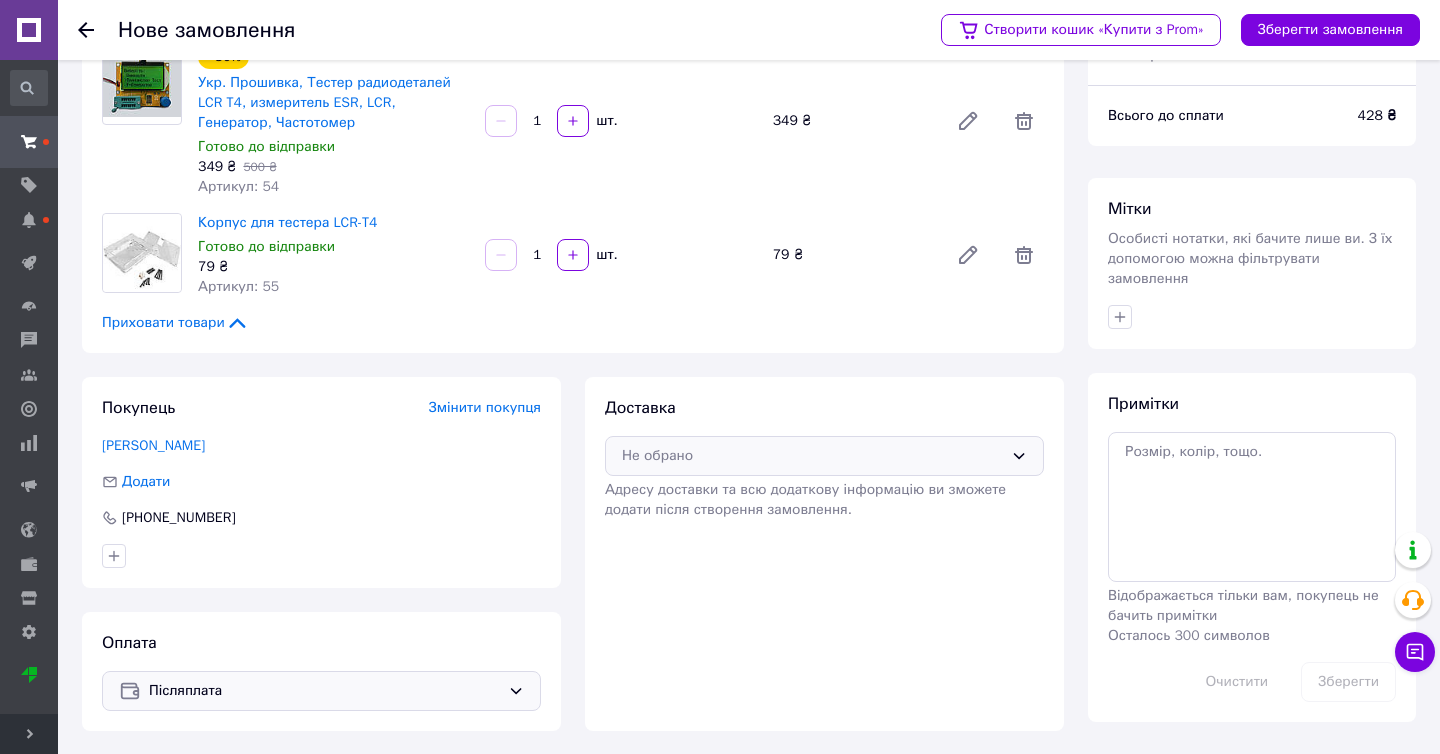 click on "Не обрано" at bounding box center (812, 456) 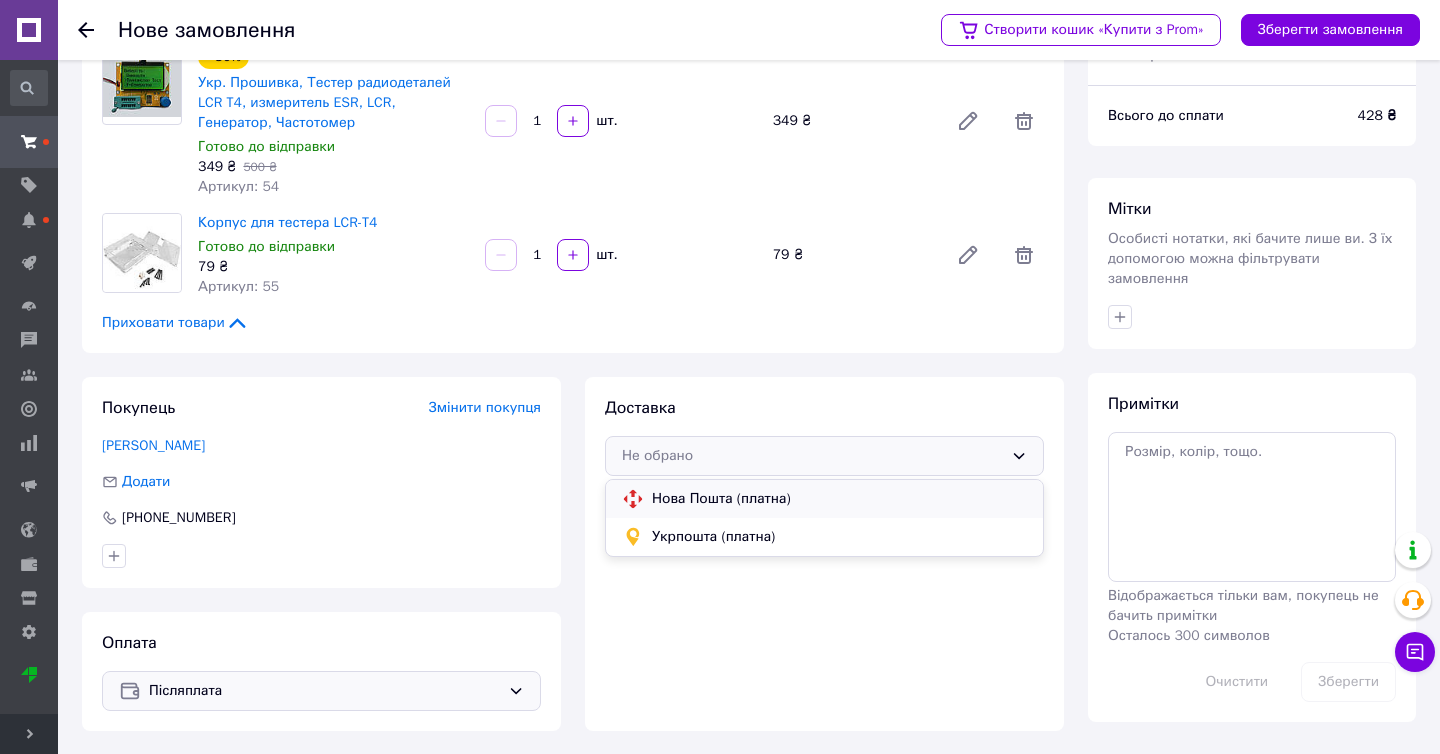 click on "Нова Пошта (платна)" at bounding box center (839, 499) 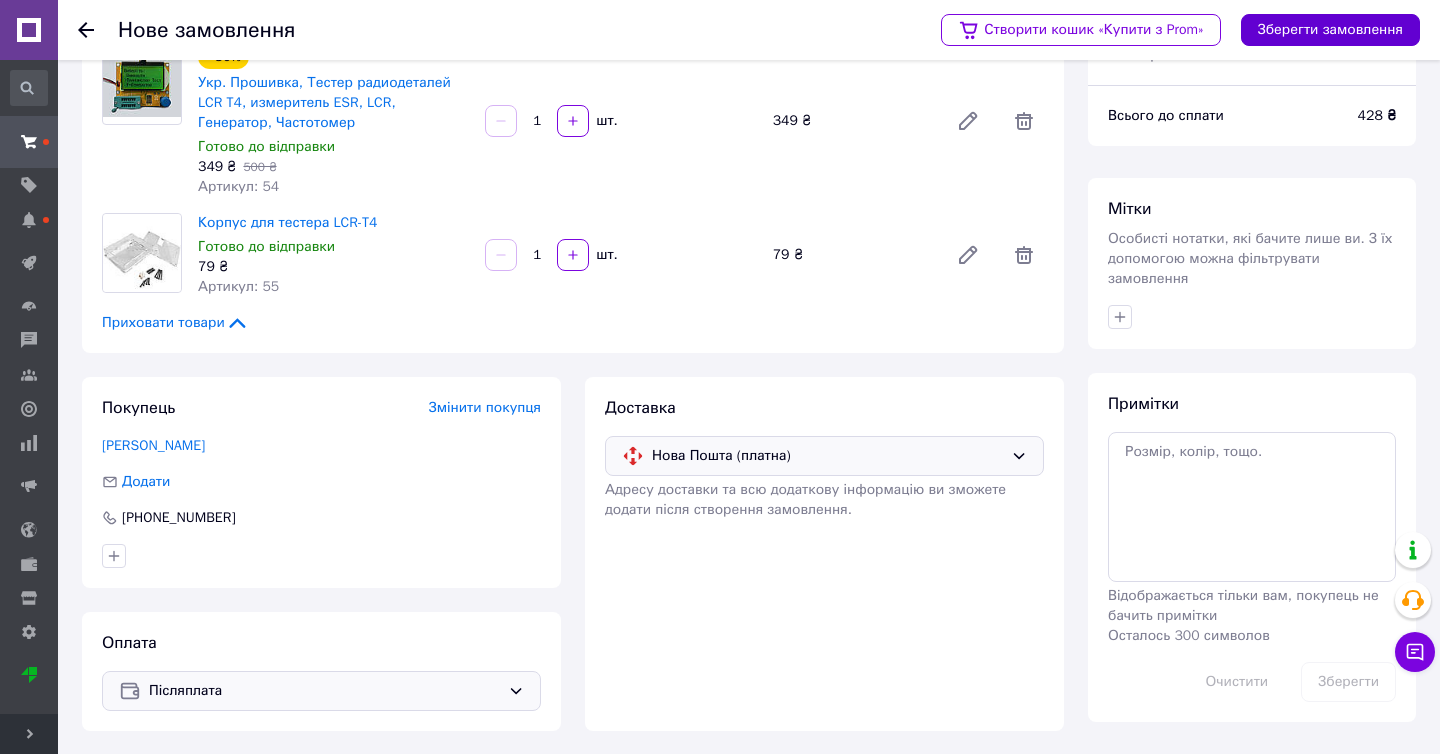 click on "Зберегти замовлення" at bounding box center [1330, 30] 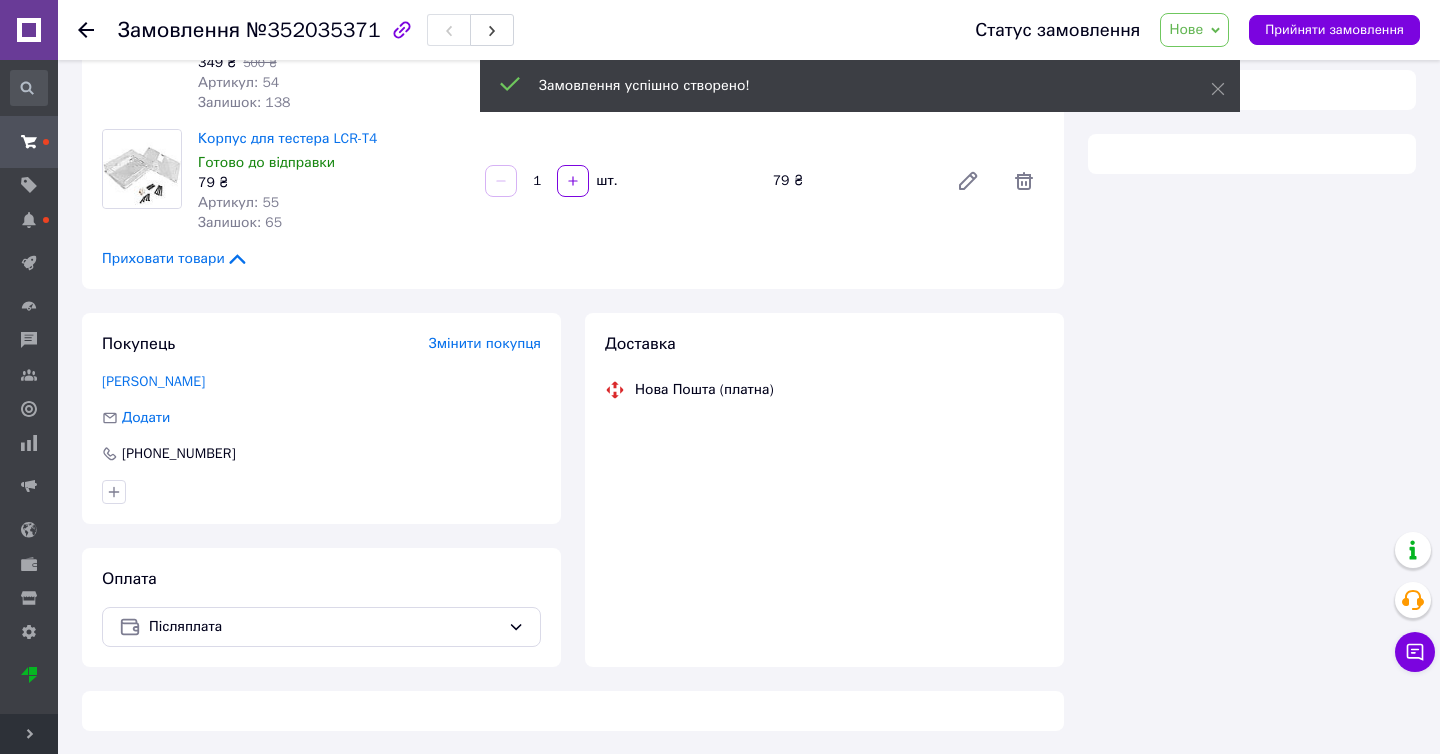 scroll, scrollTop: 294, scrollLeft: 0, axis: vertical 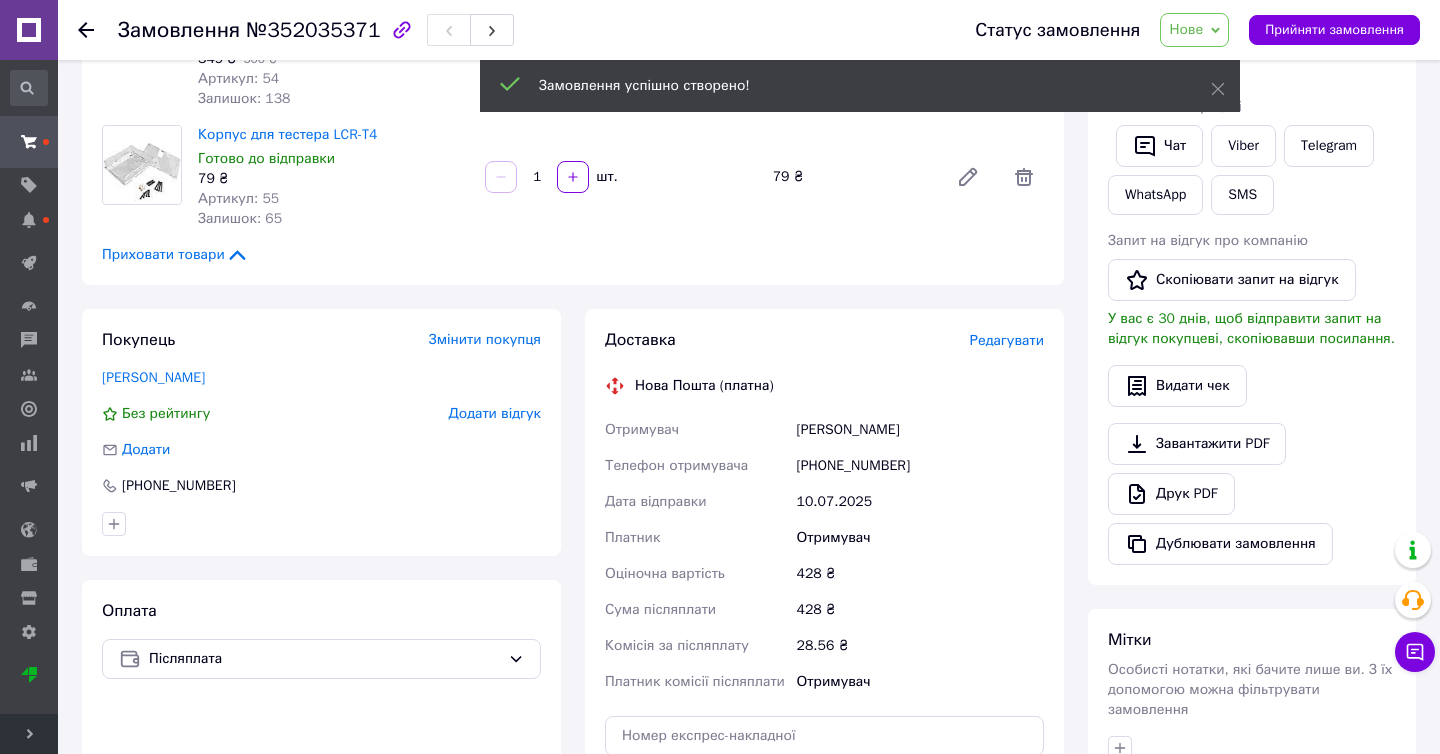 click on "Редагувати" at bounding box center [1007, 340] 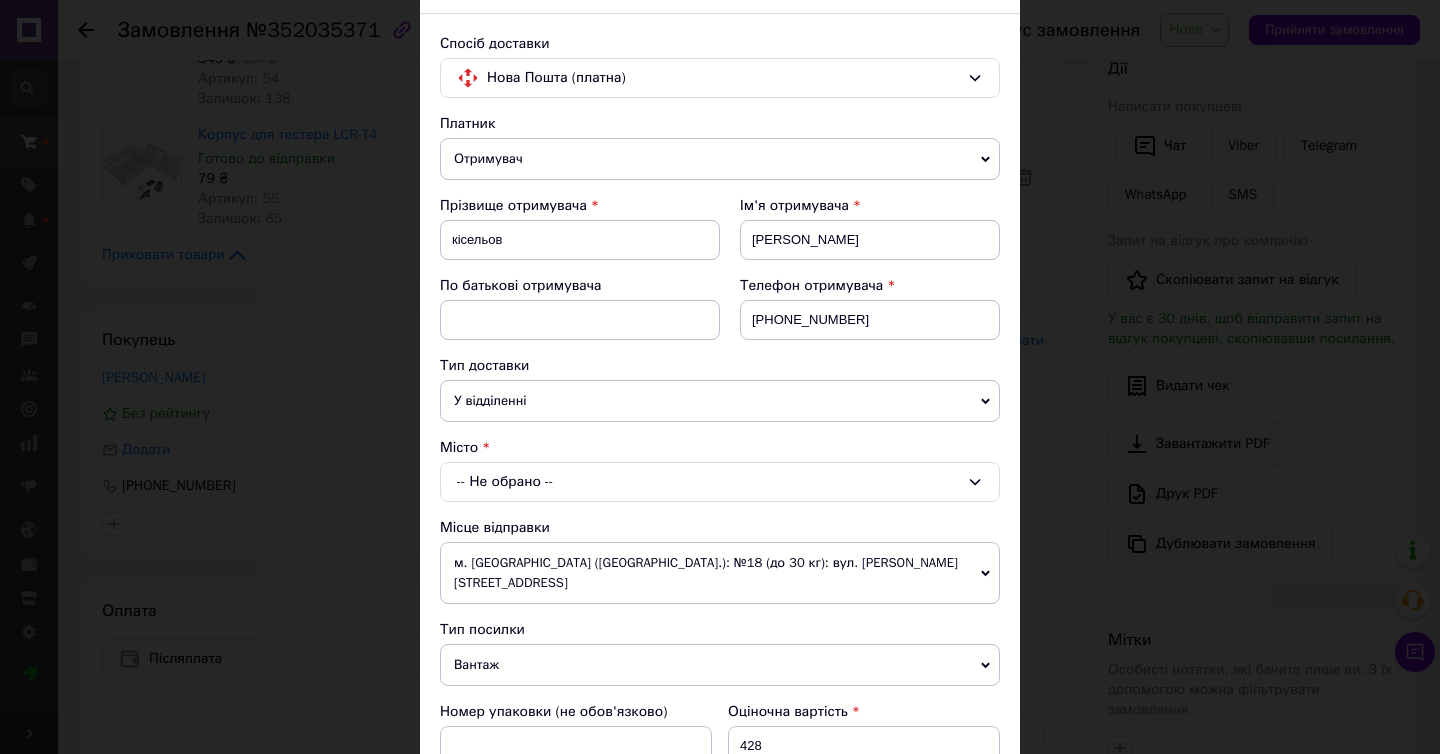 scroll, scrollTop: 176, scrollLeft: 0, axis: vertical 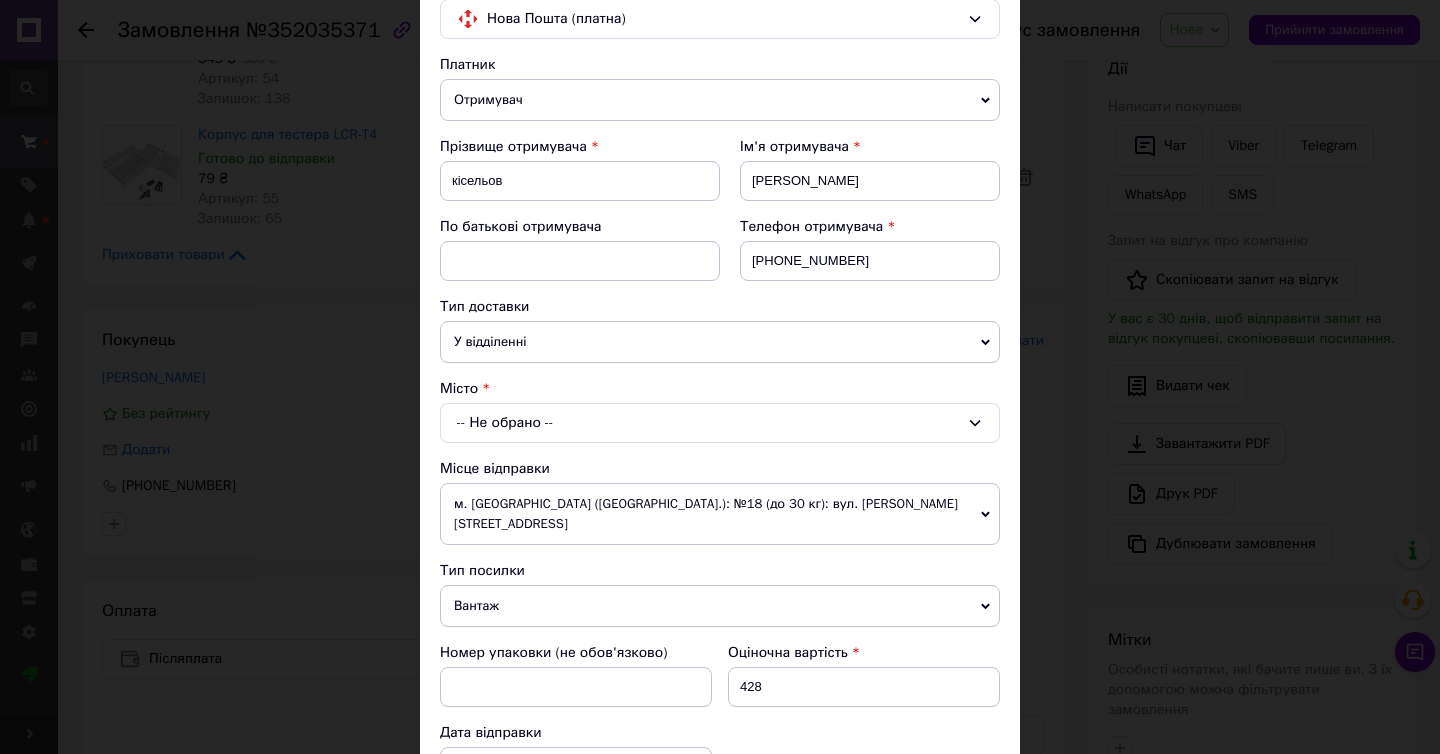 click on "-- Не обрано --" at bounding box center (720, 423) 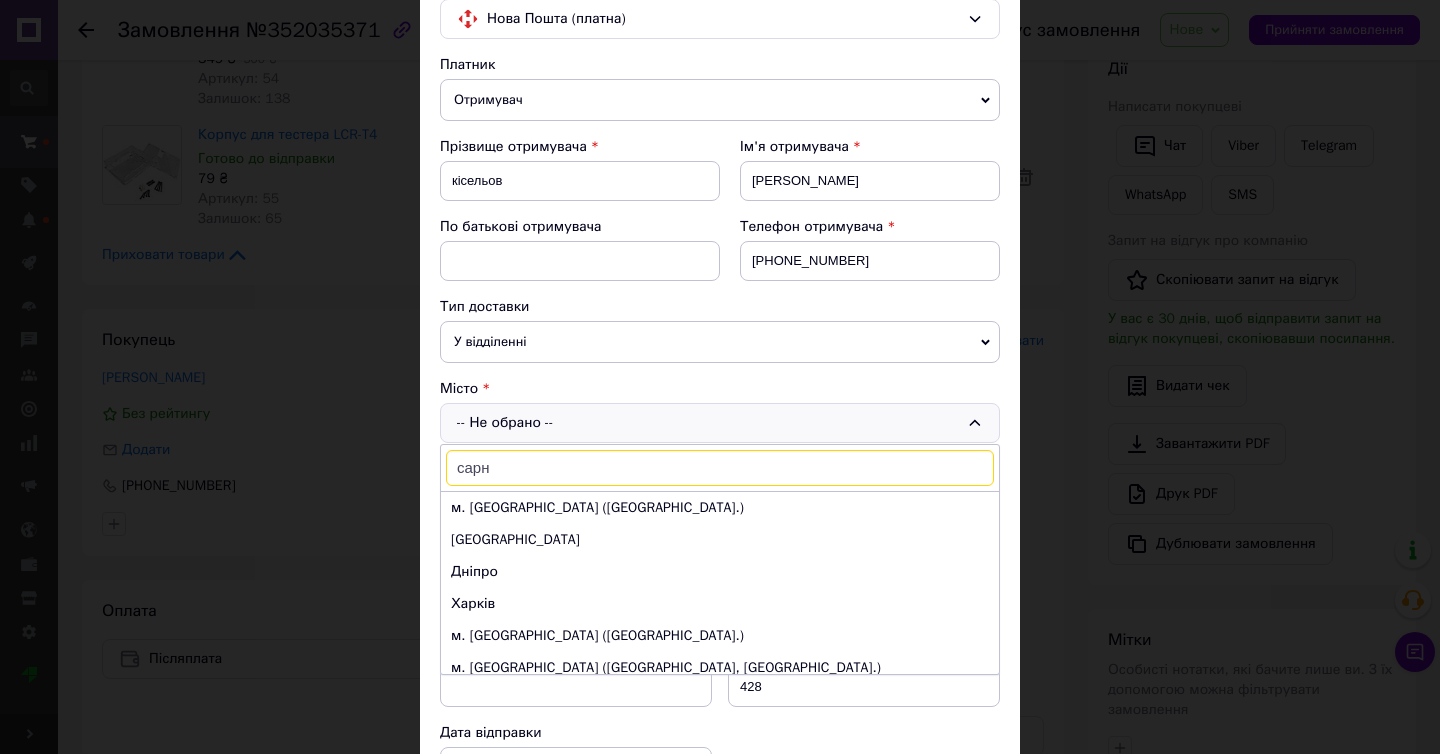 type on "сарни" 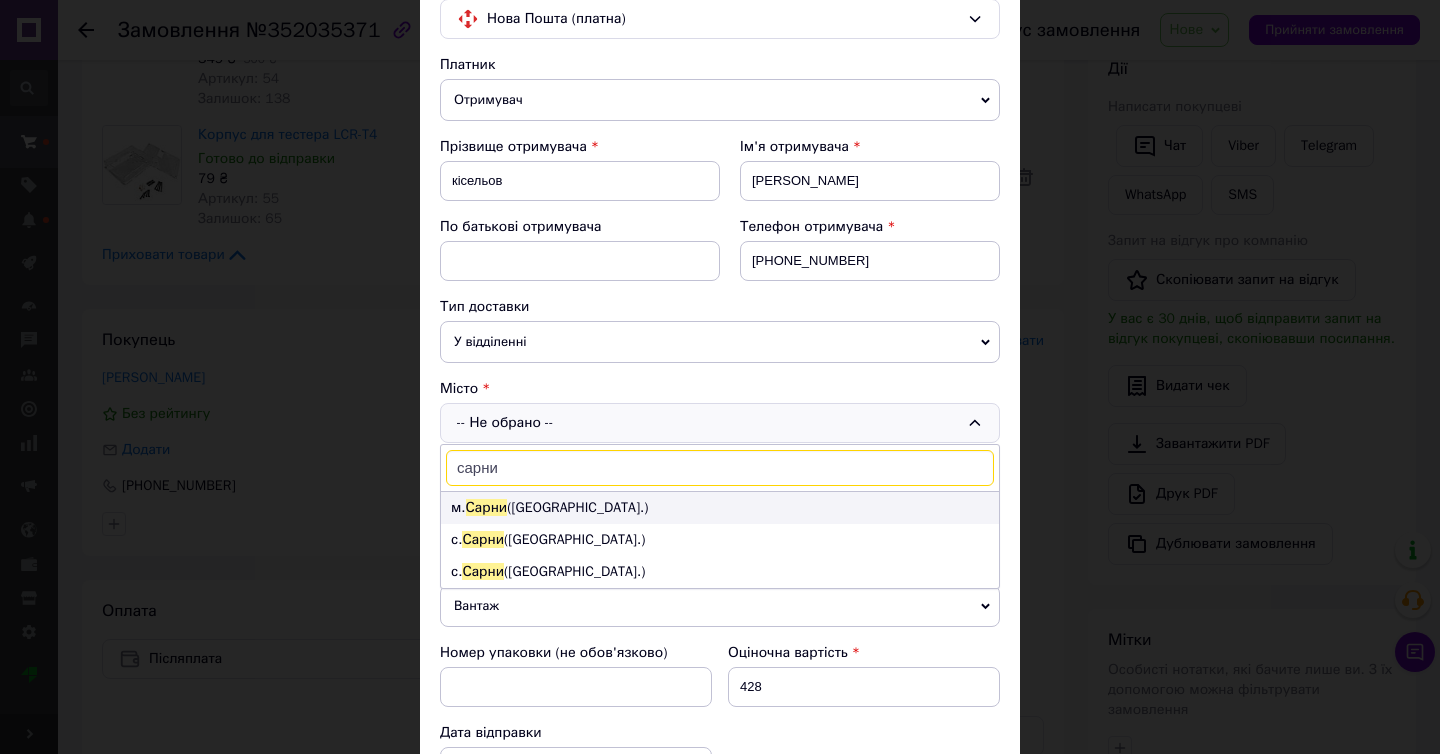 click on "м.  Сарни  (Рівненська обл.)" at bounding box center [720, 508] 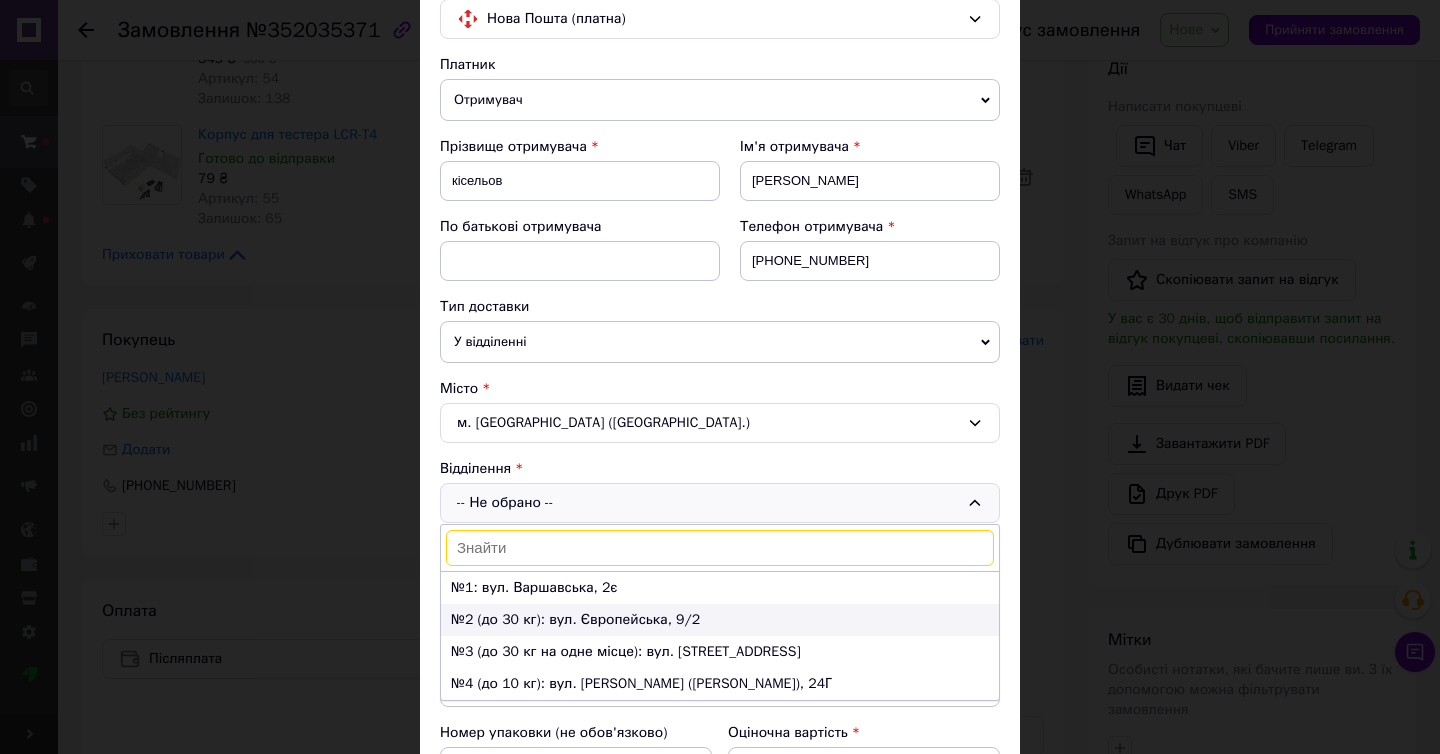 click on "№2 (до 30 кг): вул. Європейська, 9/2" at bounding box center [720, 620] 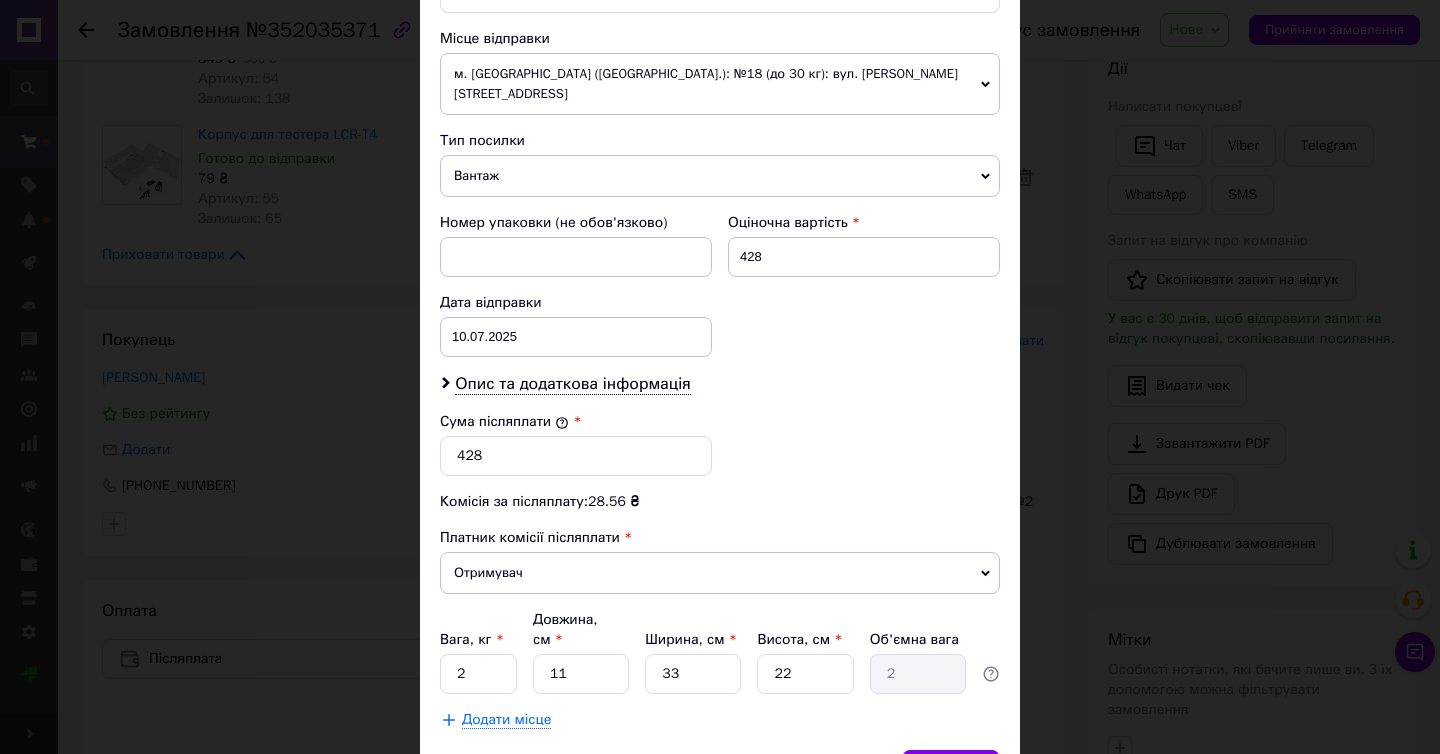 scroll, scrollTop: 792, scrollLeft: 0, axis: vertical 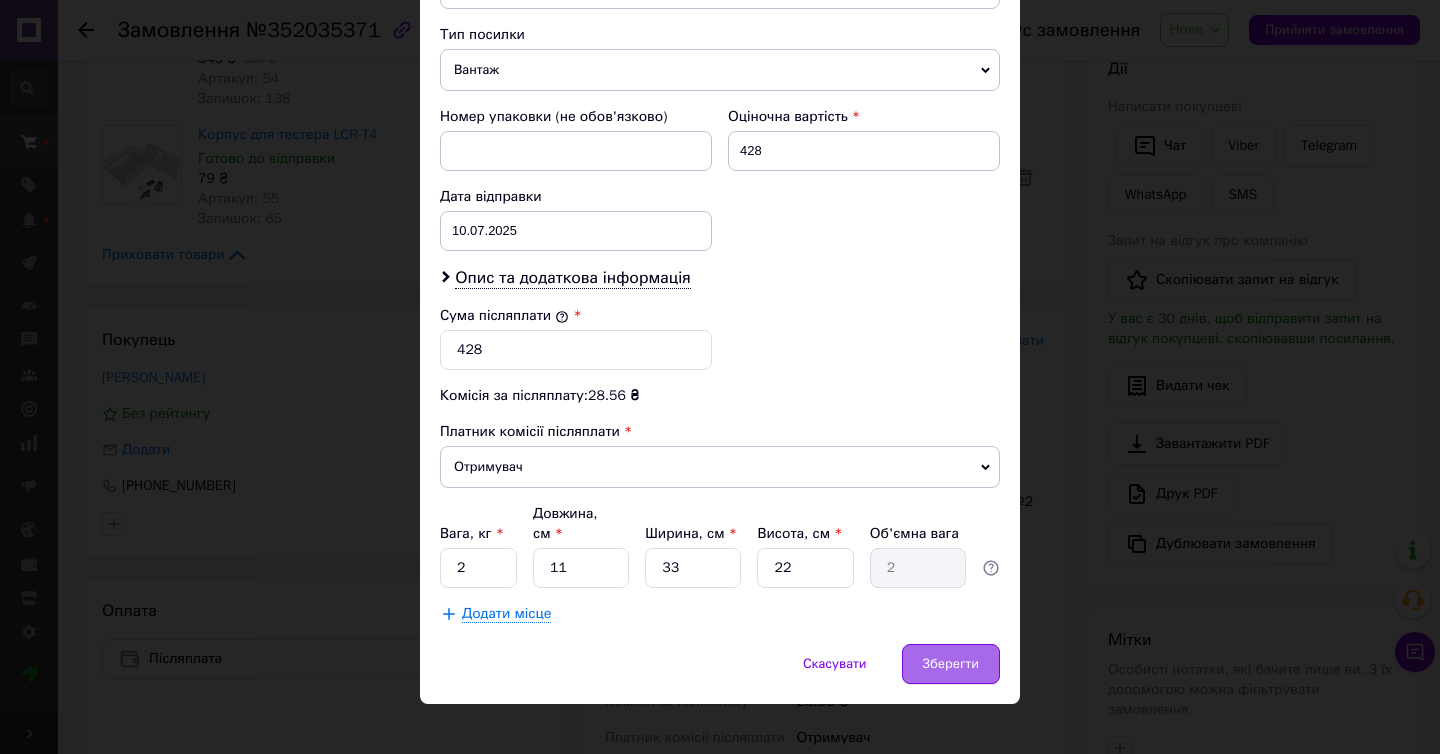 click on "Зберегти" at bounding box center [951, 664] 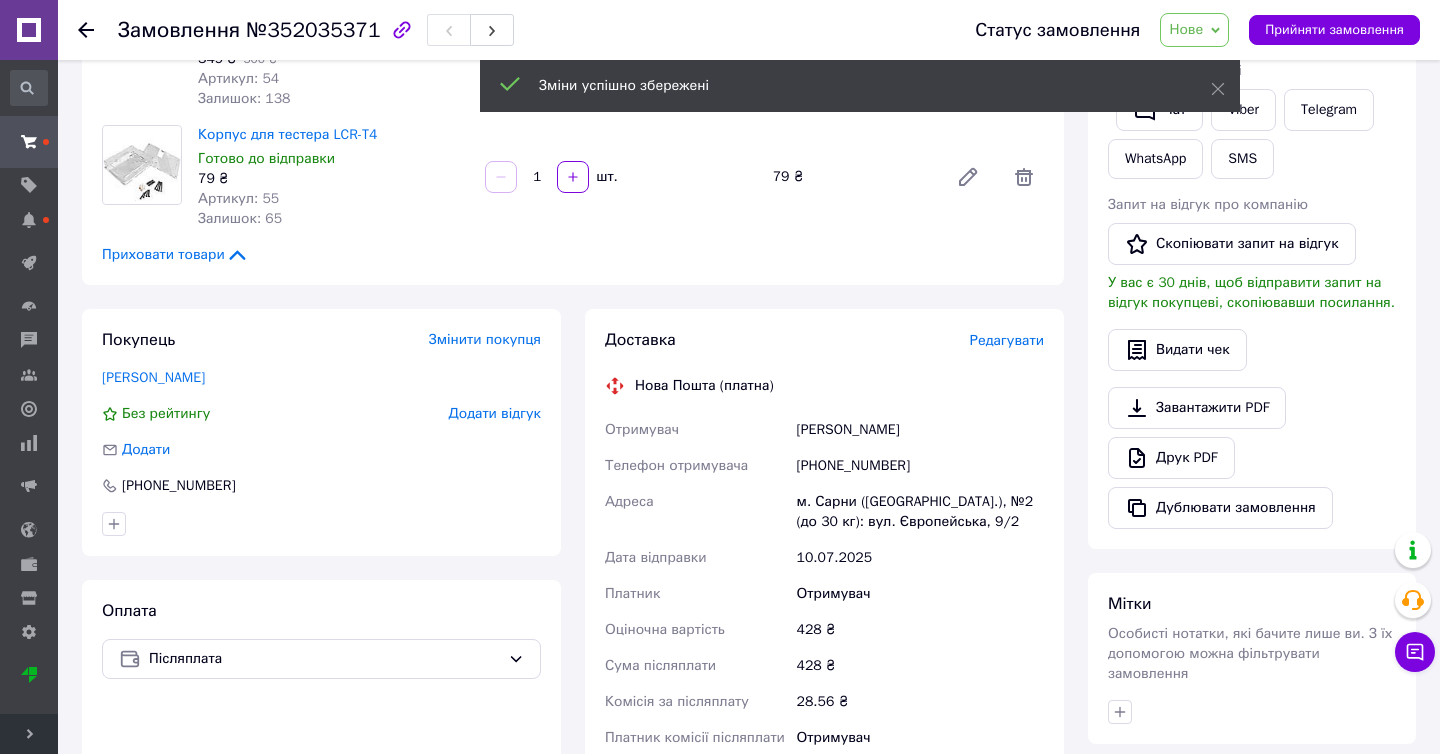 click 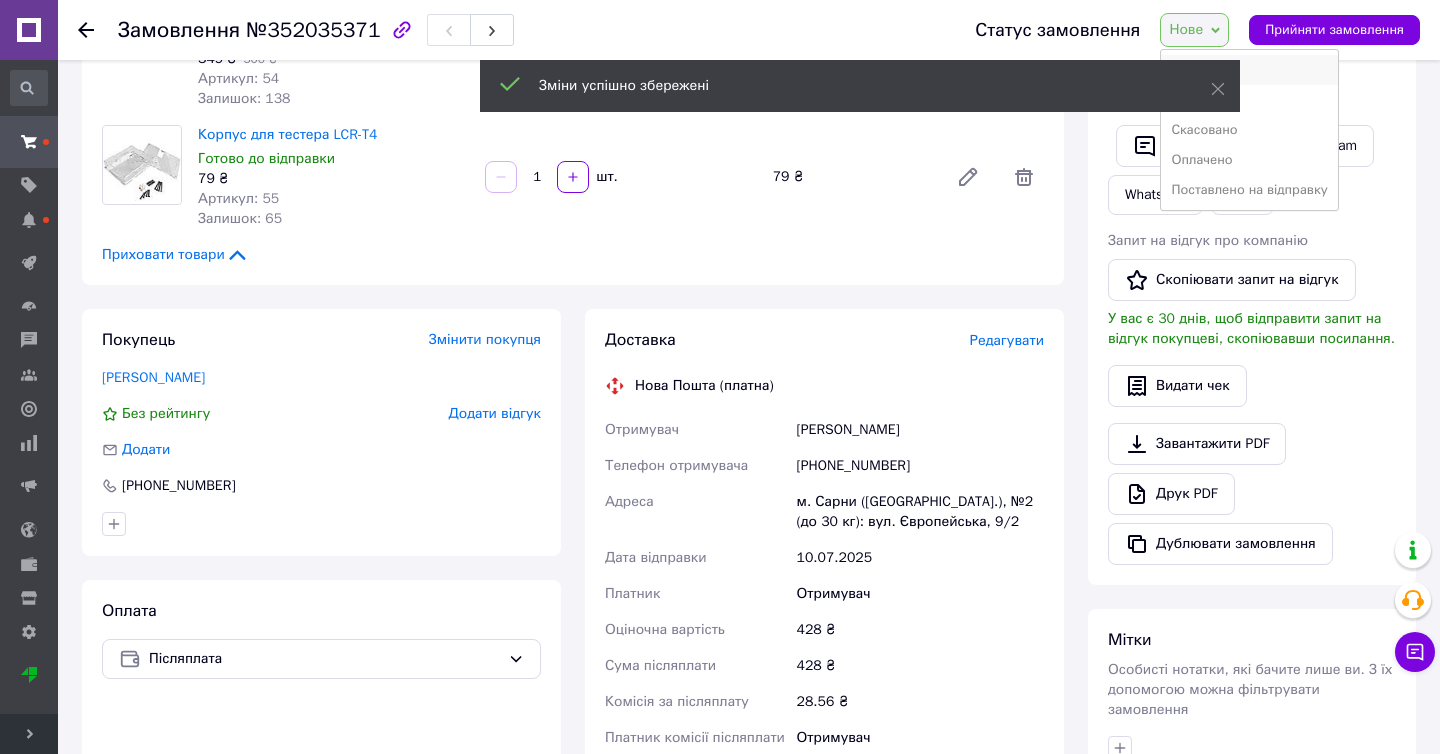 click on "Прийнято" at bounding box center (1249, 70) 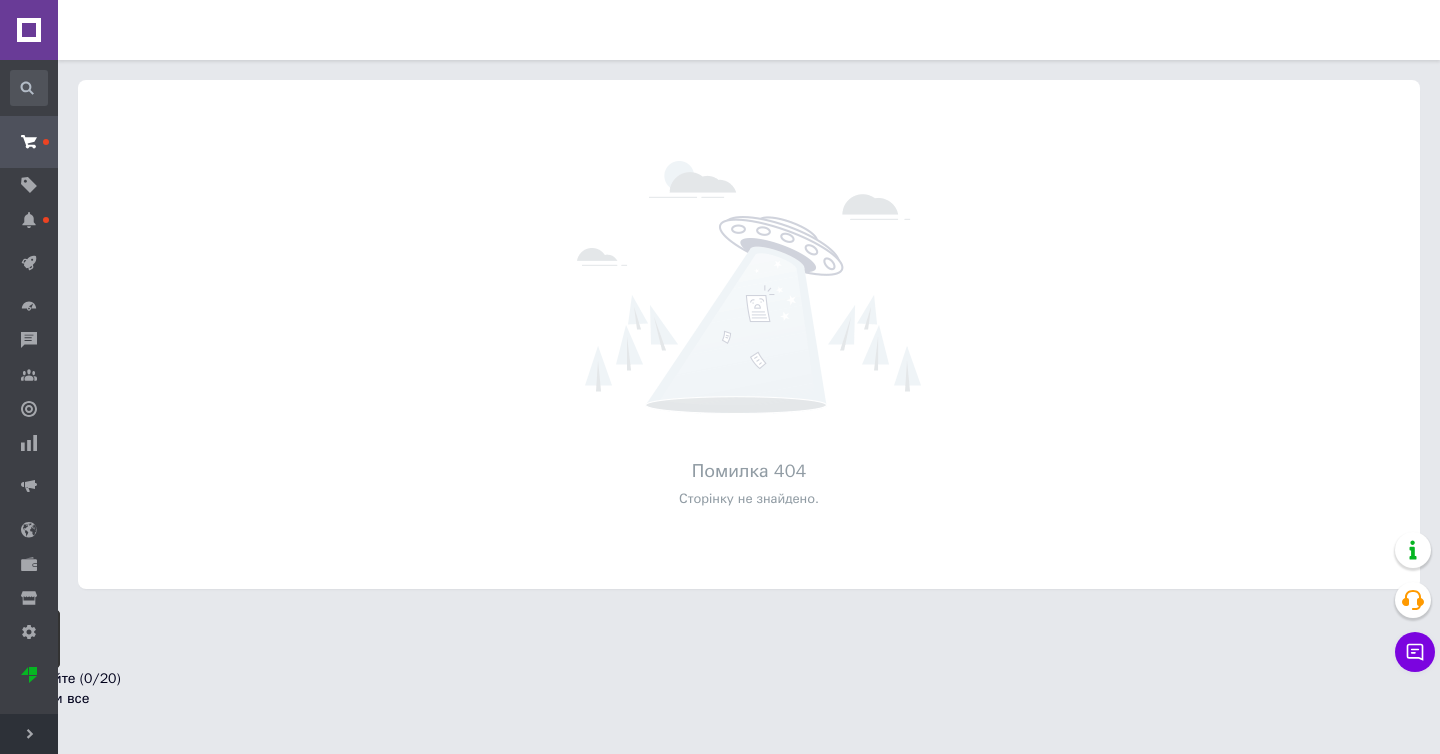 scroll, scrollTop: 0, scrollLeft: 0, axis: both 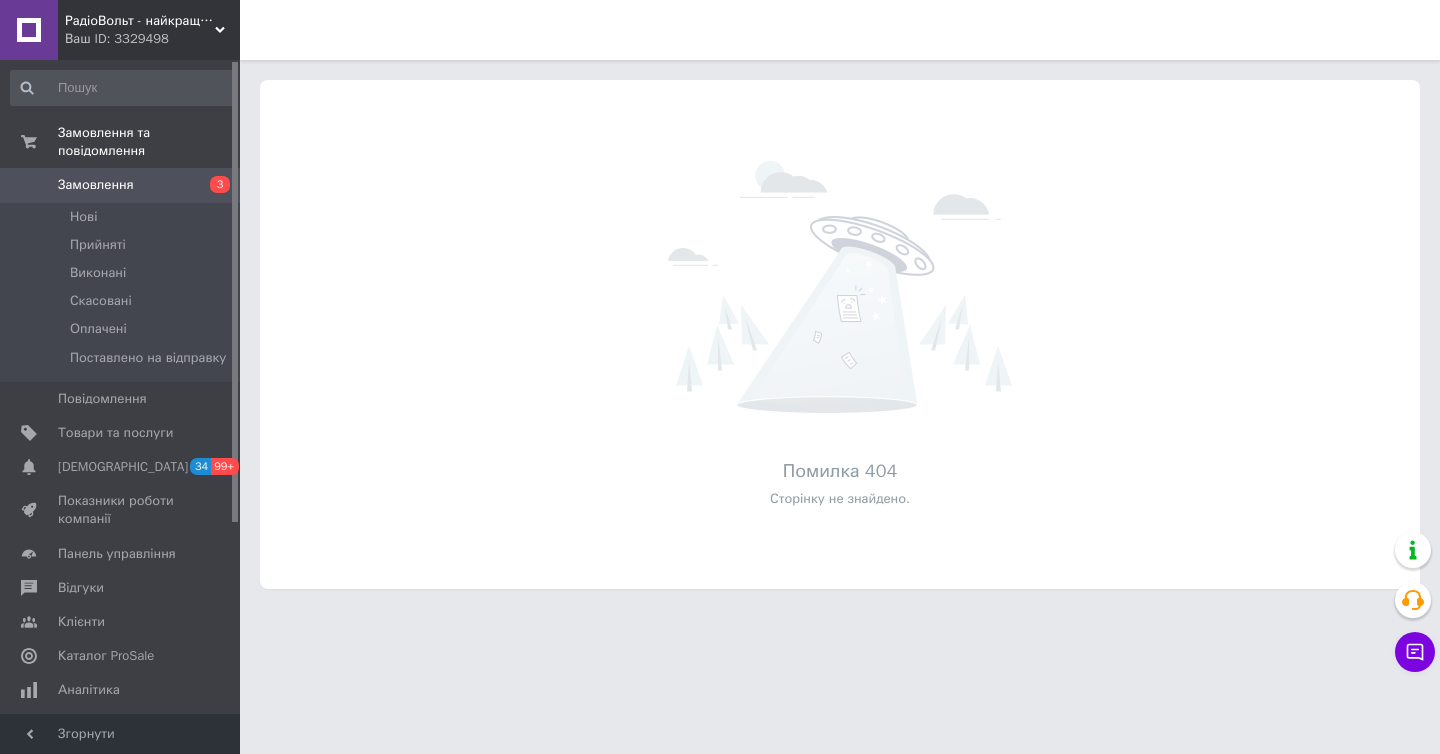click on "РадіоВольт - найкращі товари для радіодлюбителя" at bounding box center [140, 21] 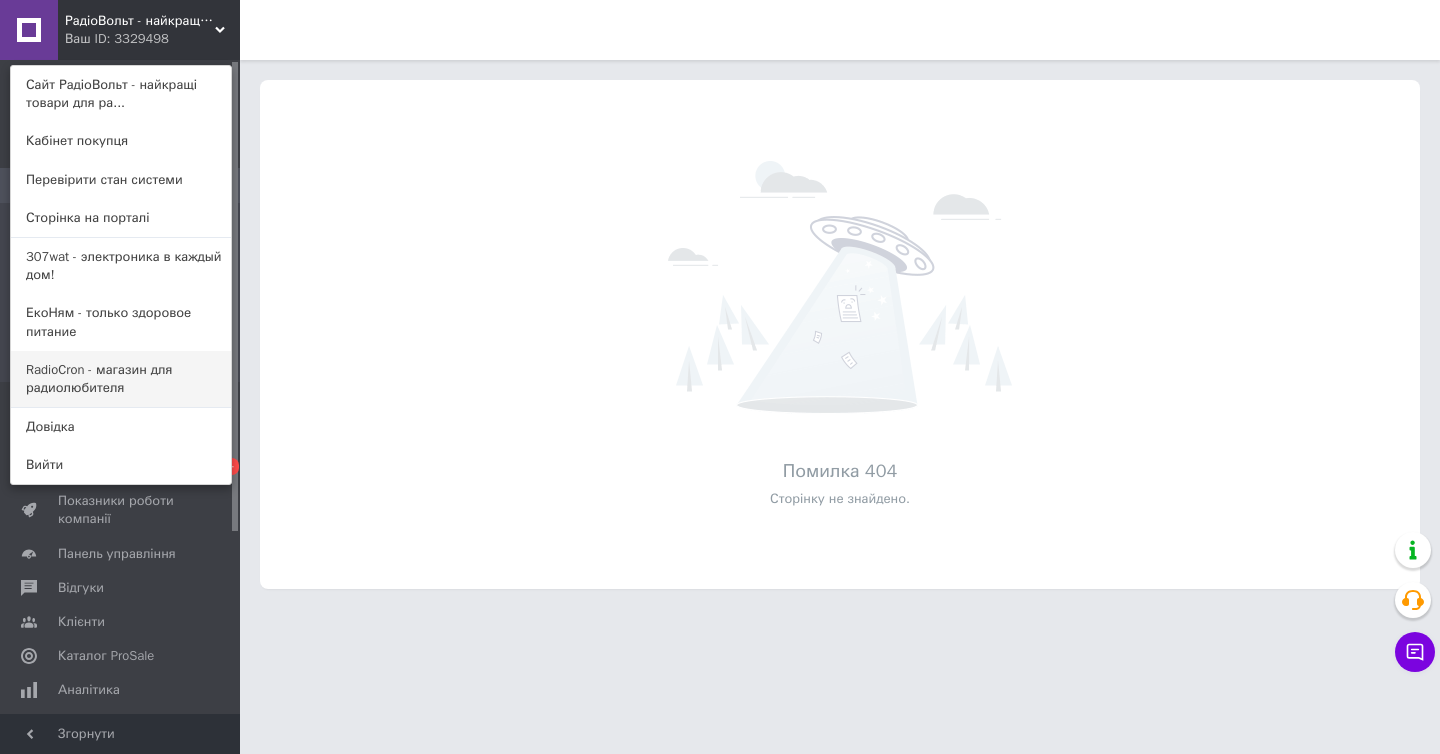 click on "RadioCron - магазин для радиолюбителя" at bounding box center [121, 379] 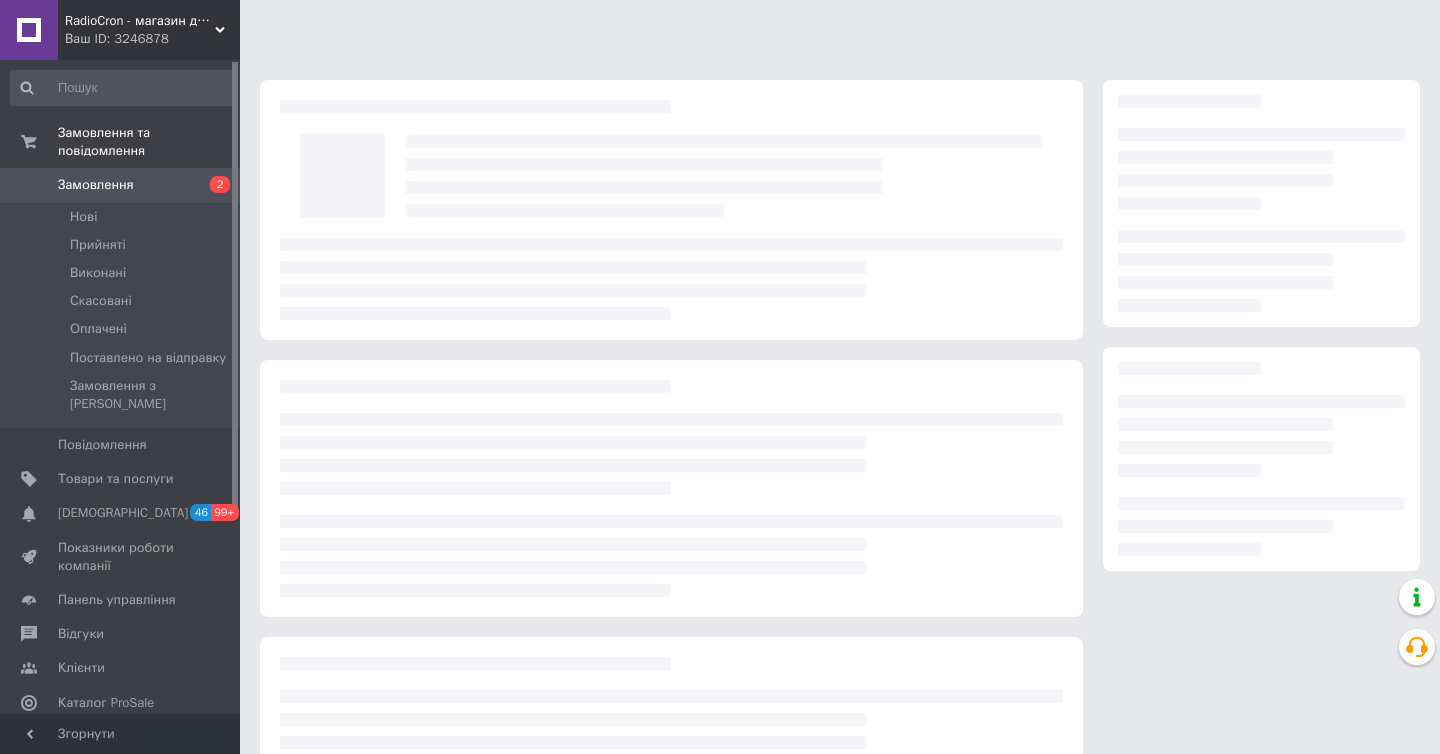 scroll, scrollTop: 0, scrollLeft: 0, axis: both 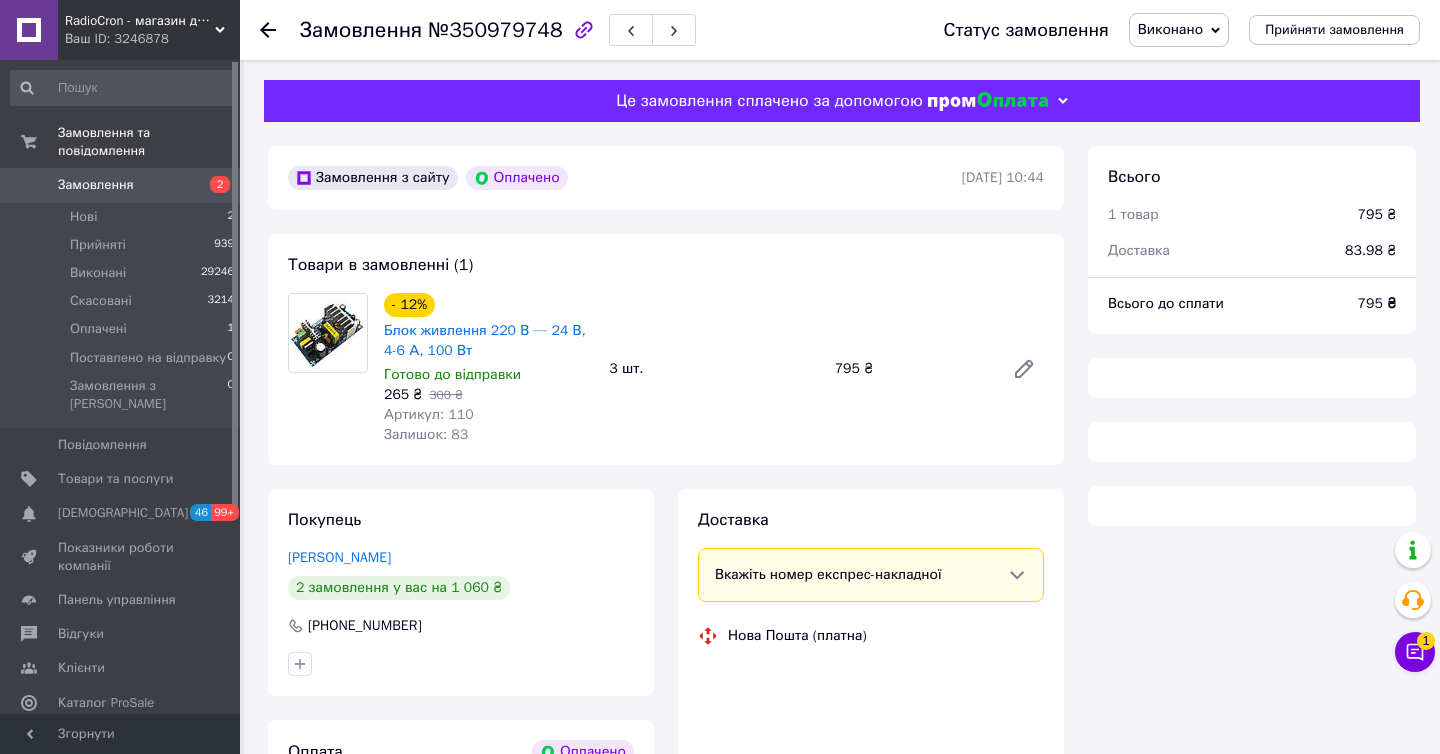 click on "Згорнути" at bounding box center [120, 734] 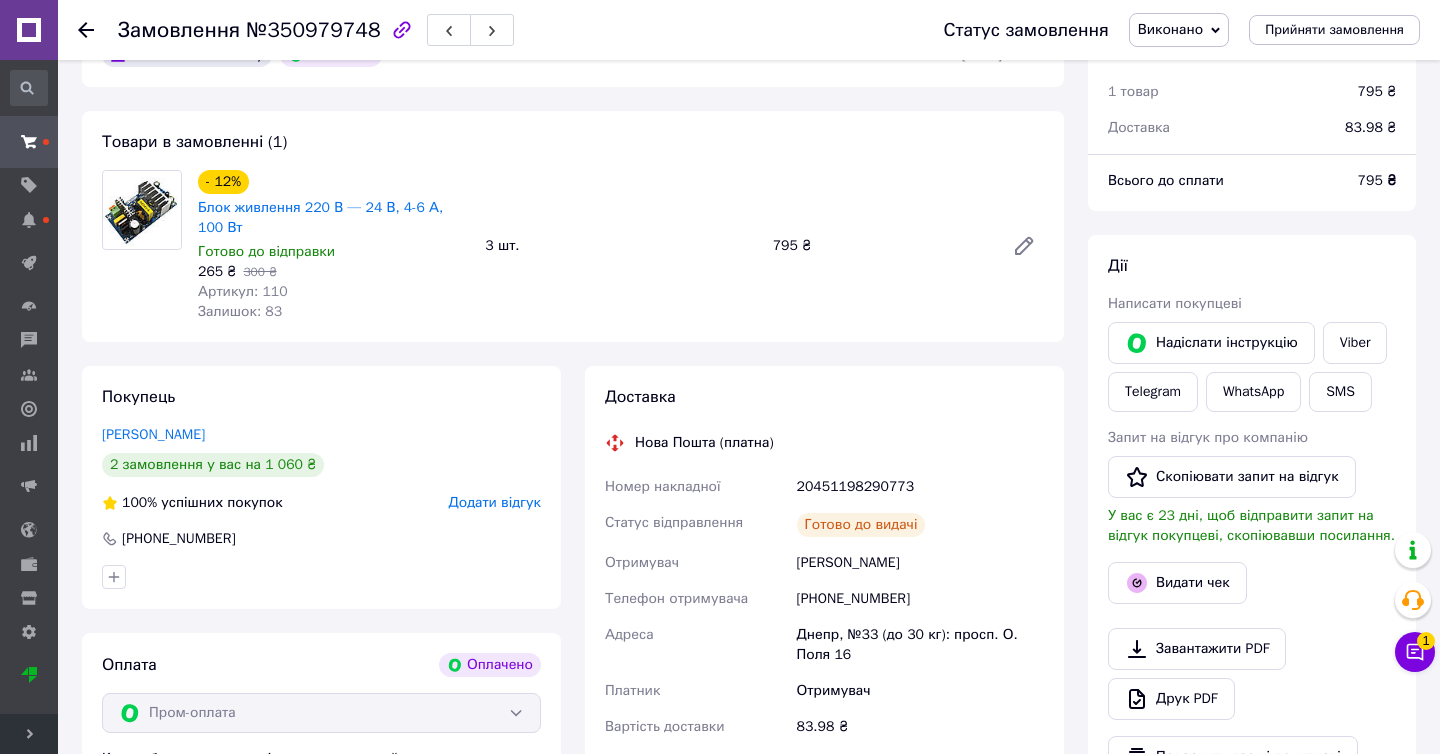 scroll, scrollTop: 151, scrollLeft: 0, axis: vertical 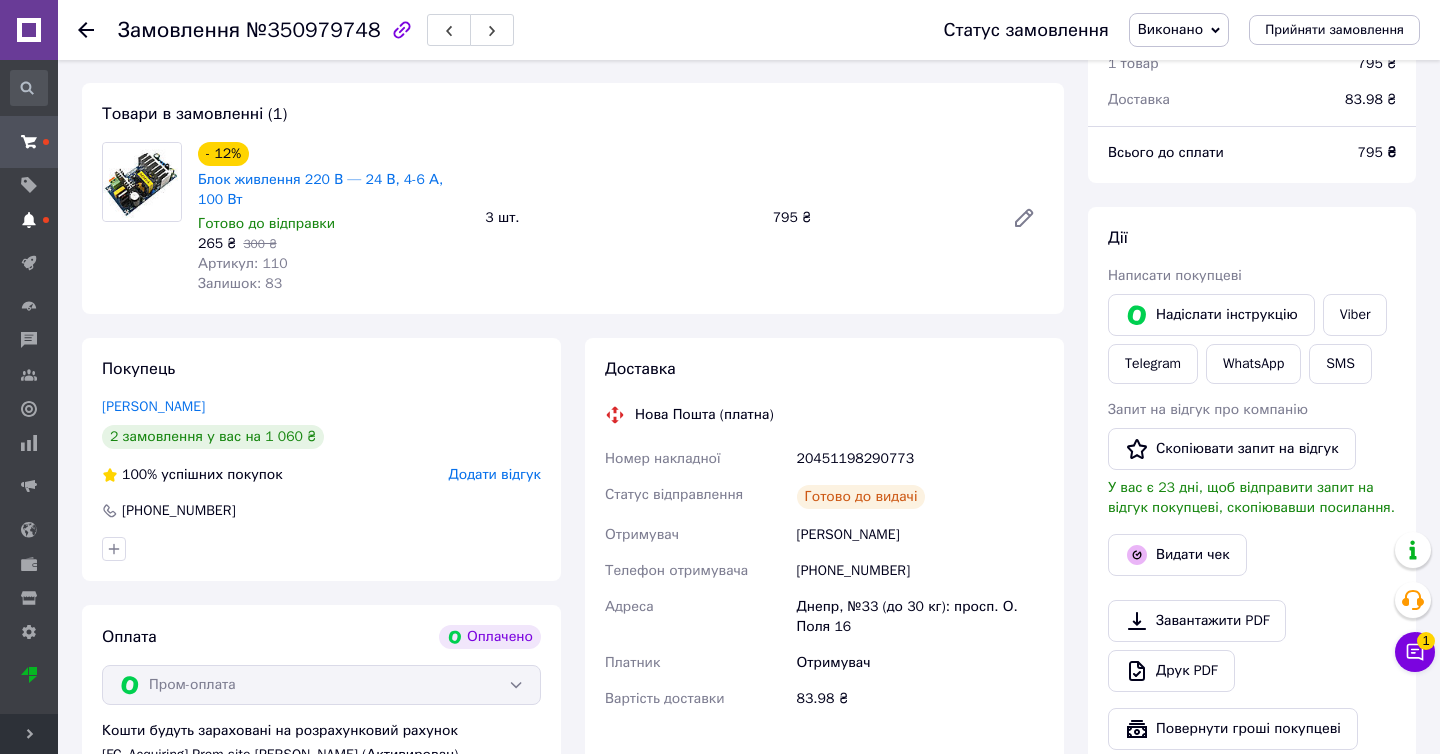 click 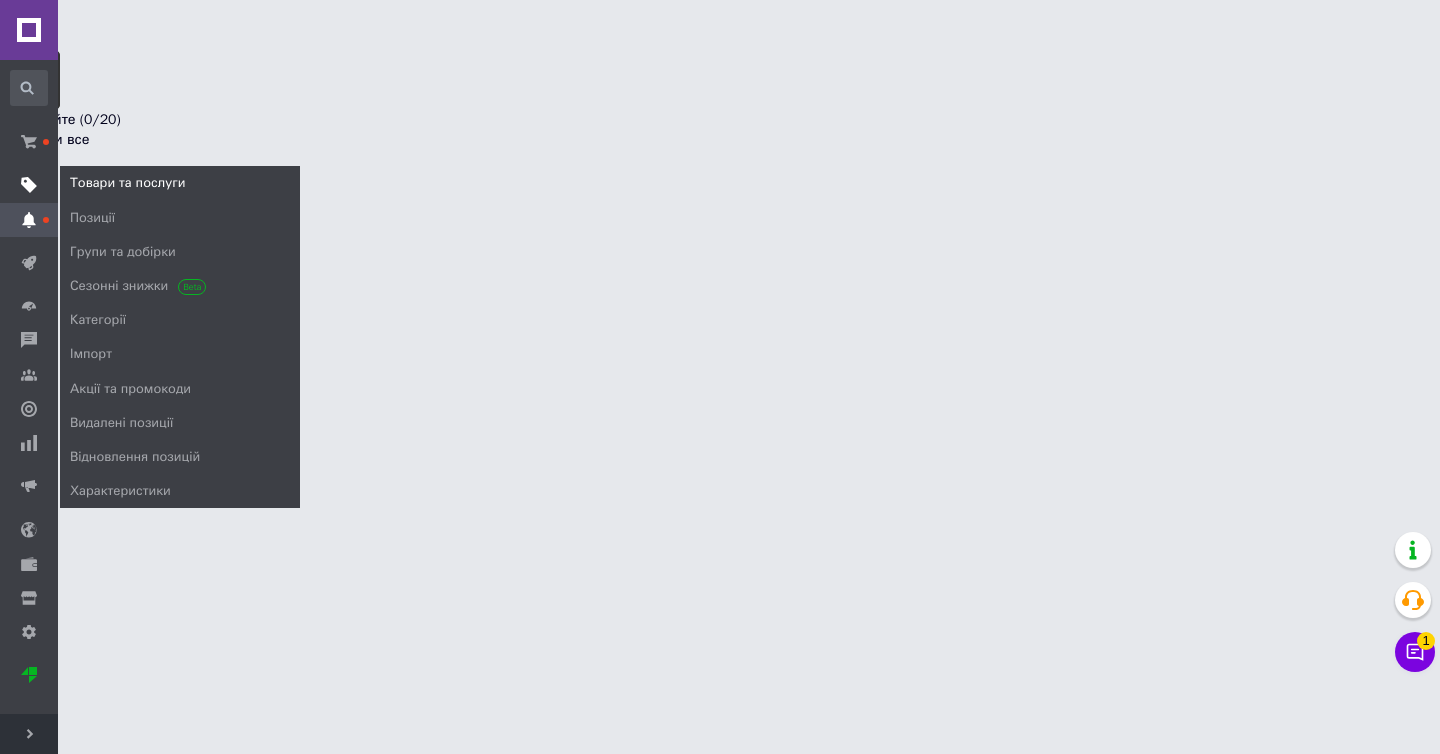 click on "Товари та послуги" at bounding box center (29, 185) 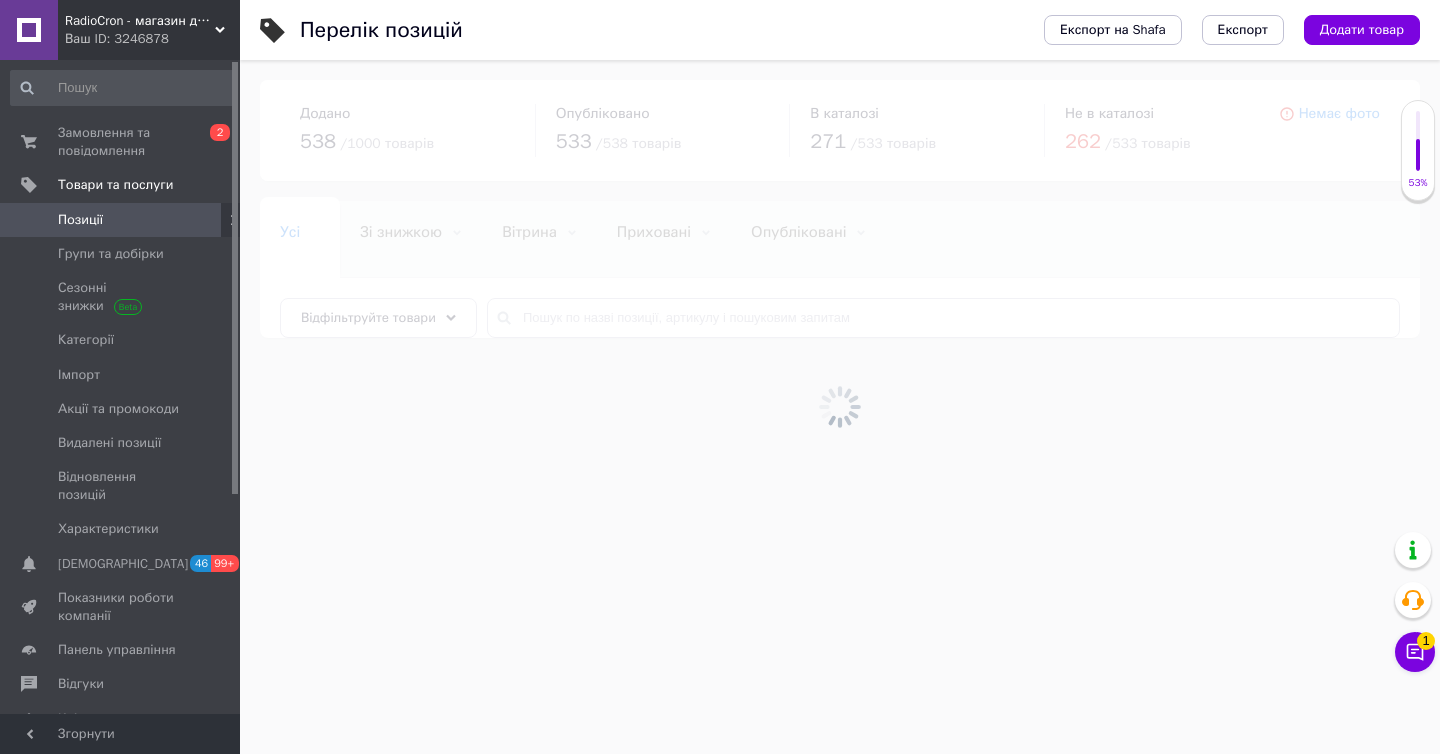 click at bounding box center (840, 407) 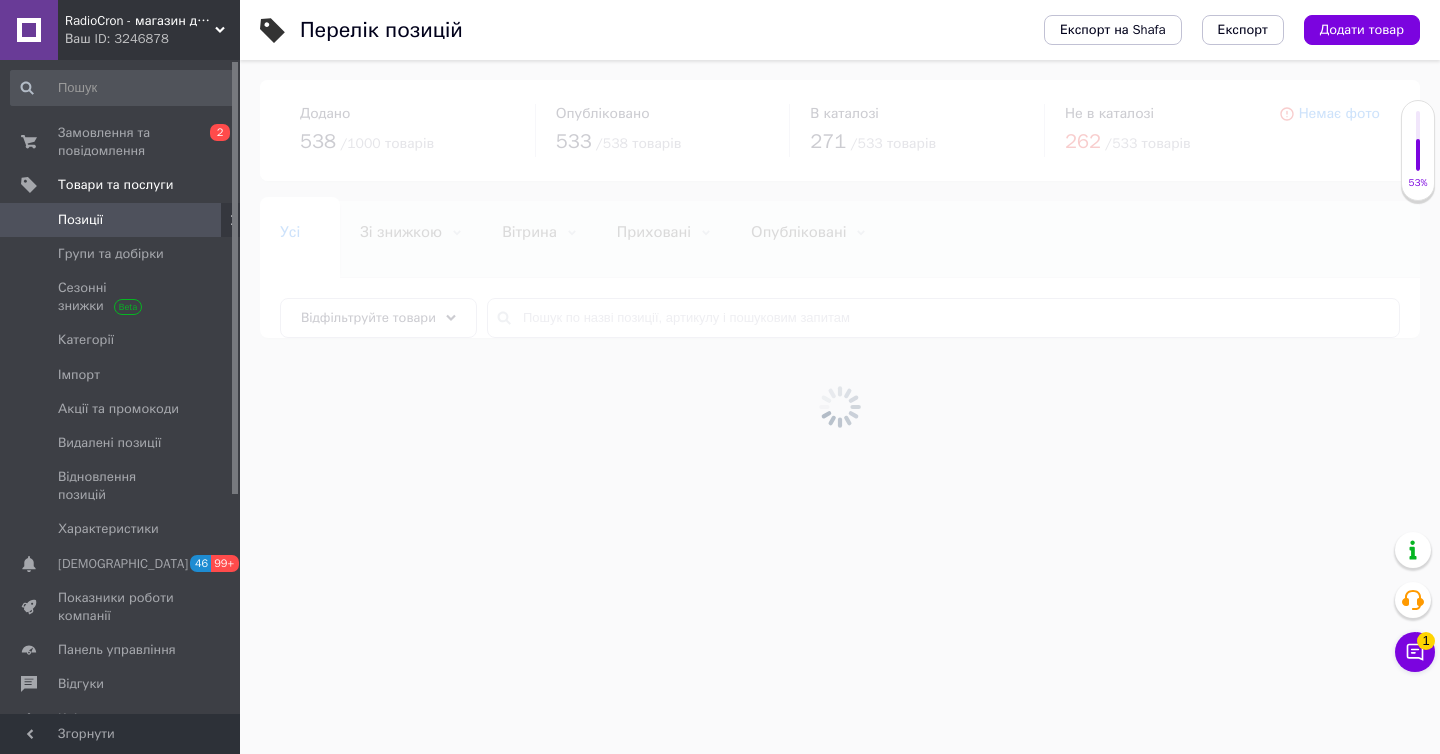 click at bounding box center (840, 407) 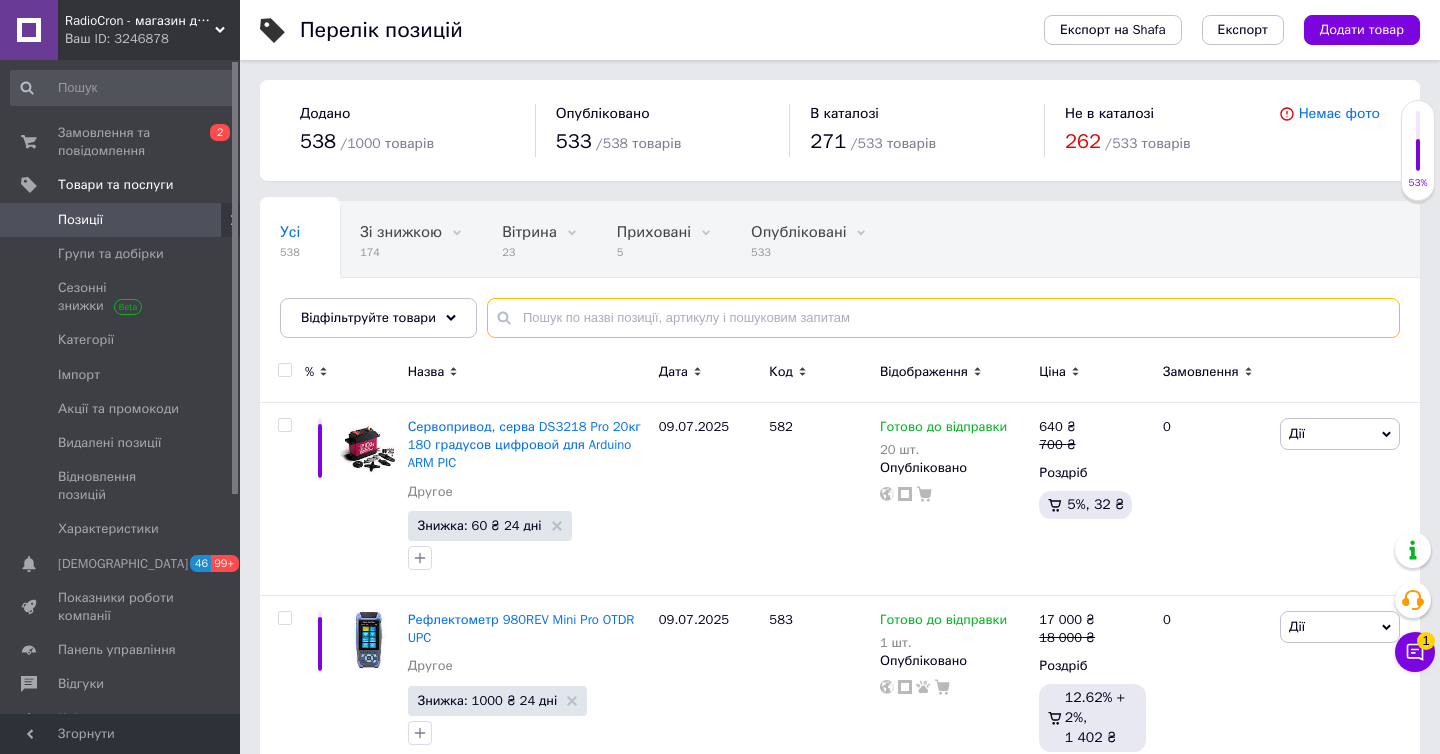 click at bounding box center [943, 318] 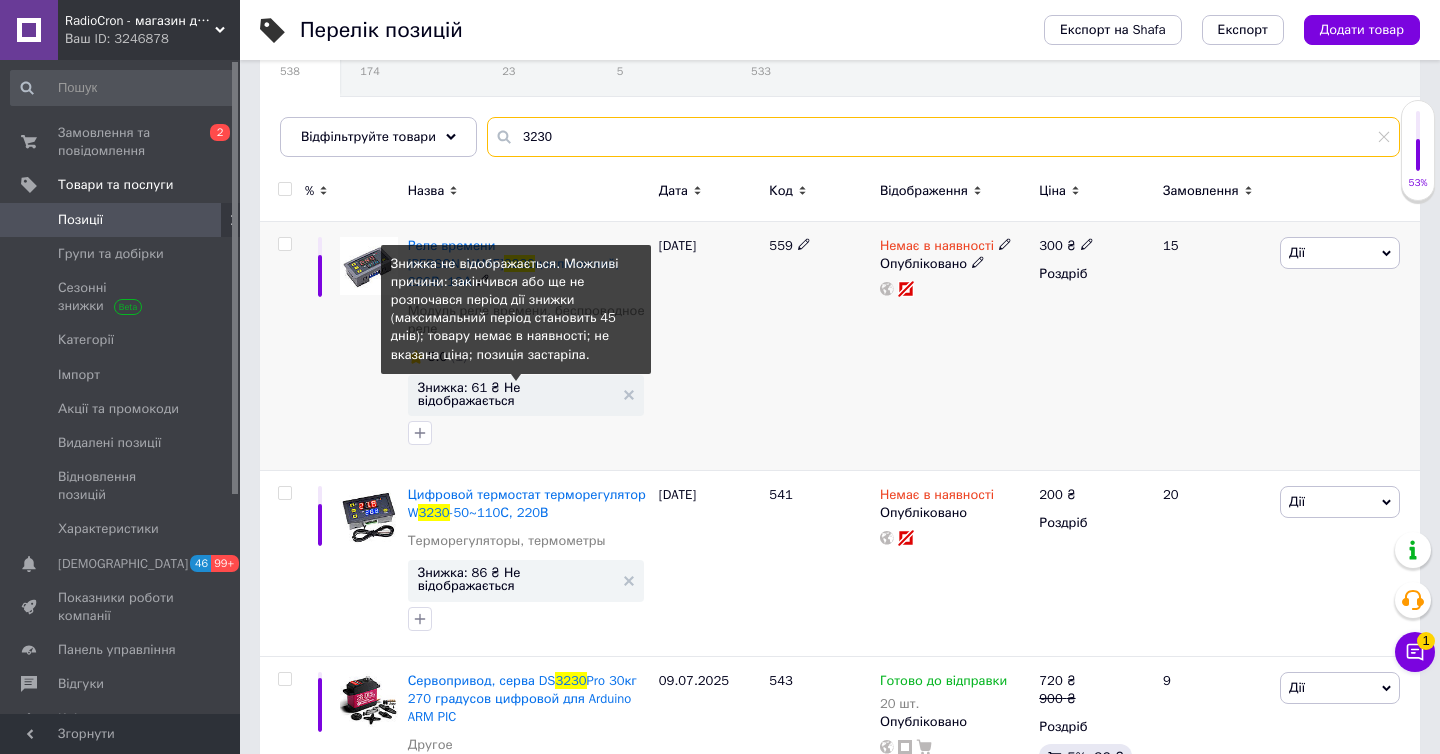 scroll, scrollTop: 294, scrollLeft: 0, axis: vertical 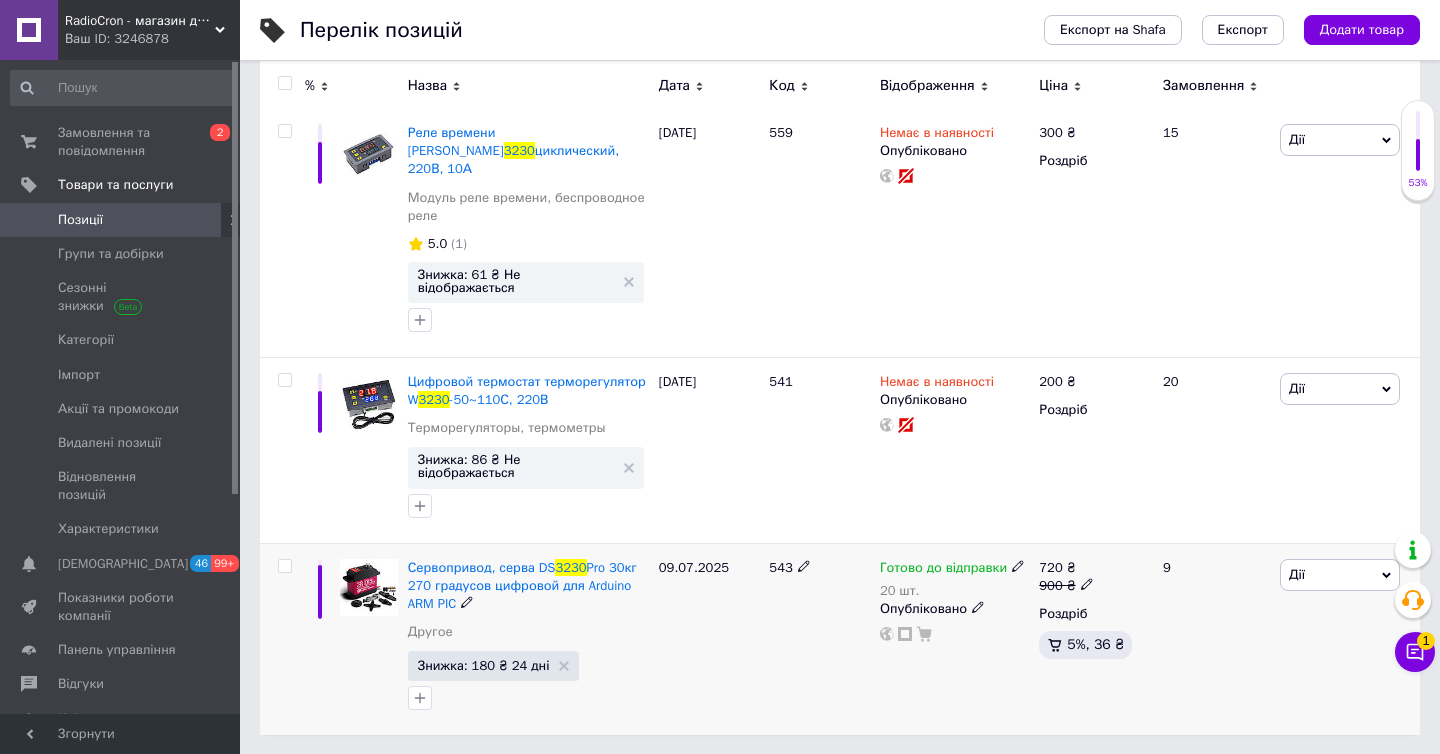 type on "3230" 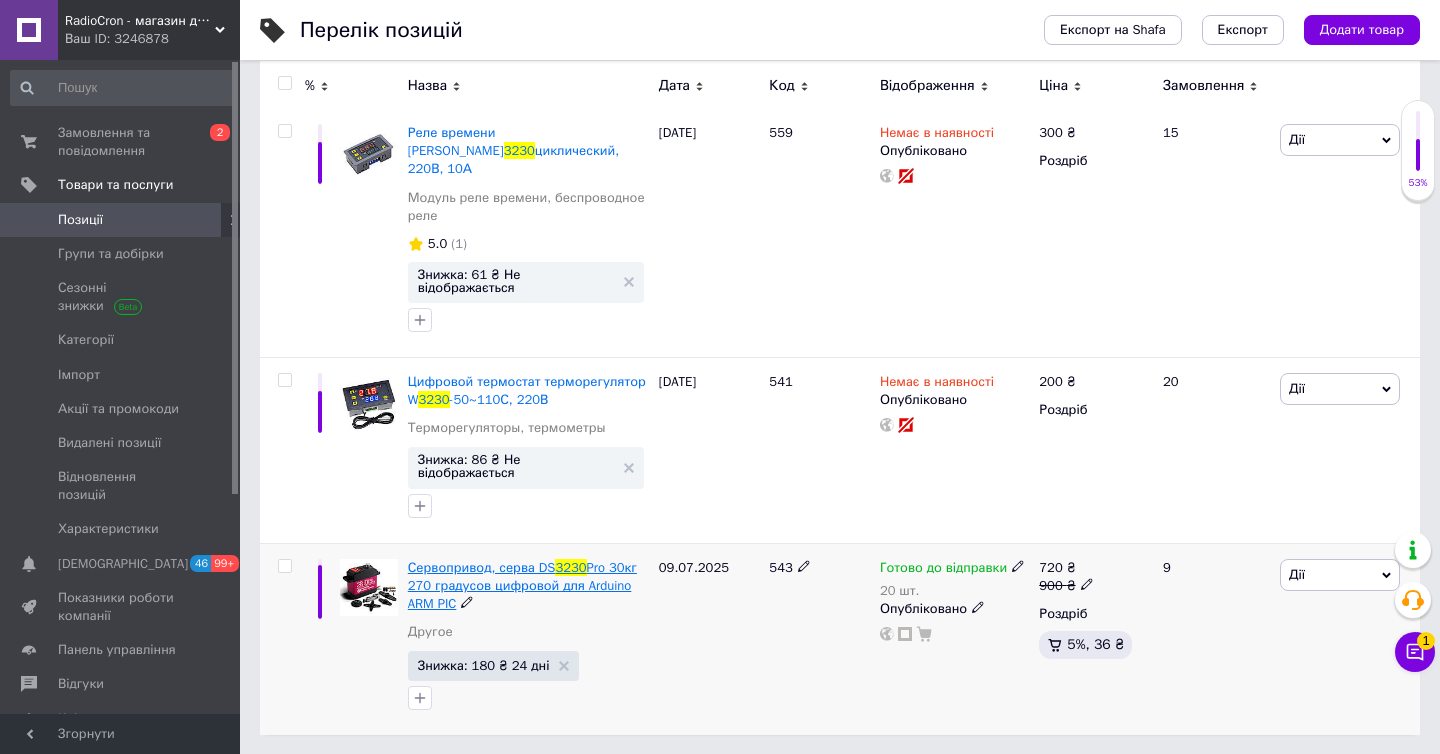 click on "Сервопривод, серва DS" at bounding box center (482, 567) 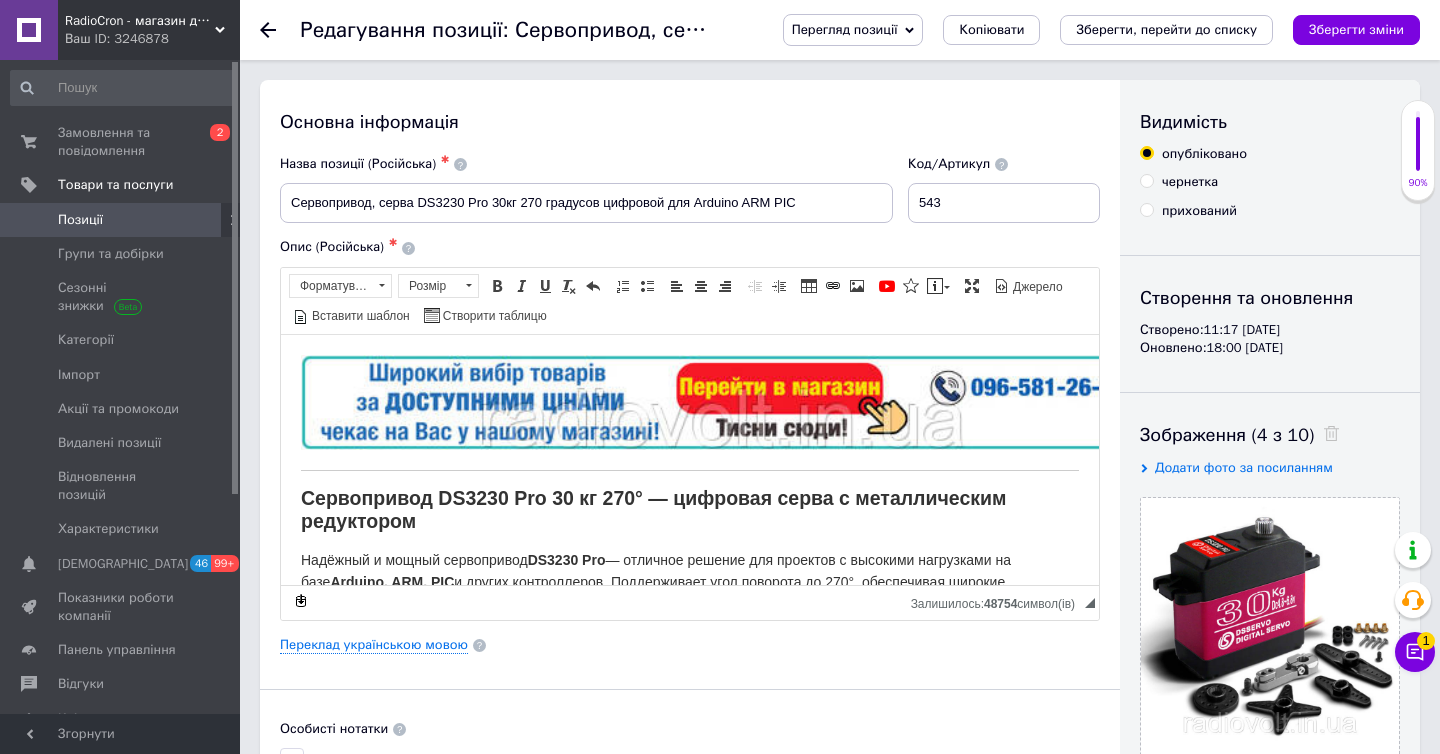 scroll, scrollTop: 0, scrollLeft: 0, axis: both 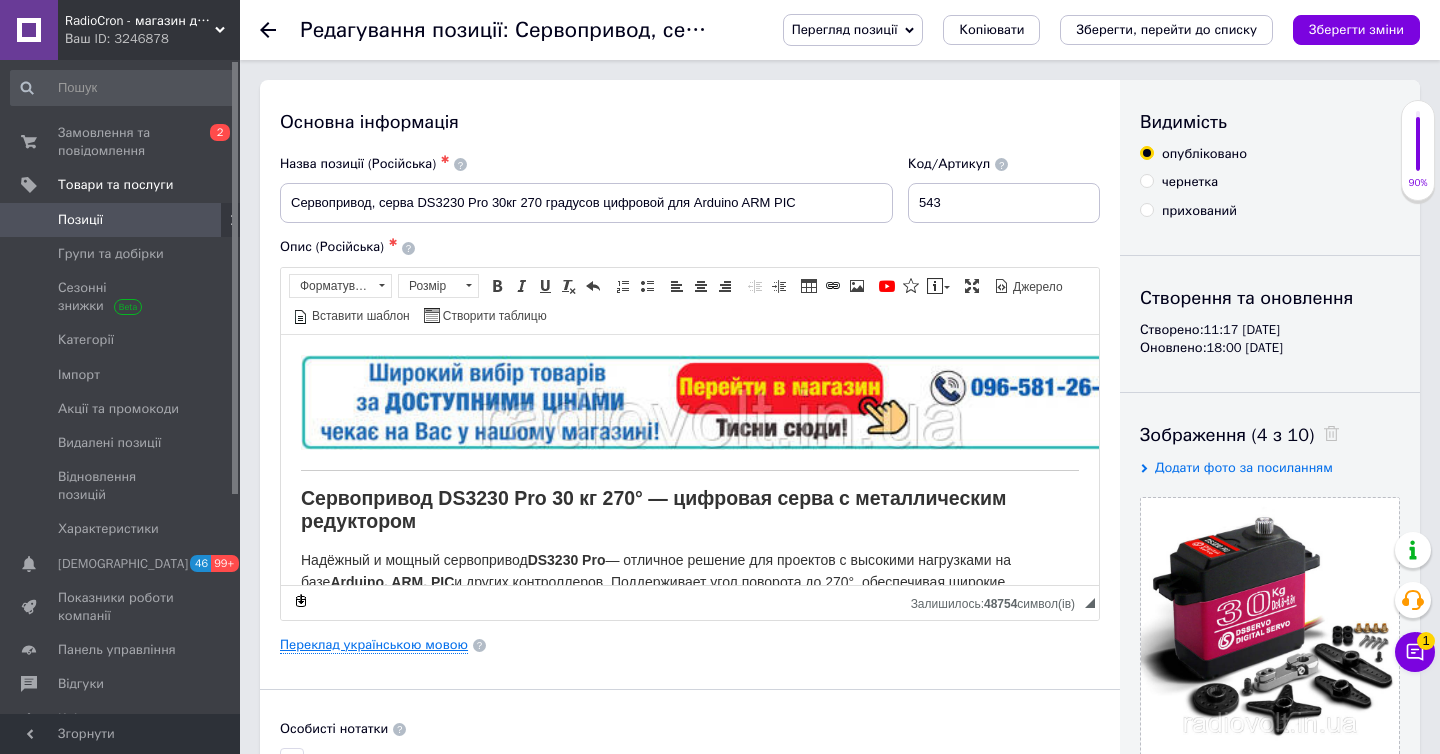 click on "Переклад українською мовою" at bounding box center (374, 645) 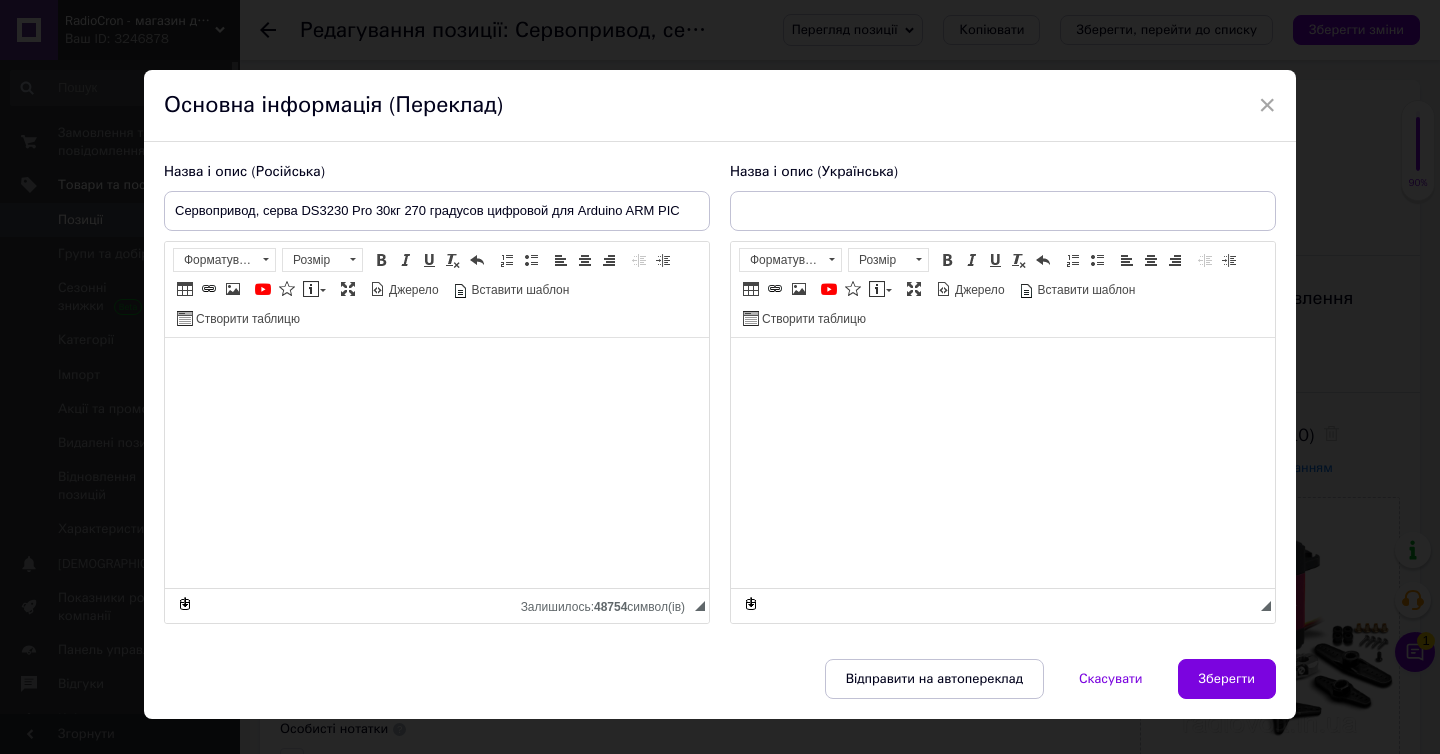 type on "Сервопривод, серва DS3230 Pro 30 кг 270 градусів цифровий для Arduino ARM PIC" 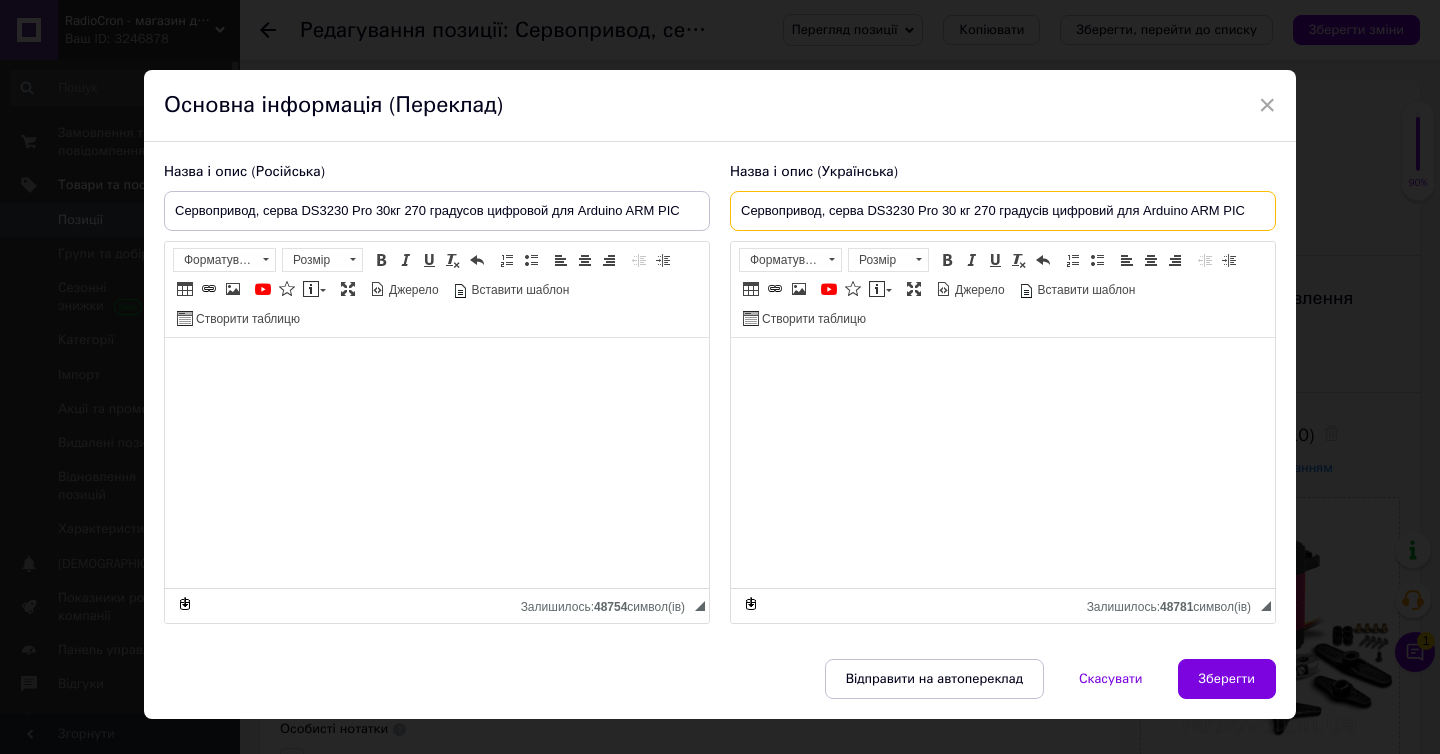 click on "Сервопривод, серва DS3230 Pro 30 кг 270 градусів цифровий для Arduino ARM PIC" at bounding box center [1003, 211] 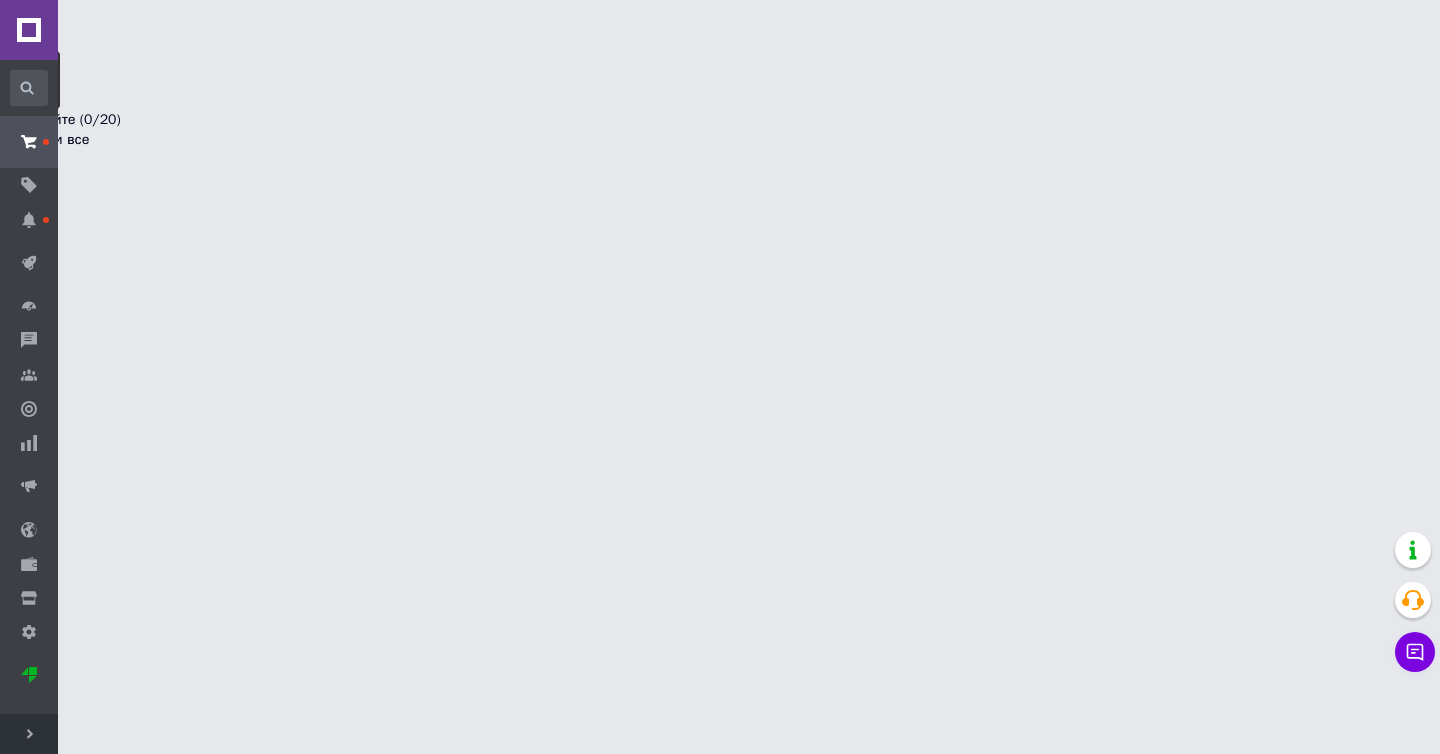 scroll, scrollTop: 0, scrollLeft: 0, axis: both 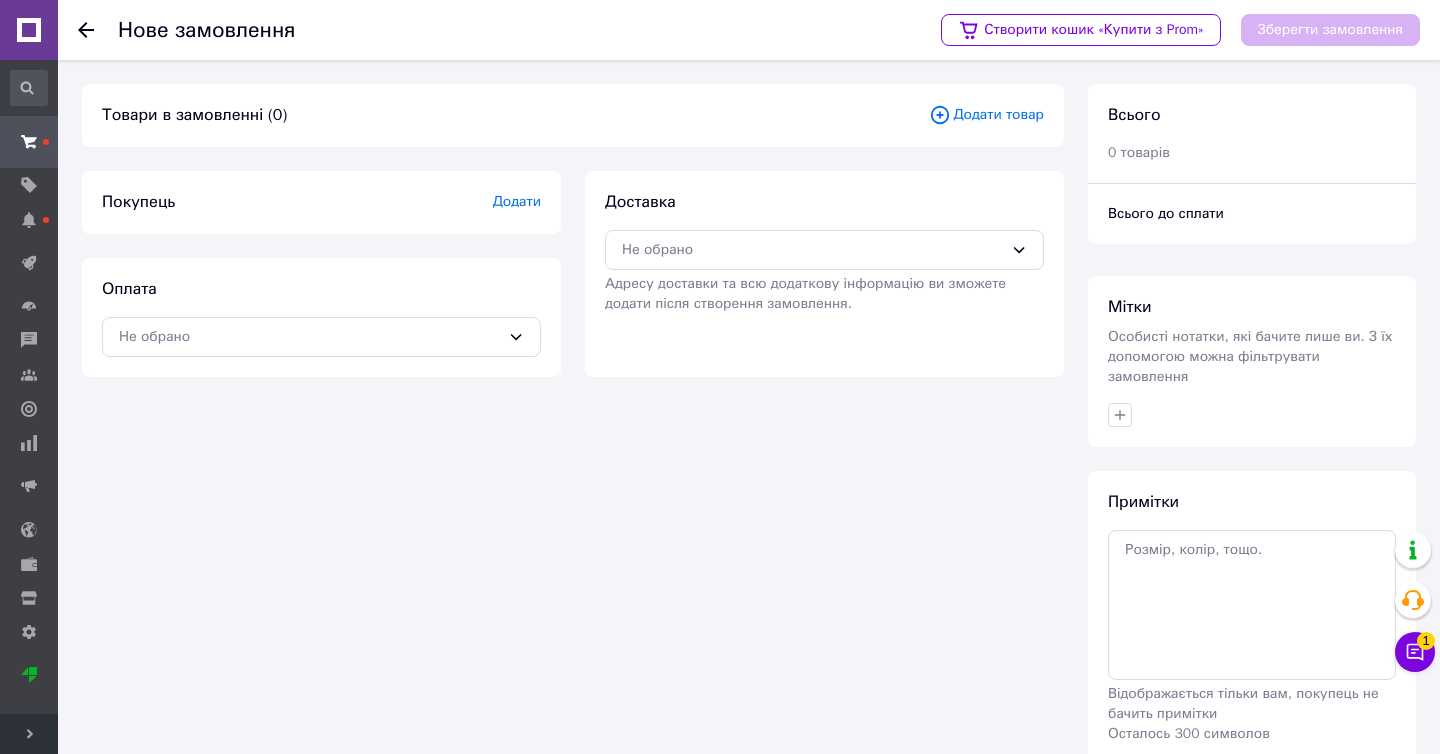 click on "Розгорнути" at bounding box center [29, 734] 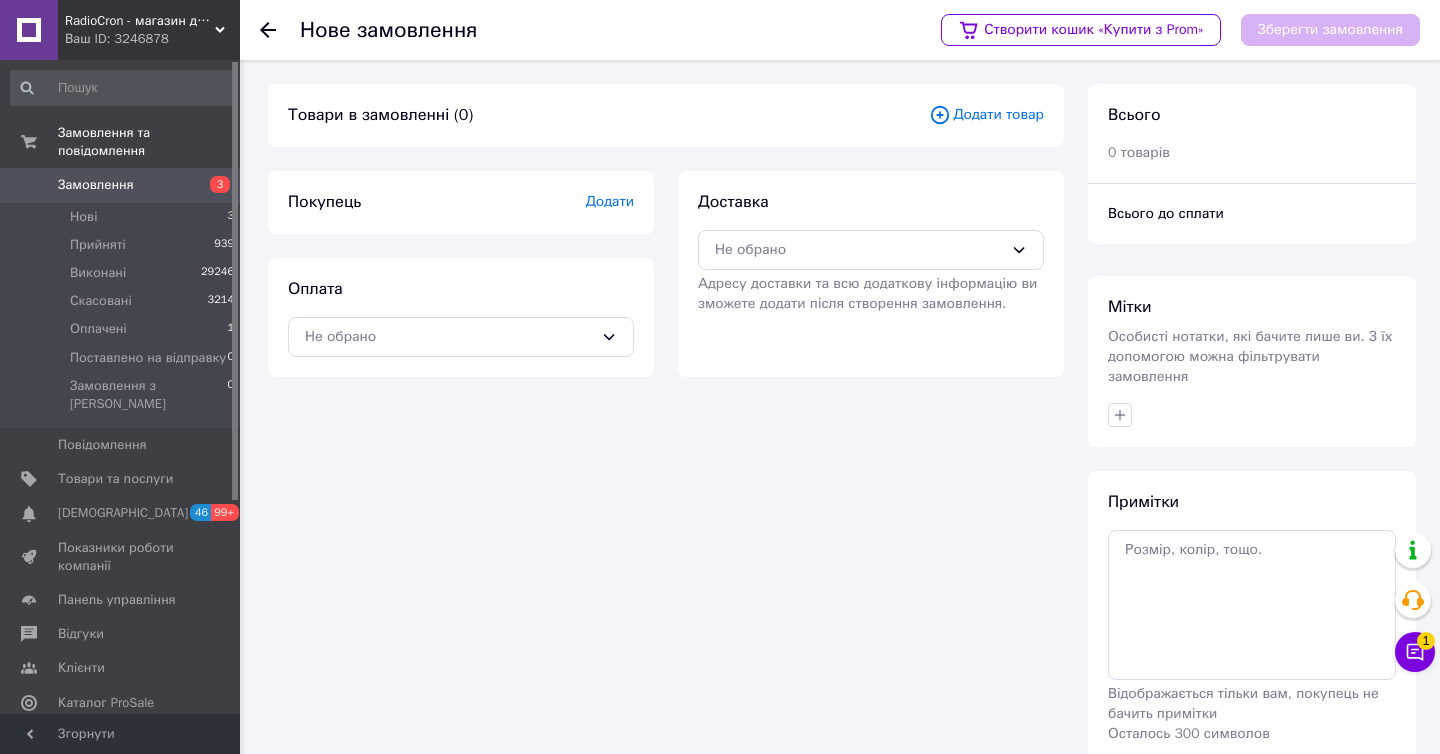 click on "Ваш ID: 3246878" at bounding box center (152, 39) 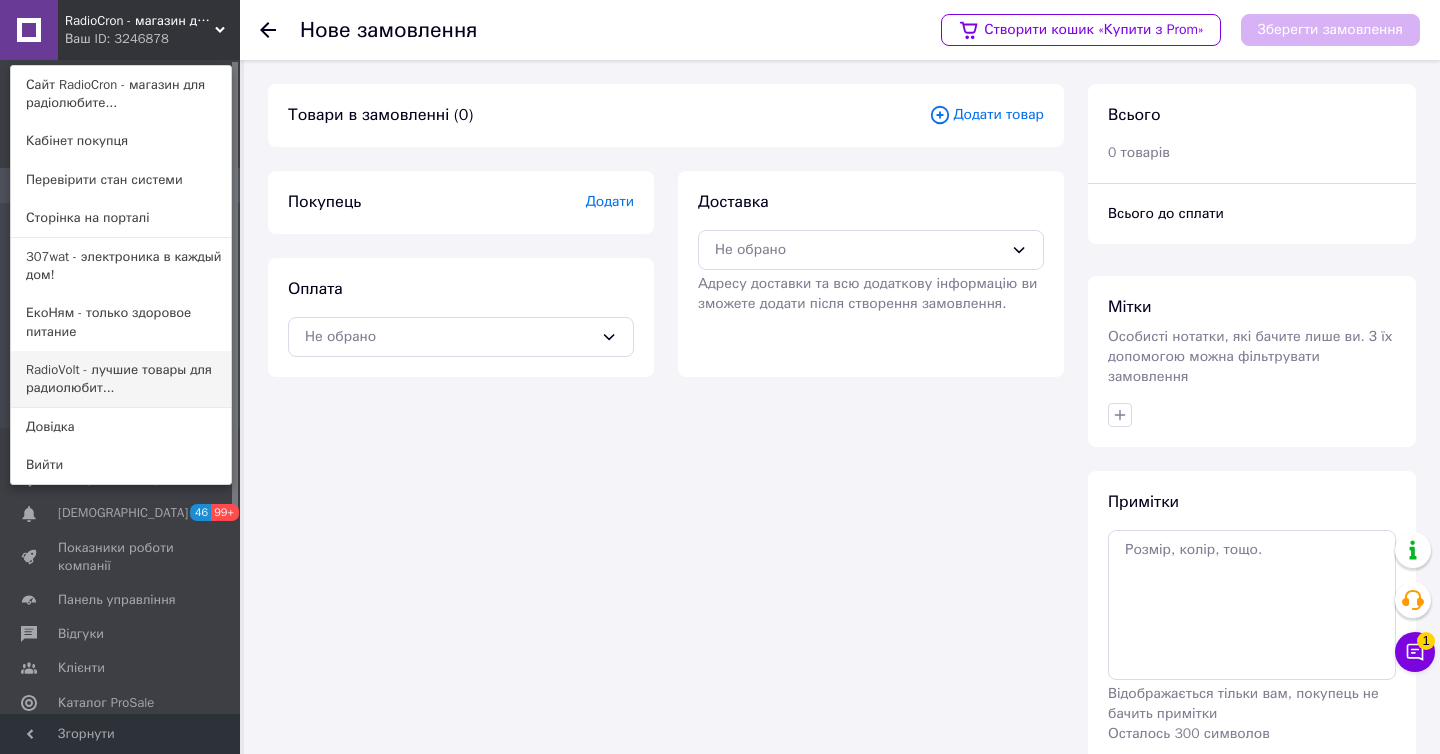 click on "RadioVolt - лучшие товары для радиолюбит..." at bounding box center [121, 379] 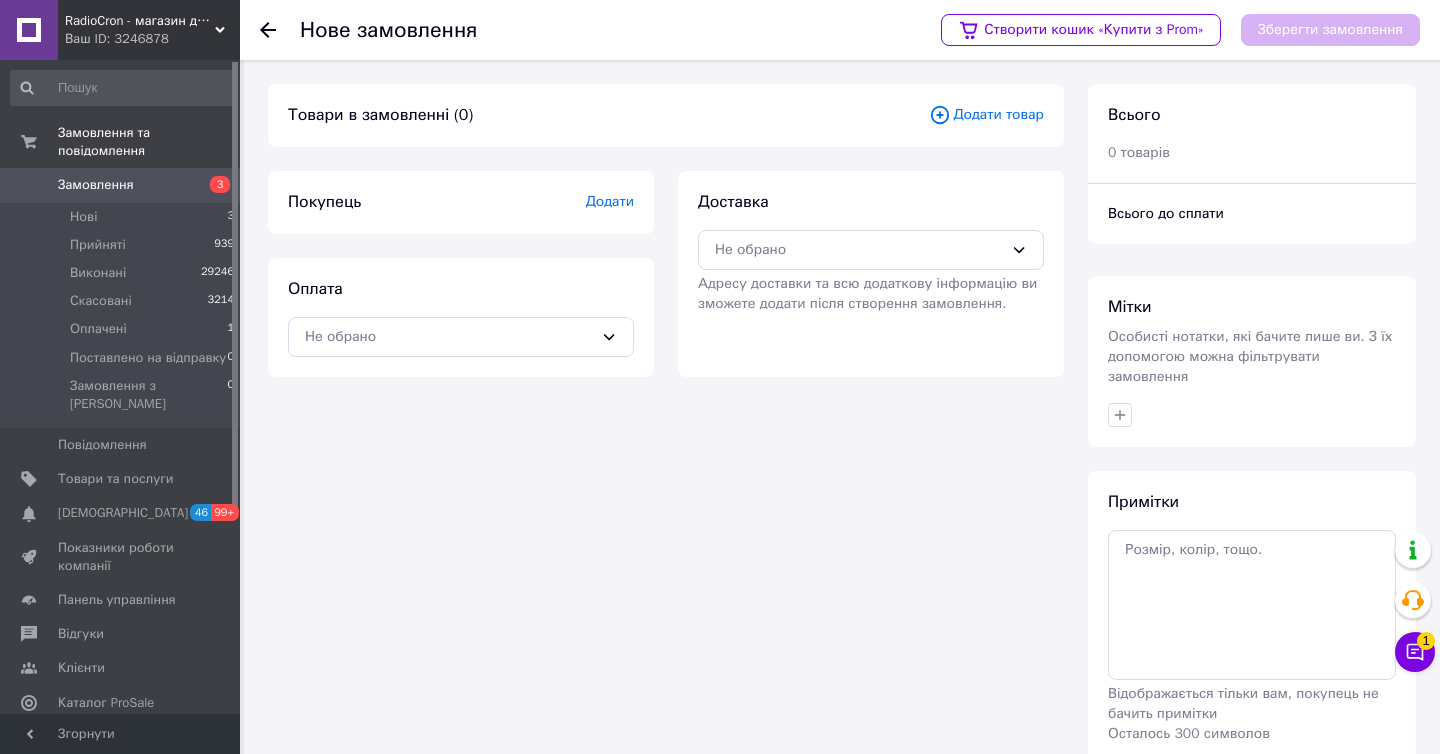 click on "Додати" at bounding box center [610, 201] 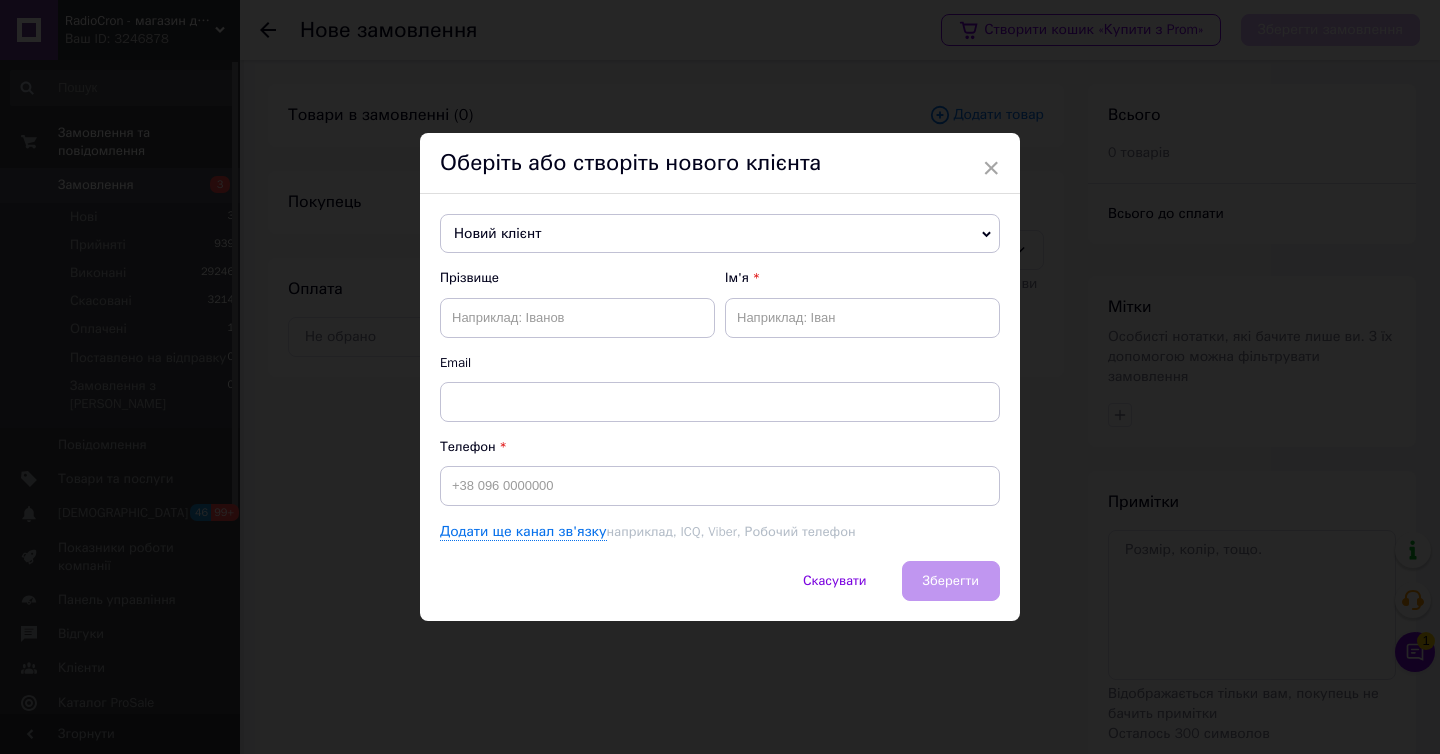 click on "Новий клієнт" at bounding box center [720, 234] 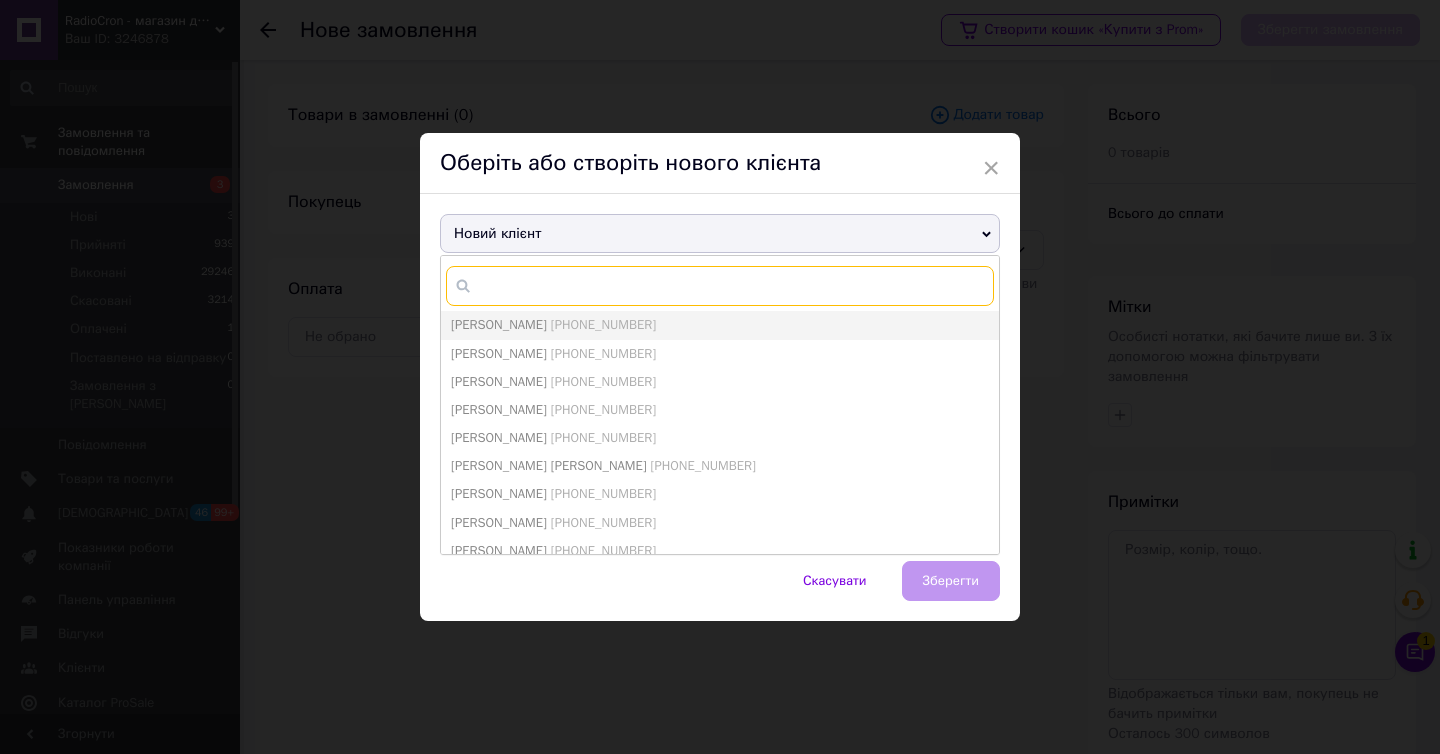 type on "5" 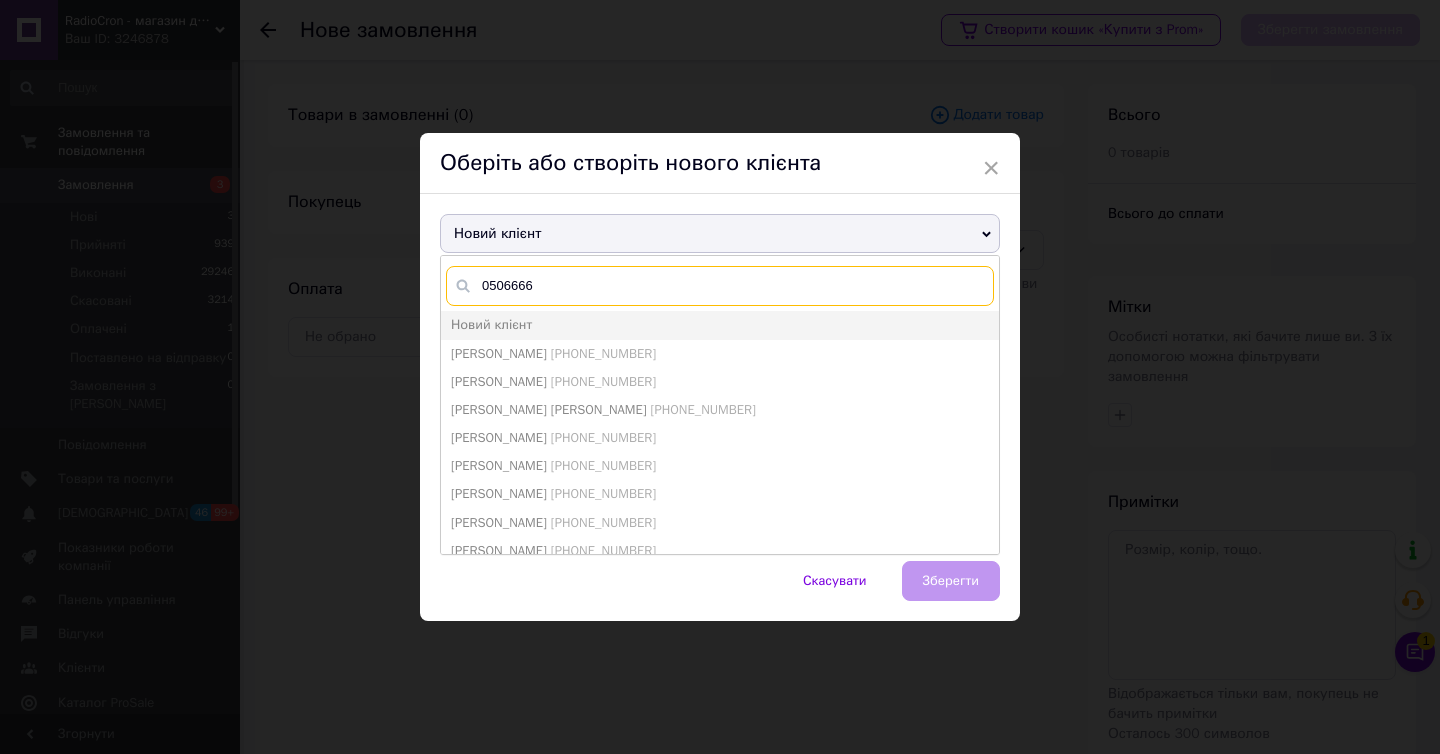 type on "05066666" 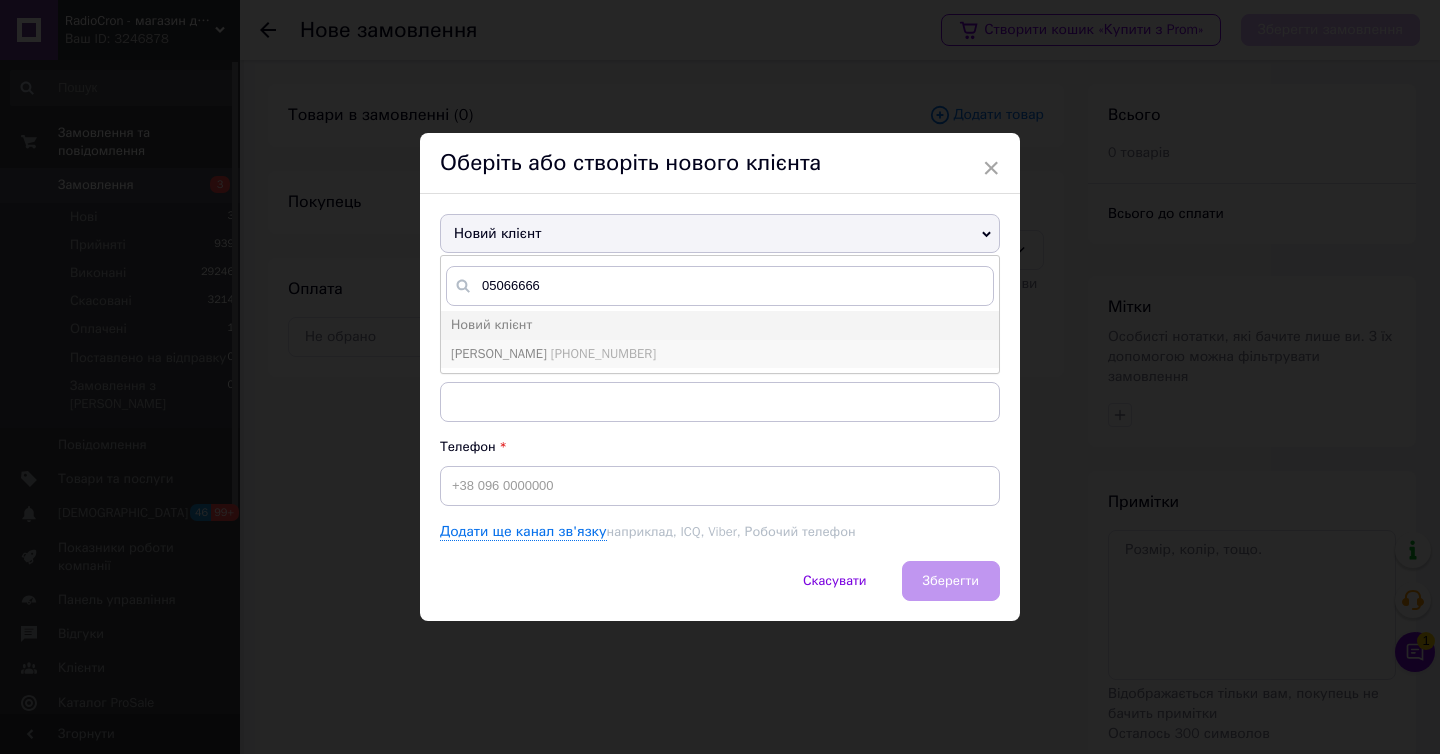 click on "Александр Скороход   +380506666612" at bounding box center (720, 354) 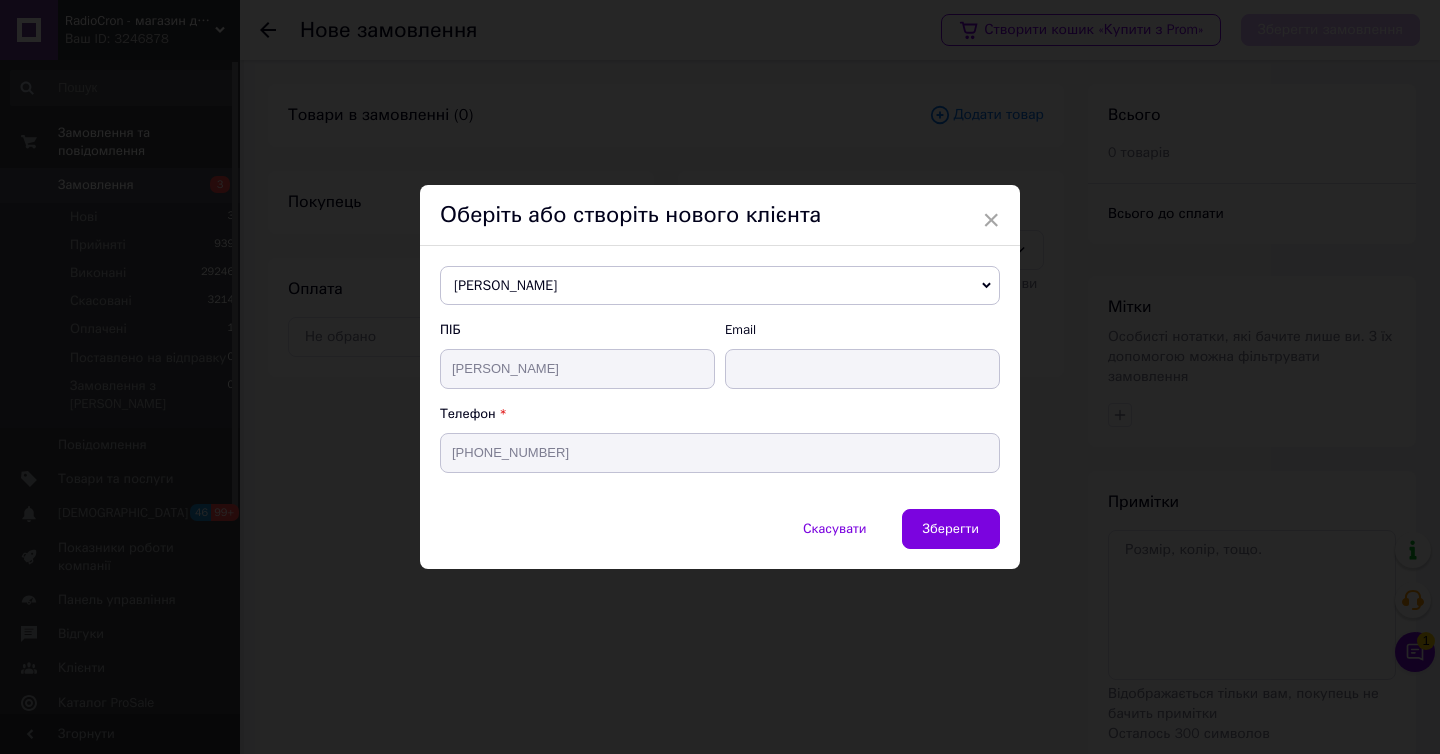 click on "Александр Скороход Александр Скороход   +380506666612 Новий клієнт   ПІБ Александр Скороход Email Телефон +380506666612" at bounding box center (720, 378) 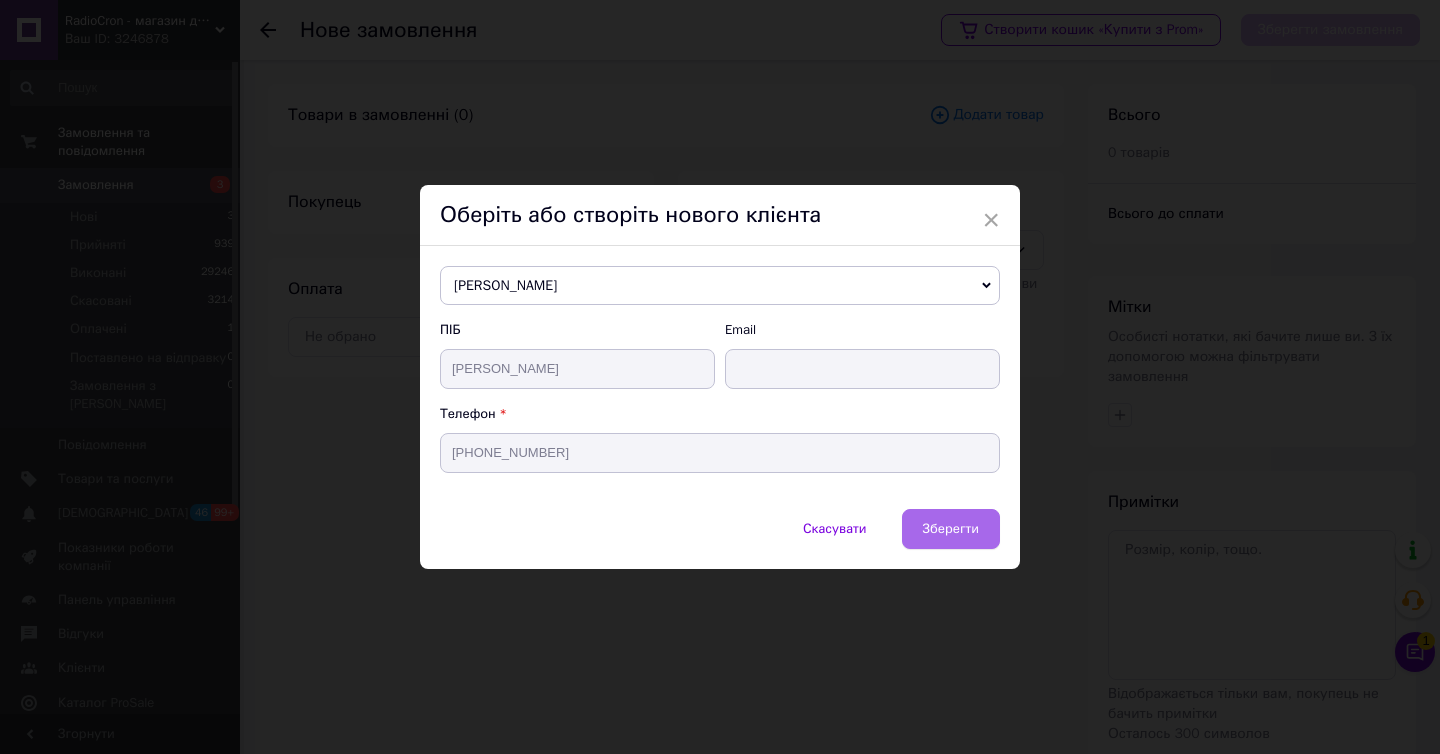 click on "Зберегти" at bounding box center [951, 529] 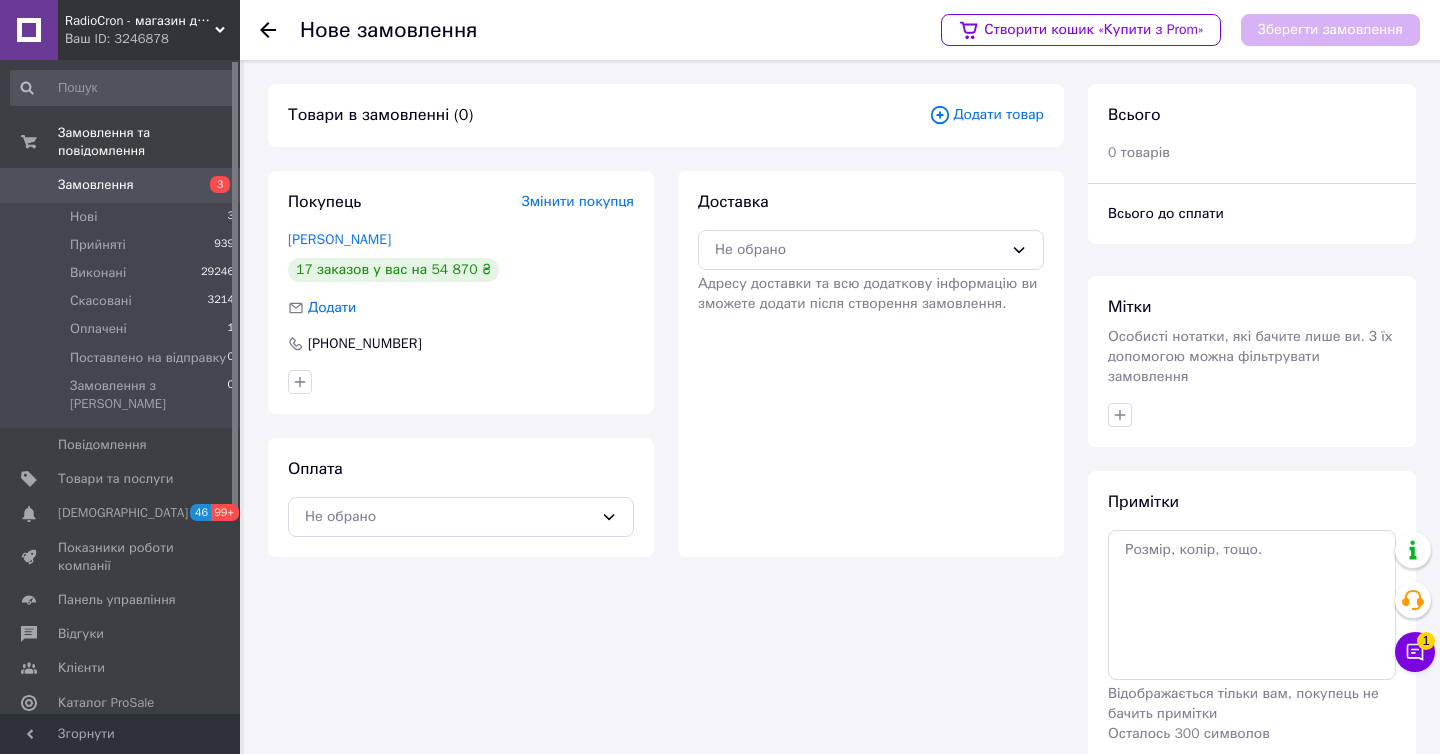 click on "Згорнути" at bounding box center [120, 734] 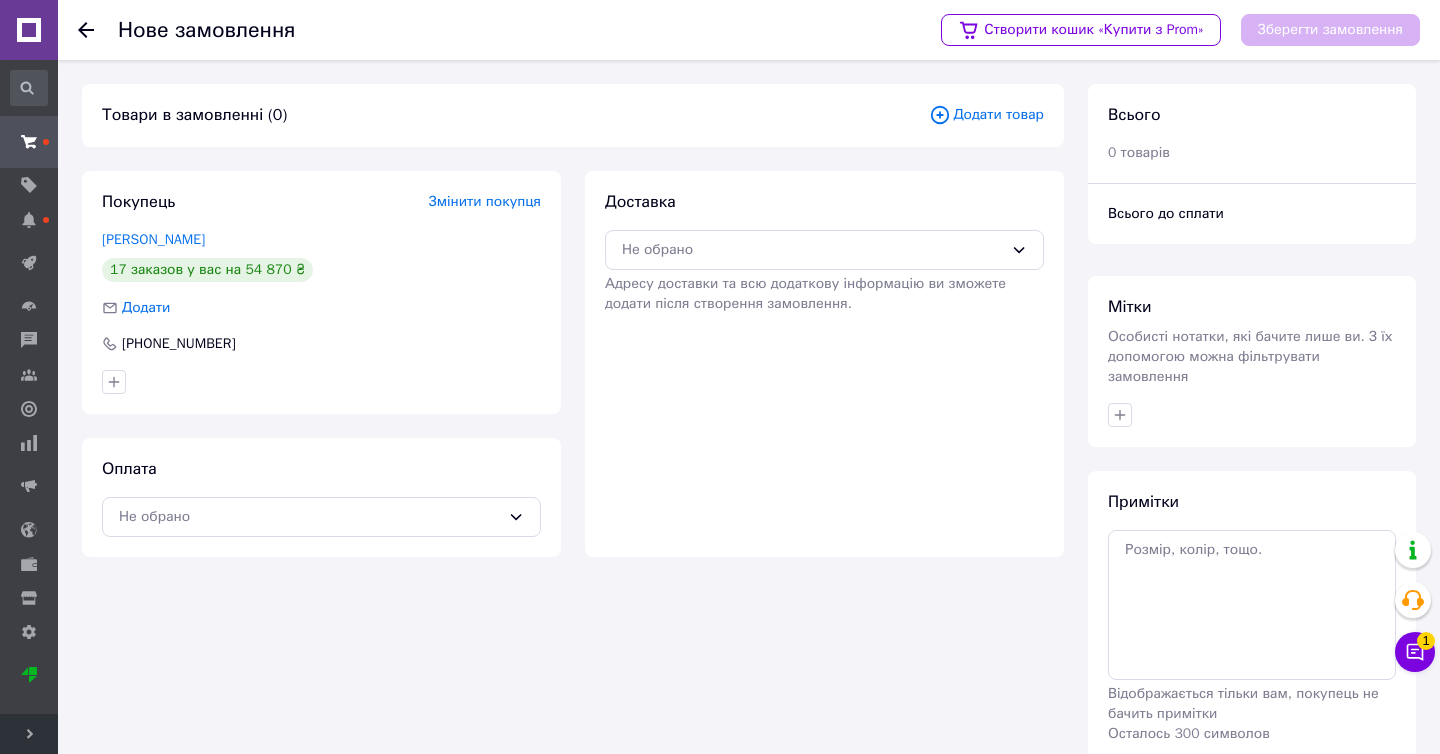click on "Додати товар" at bounding box center (986, 115) 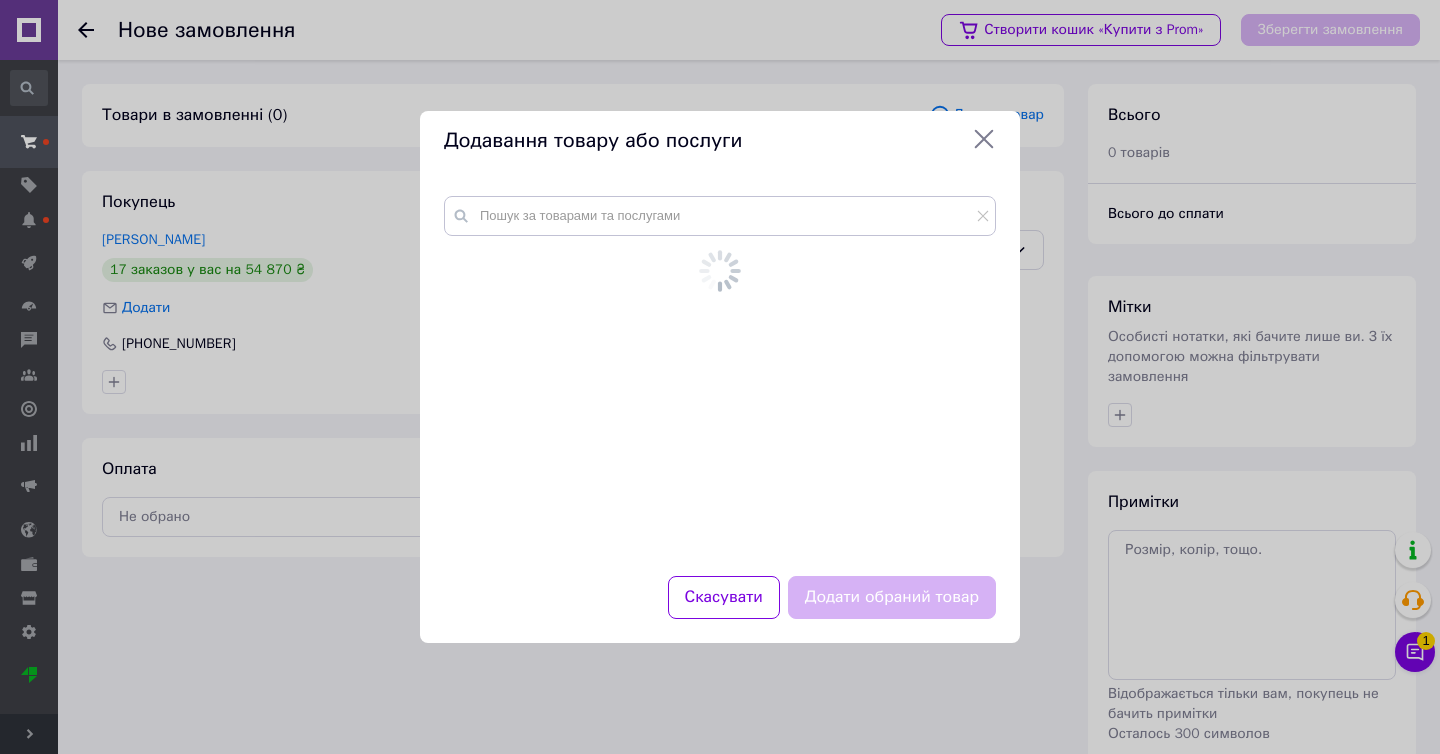 click at bounding box center [720, 353] 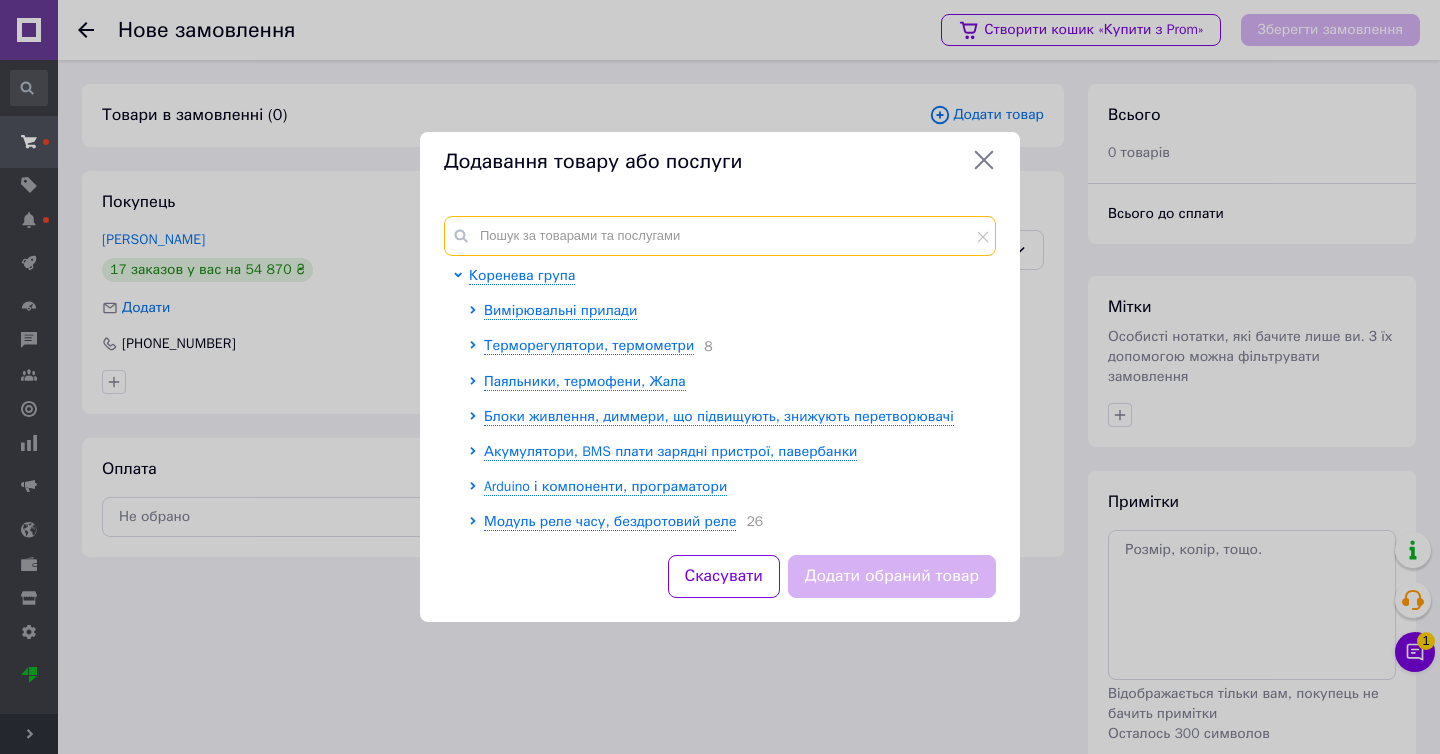 click at bounding box center [720, 236] 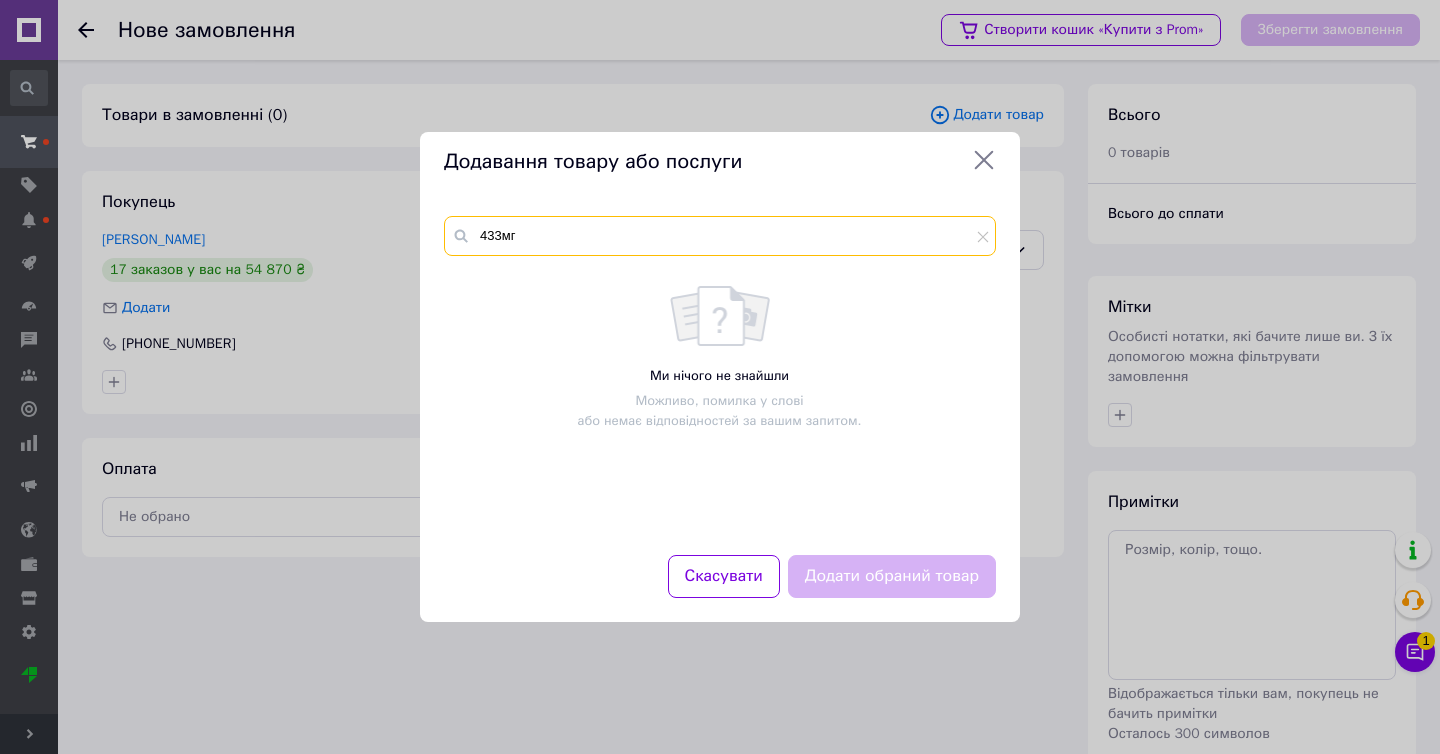 type on "433мг" 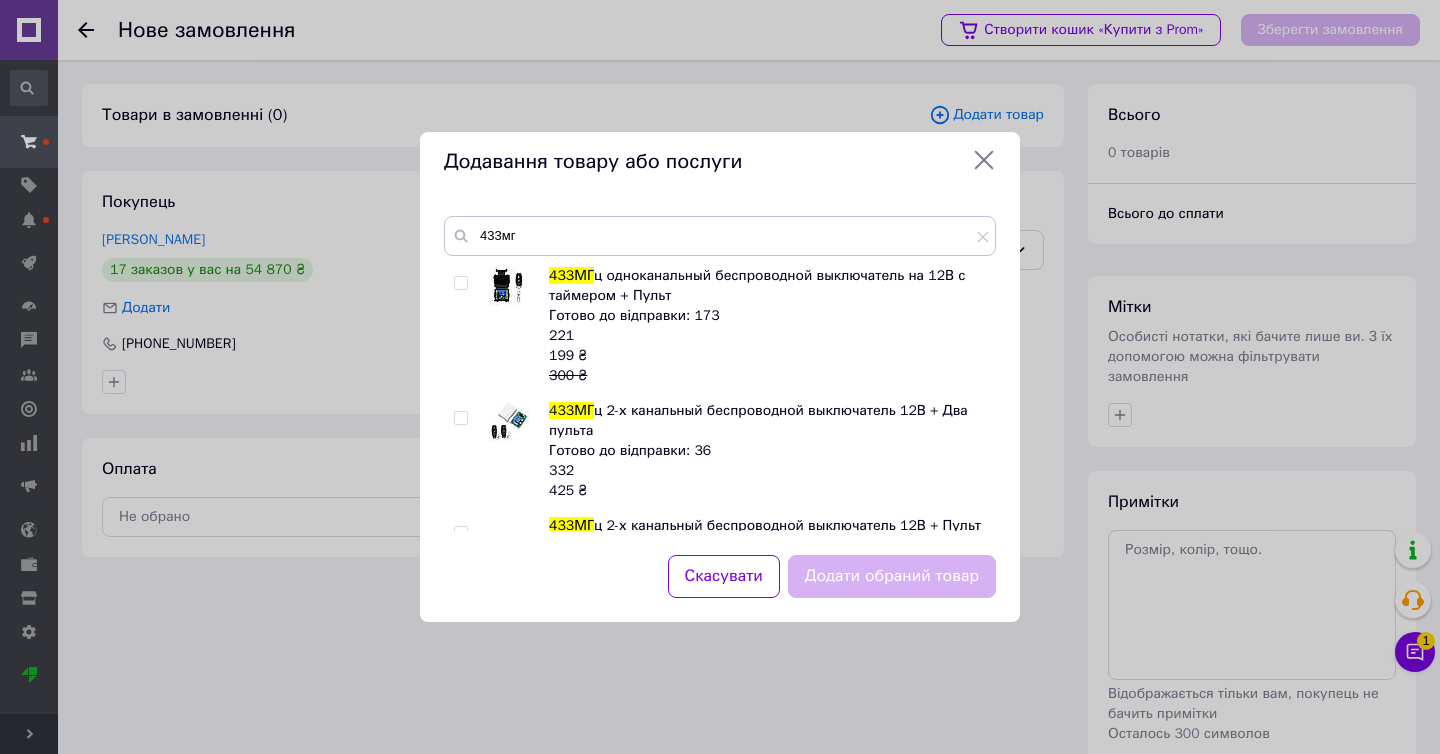 click at bounding box center [460, 418] 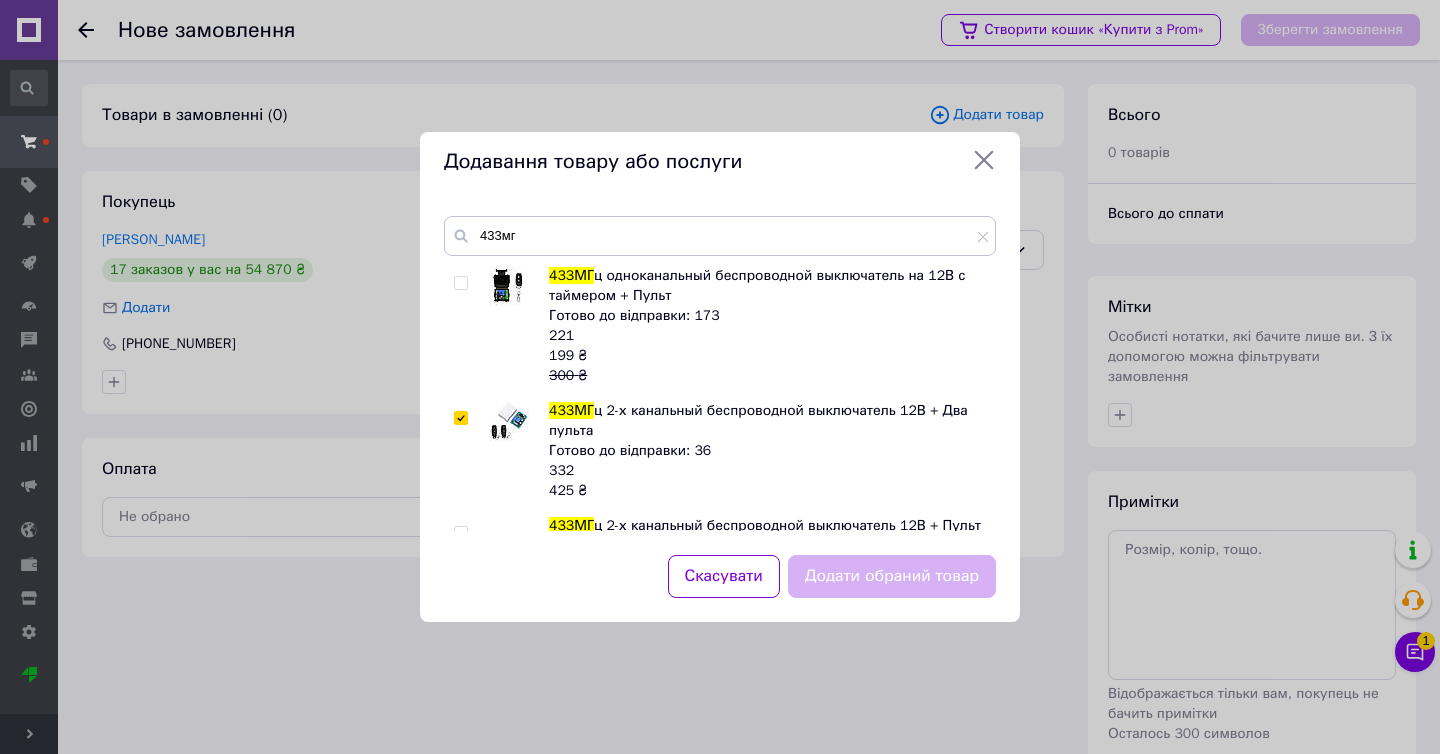 checkbox on "true" 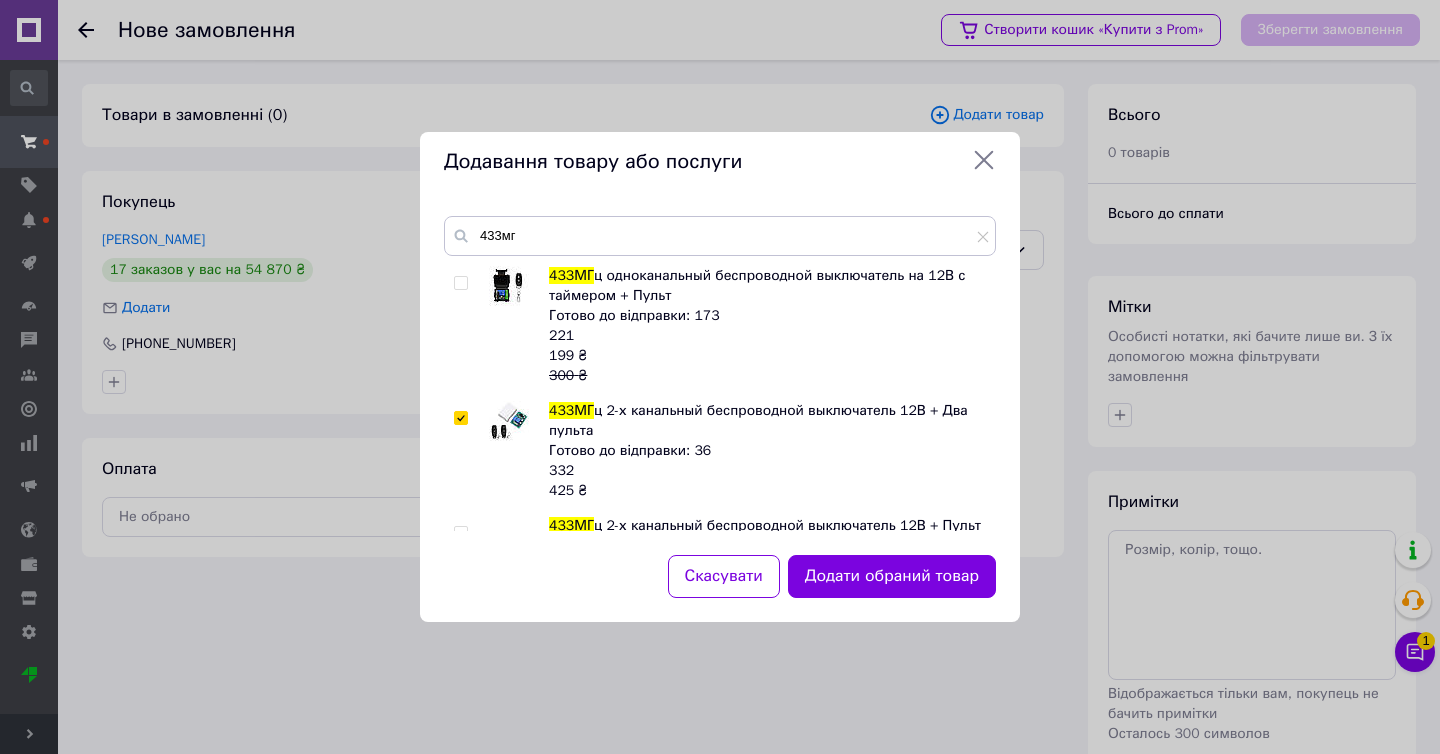 scroll, scrollTop: 1032, scrollLeft: 0, axis: vertical 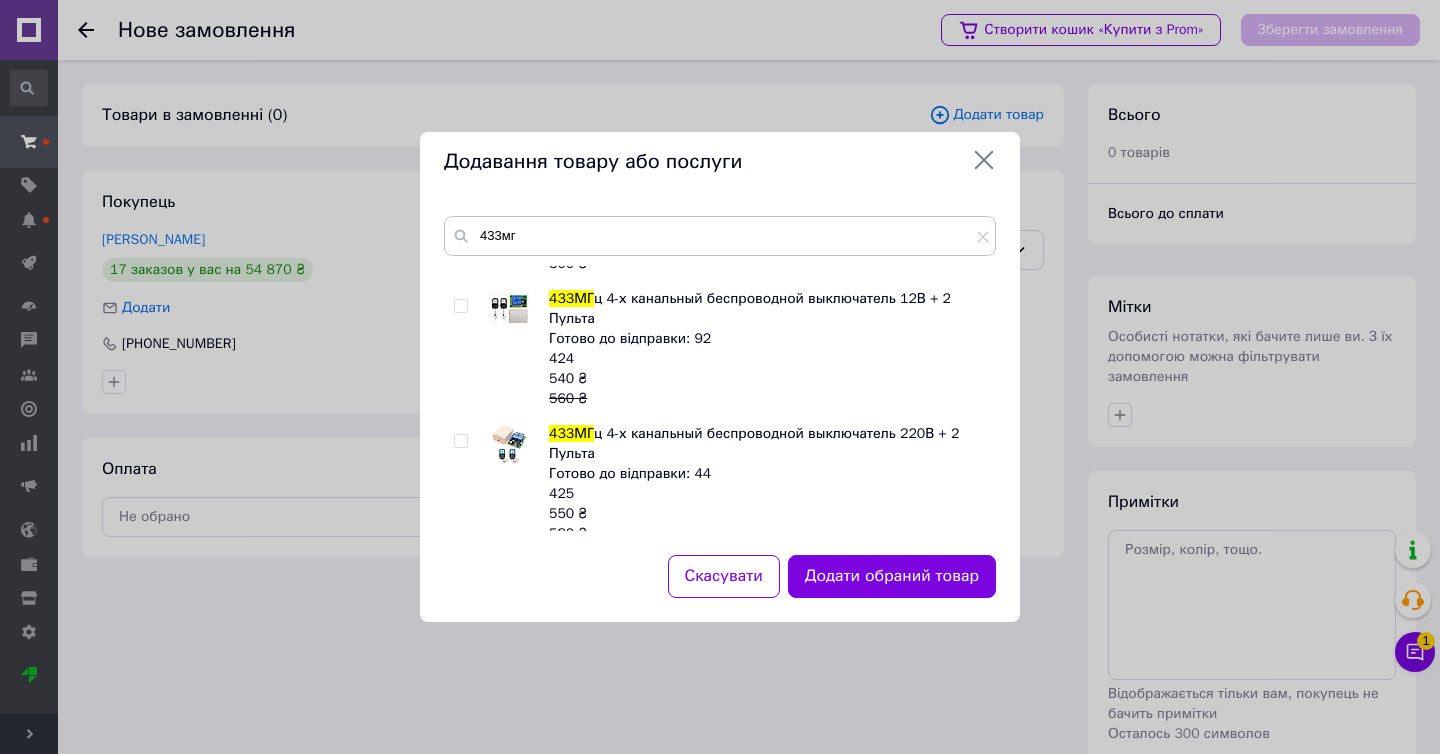 click at bounding box center [460, 306] 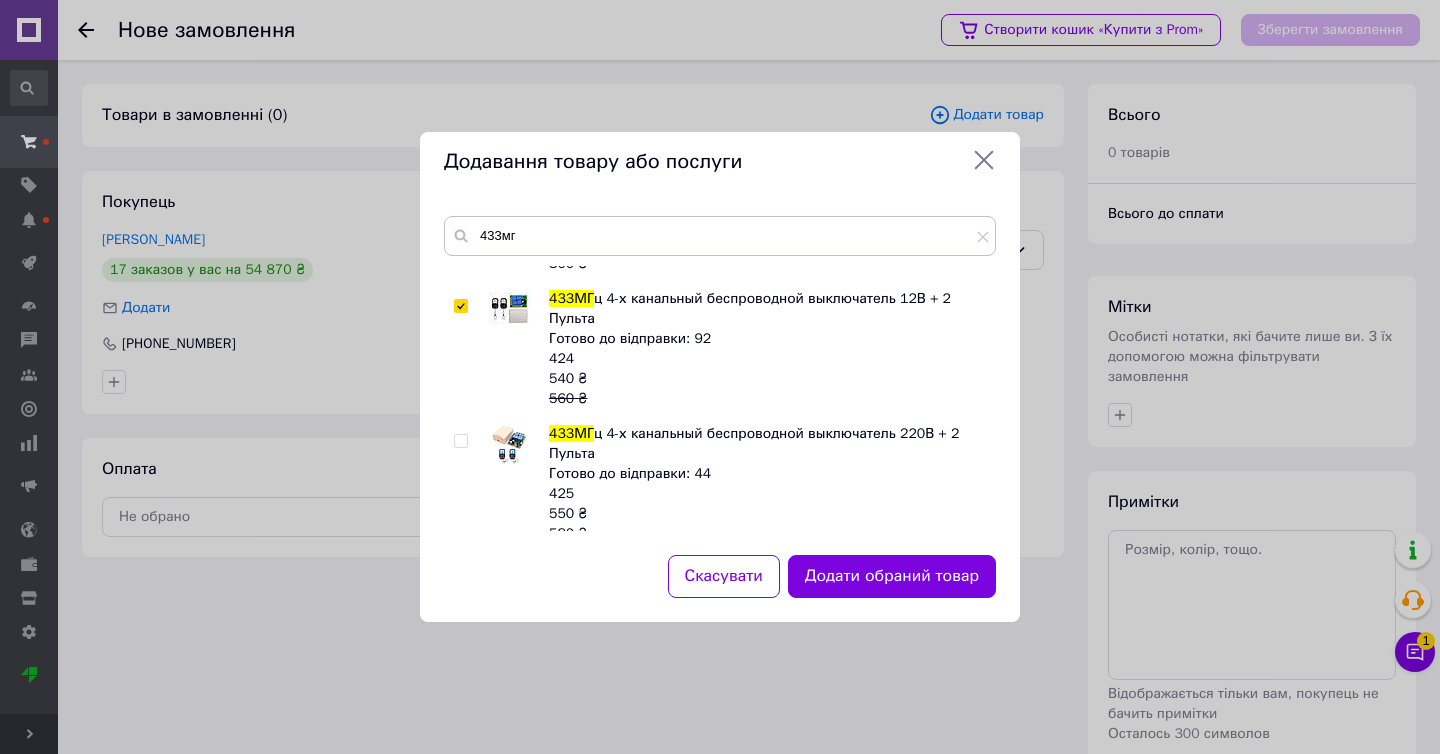 checkbox on "true" 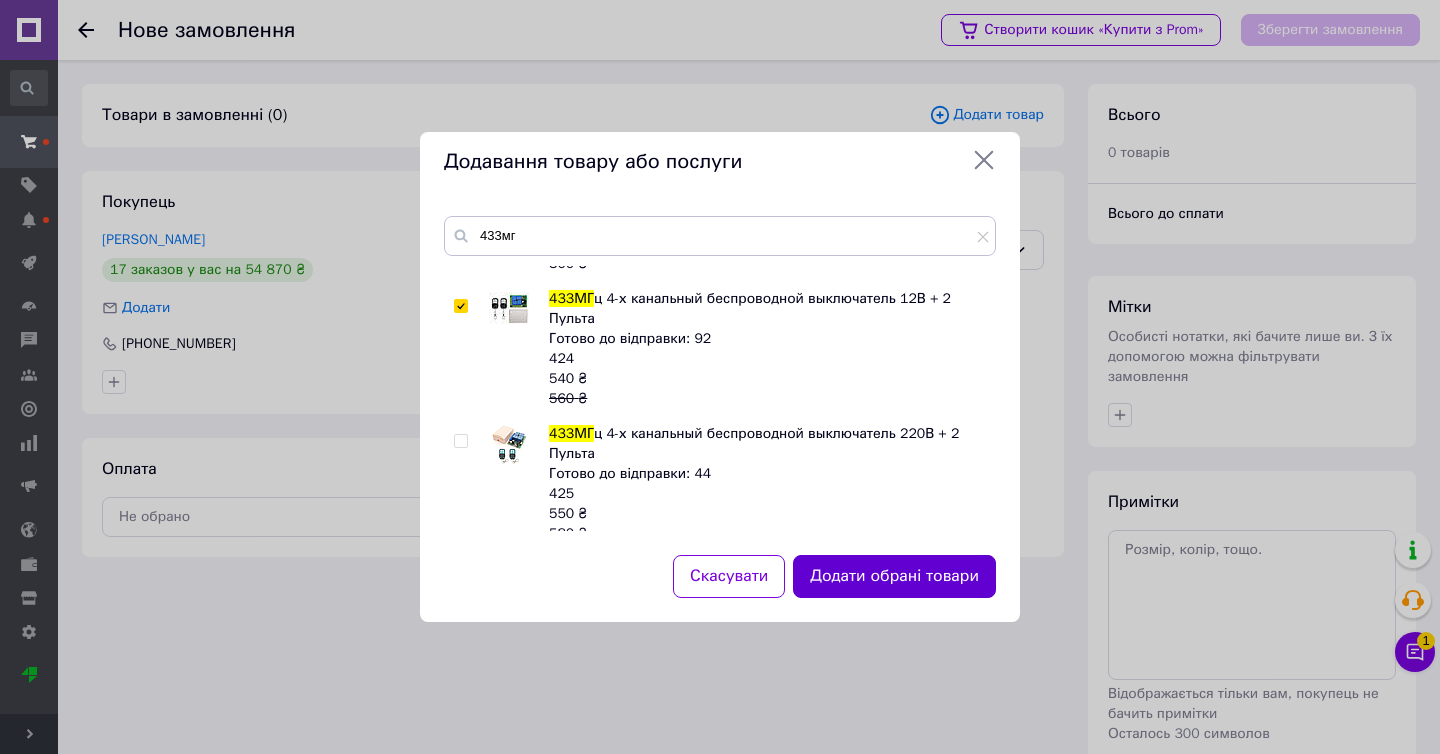 click on "Додати обрані товари" at bounding box center (894, 576) 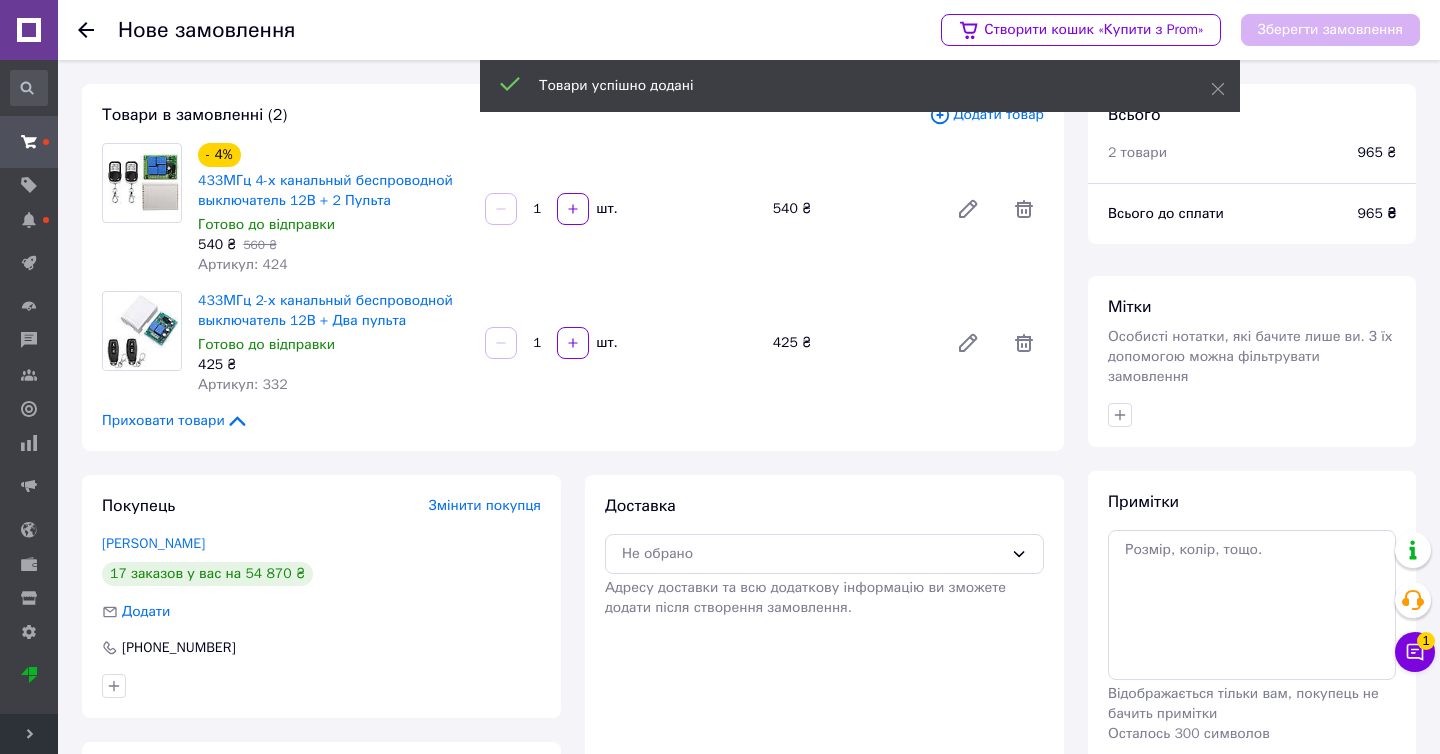 click on "1" at bounding box center (537, 343) 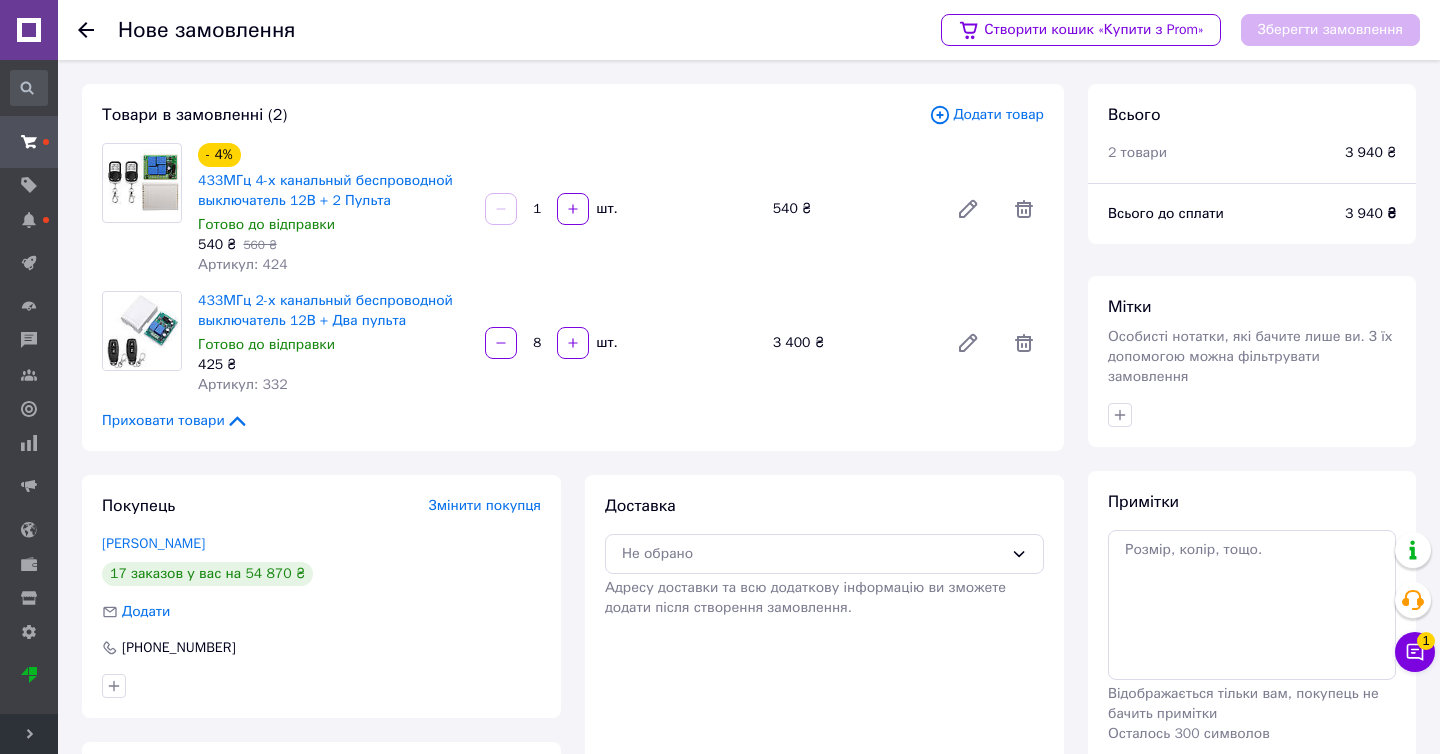 type on "8" 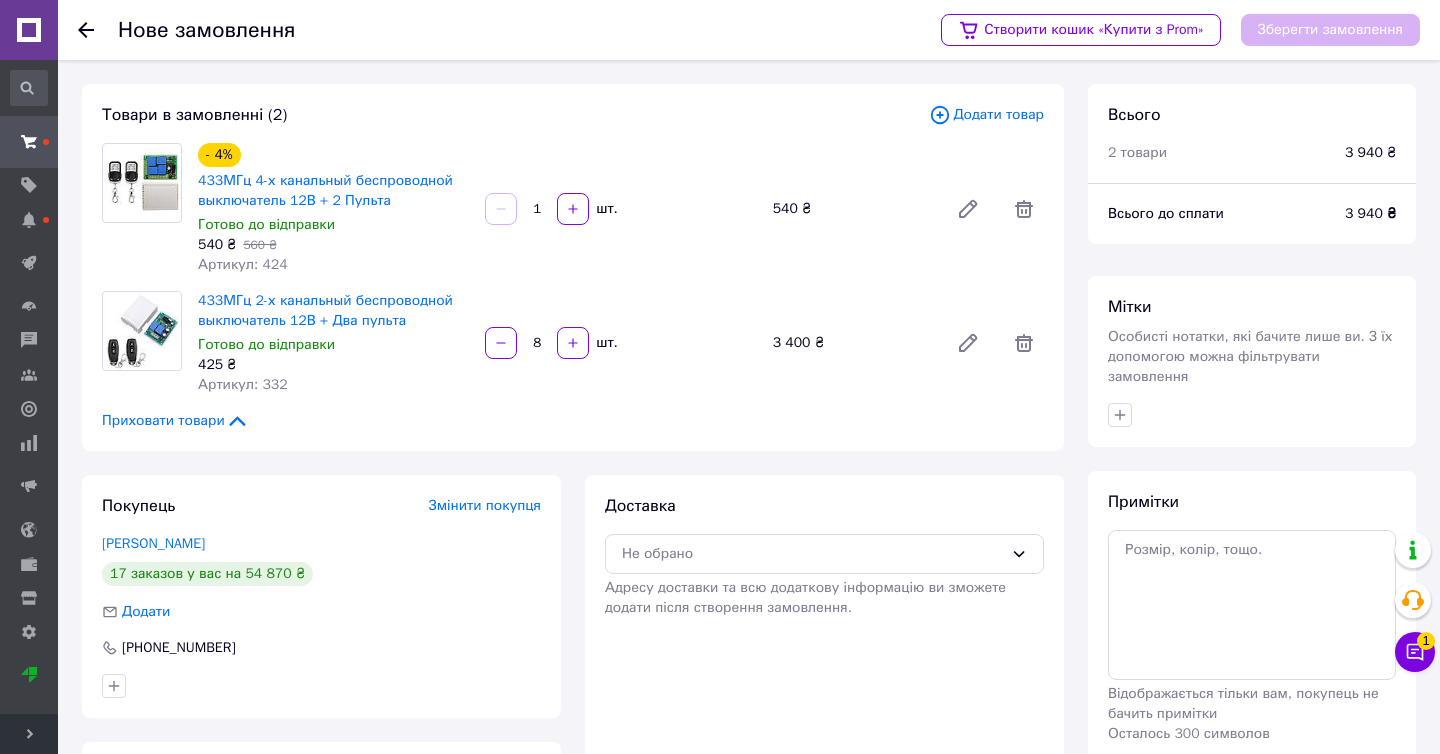 click on "1" at bounding box center (537, 209) 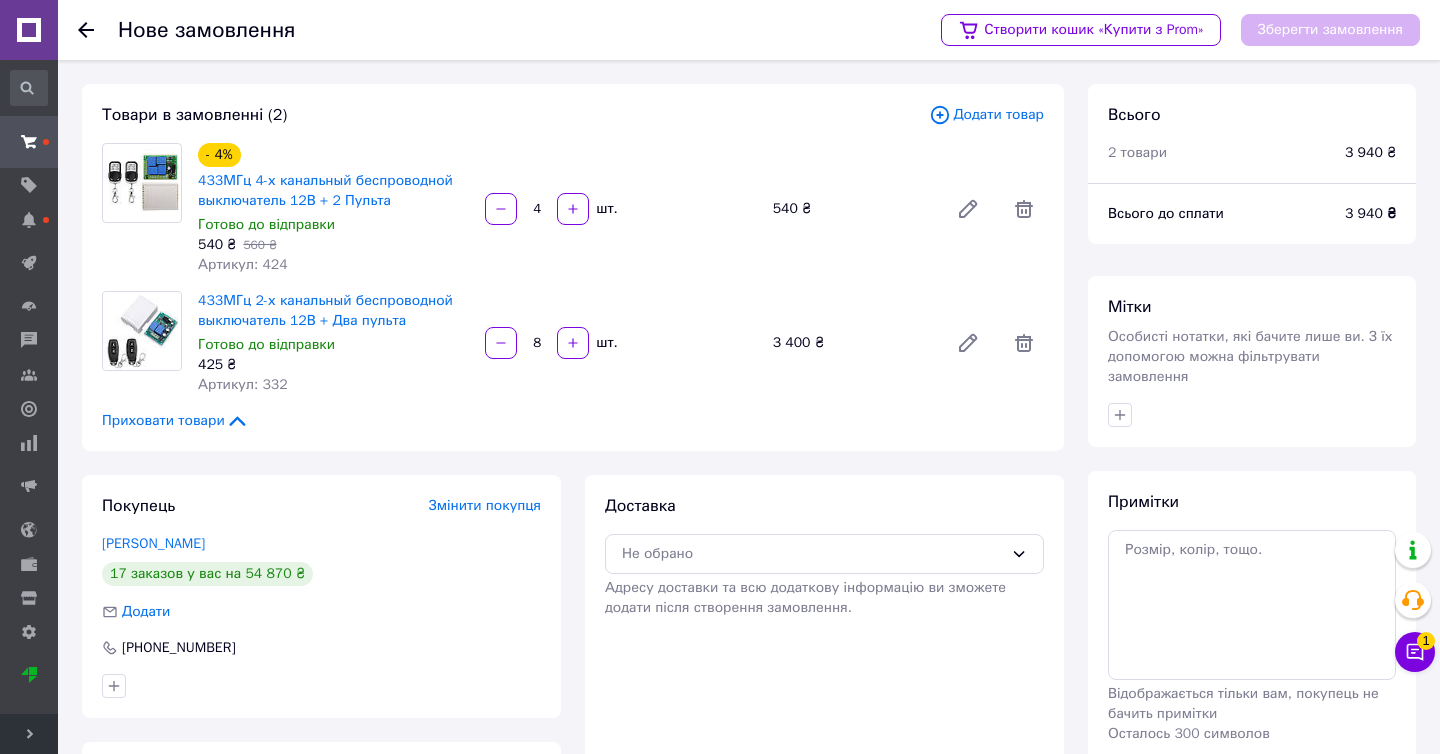 type on "4" 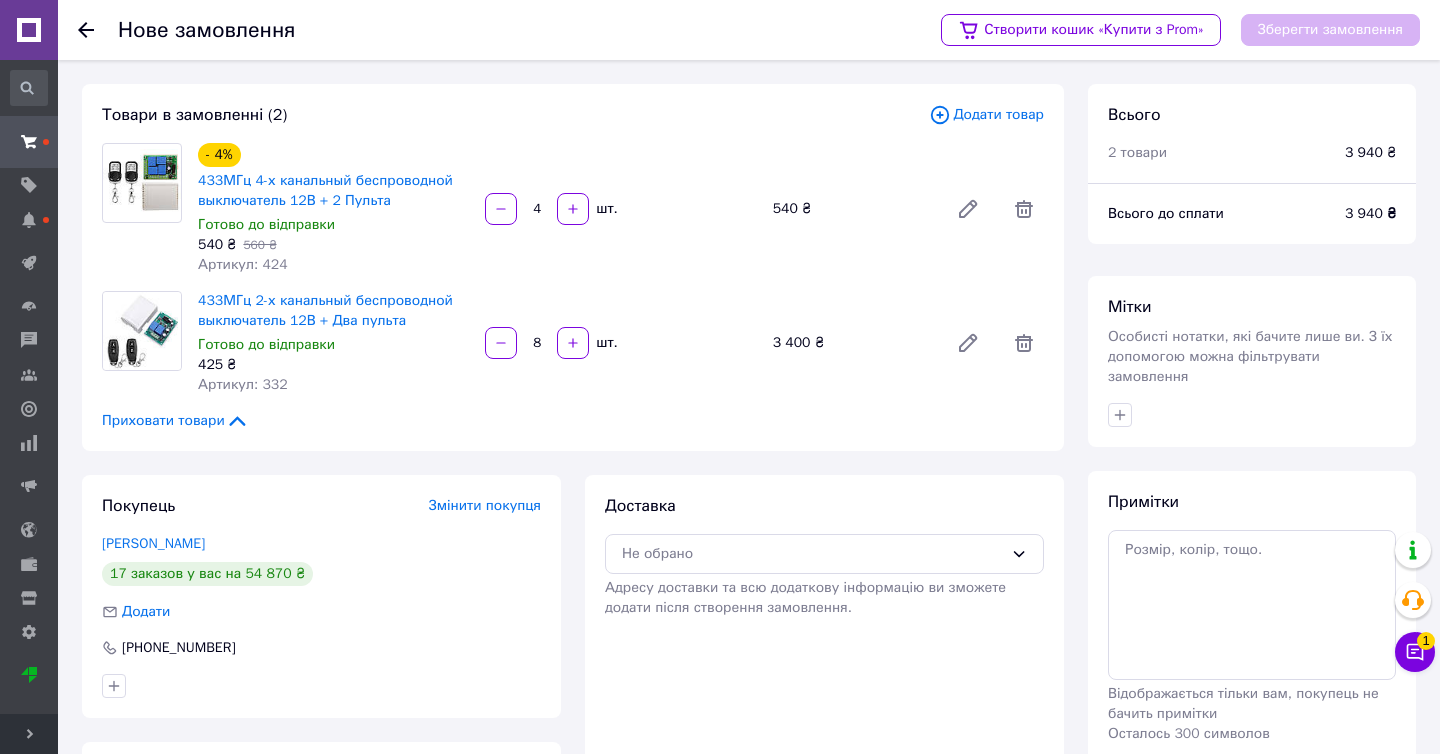 click on "4   шт." at bounding box center (620, 209) 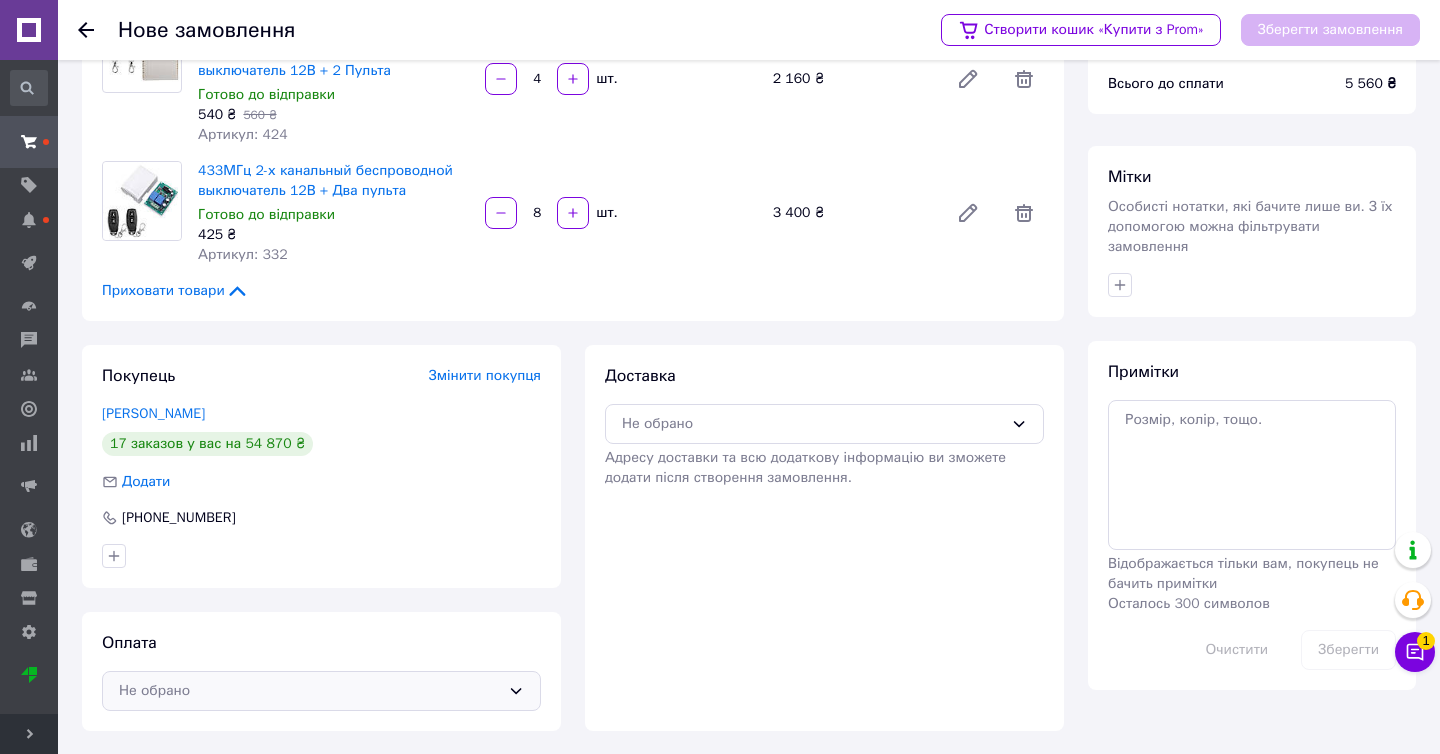 click on "Не обрано" at bounding box center [309, 691] 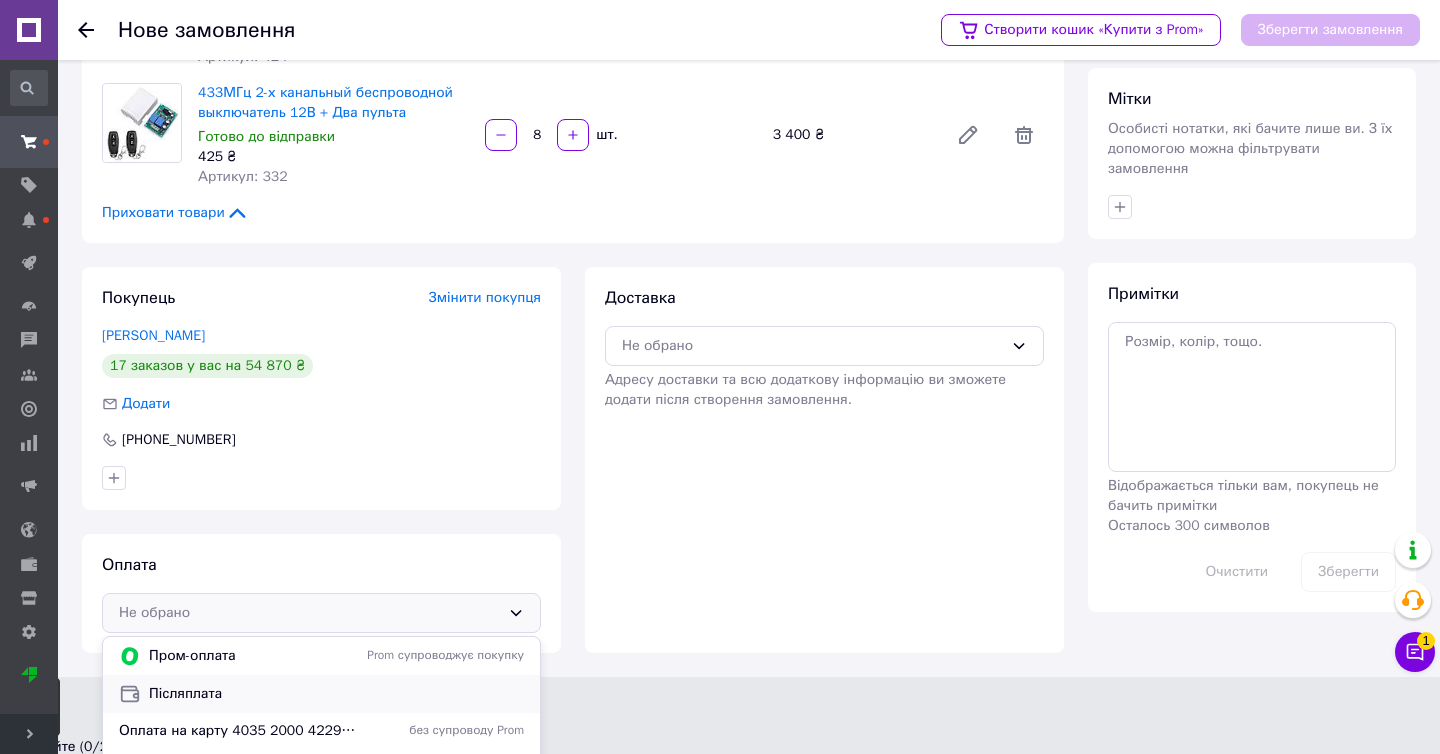 click on "Післяплата" at bounding box center (336, 694) 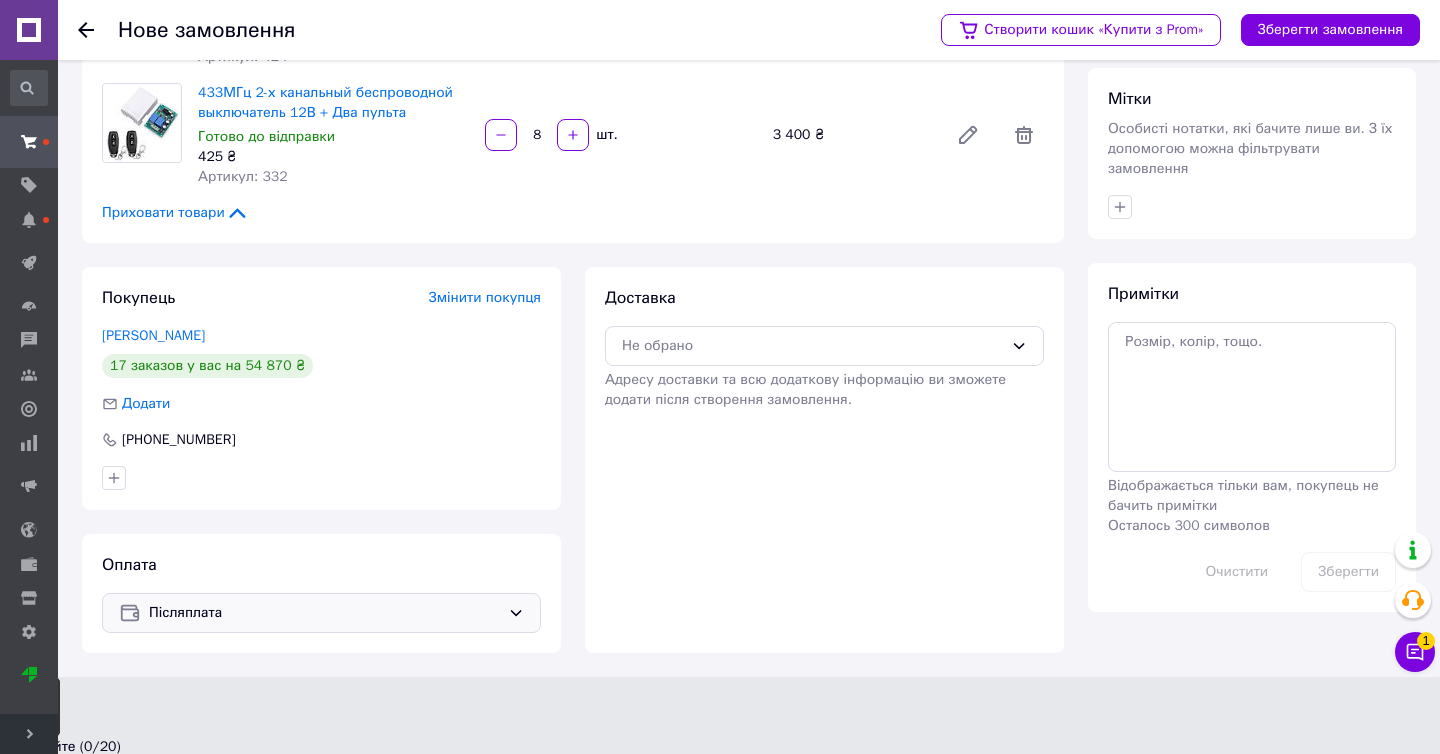 scroll, scrollTop: 130, scrollLeft: 0, axis: vertical 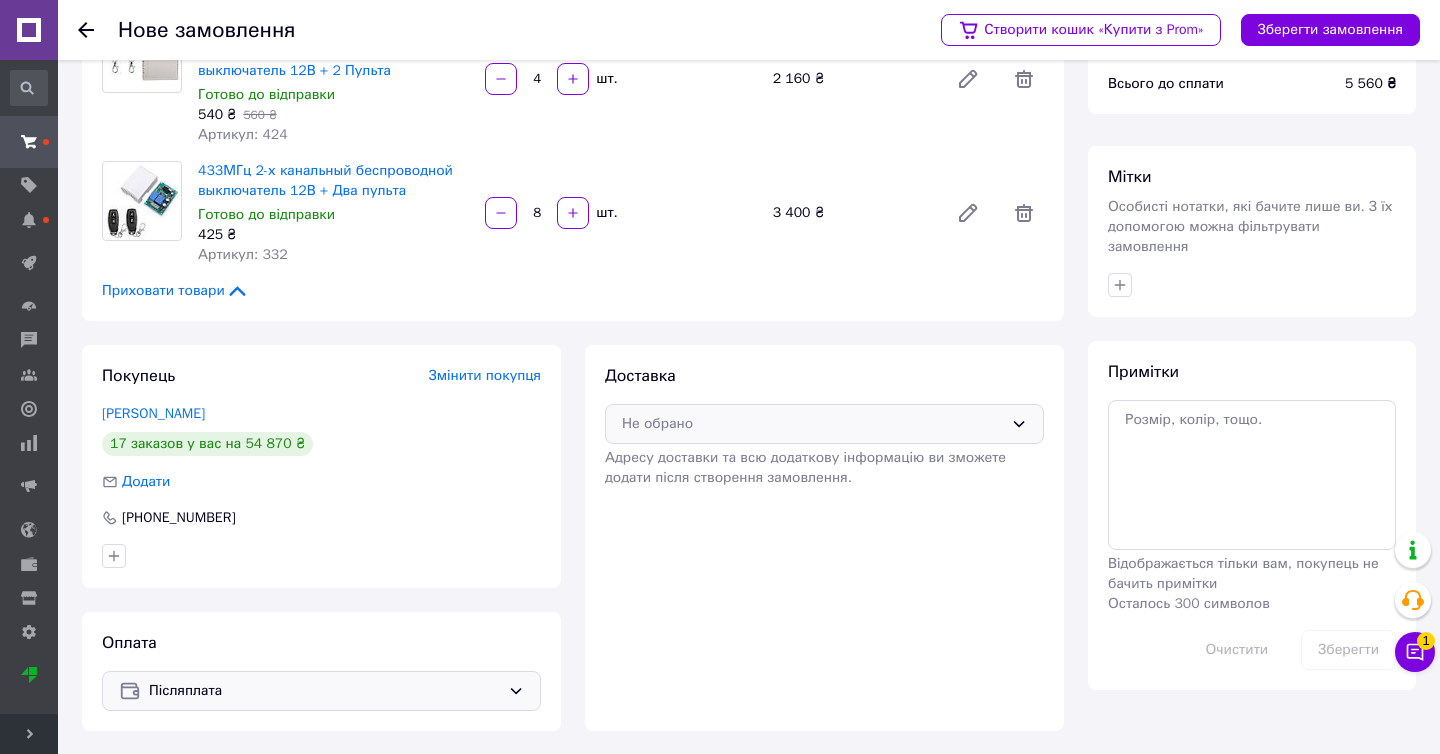 click on "Не обрано" at bounding box center [812, 424] 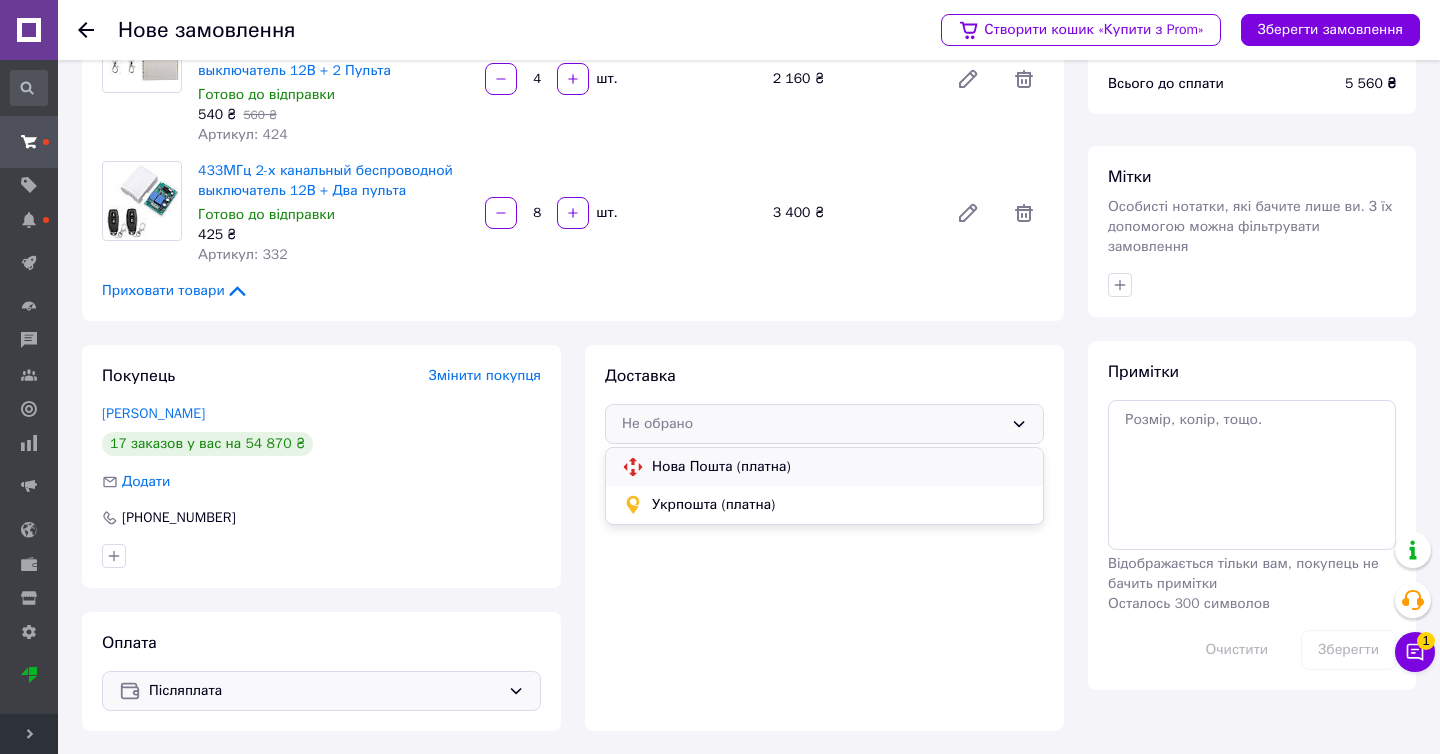 click on "Нова Пошта (платна)" at bounding box center (839, 467) 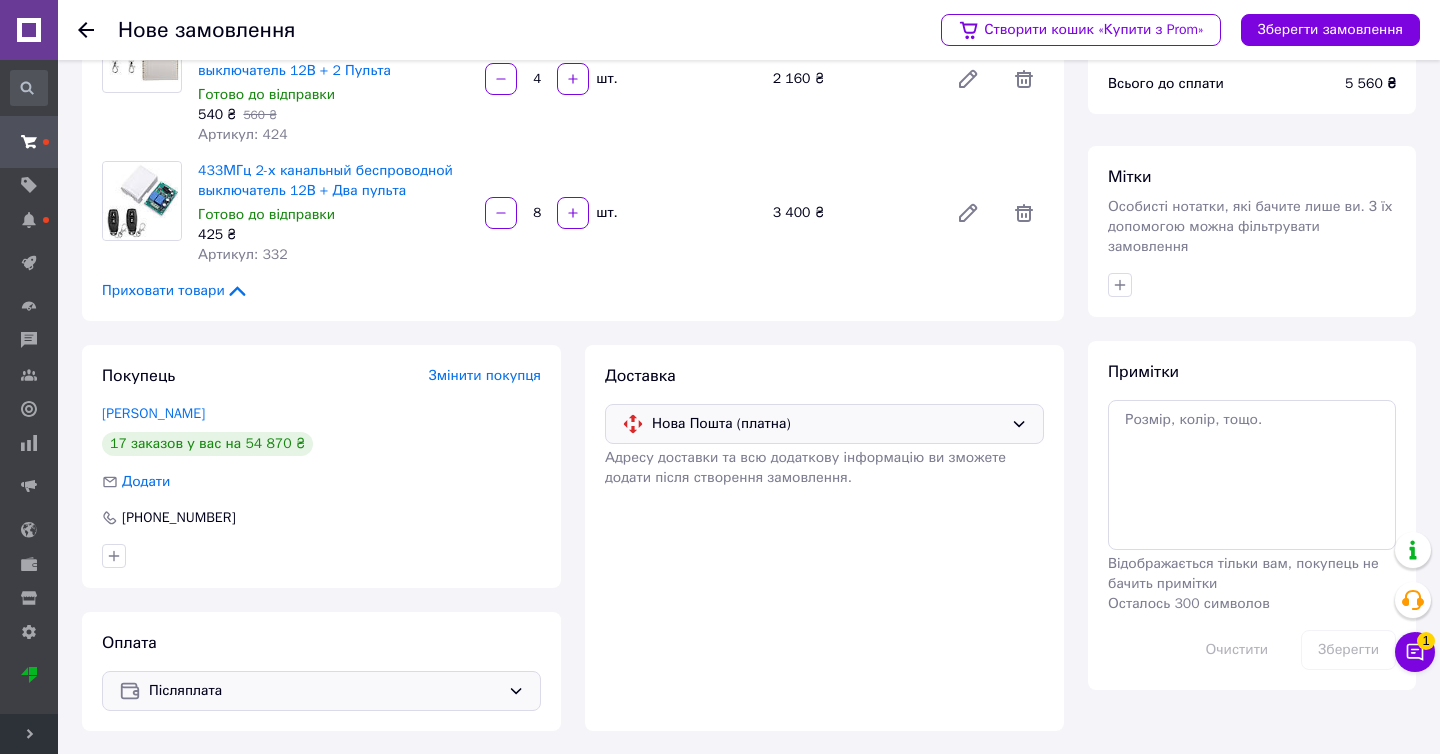 click on "Створити кошик «Купити з Prom» Зберегти замовлення" at bounding box center [1170, 30] 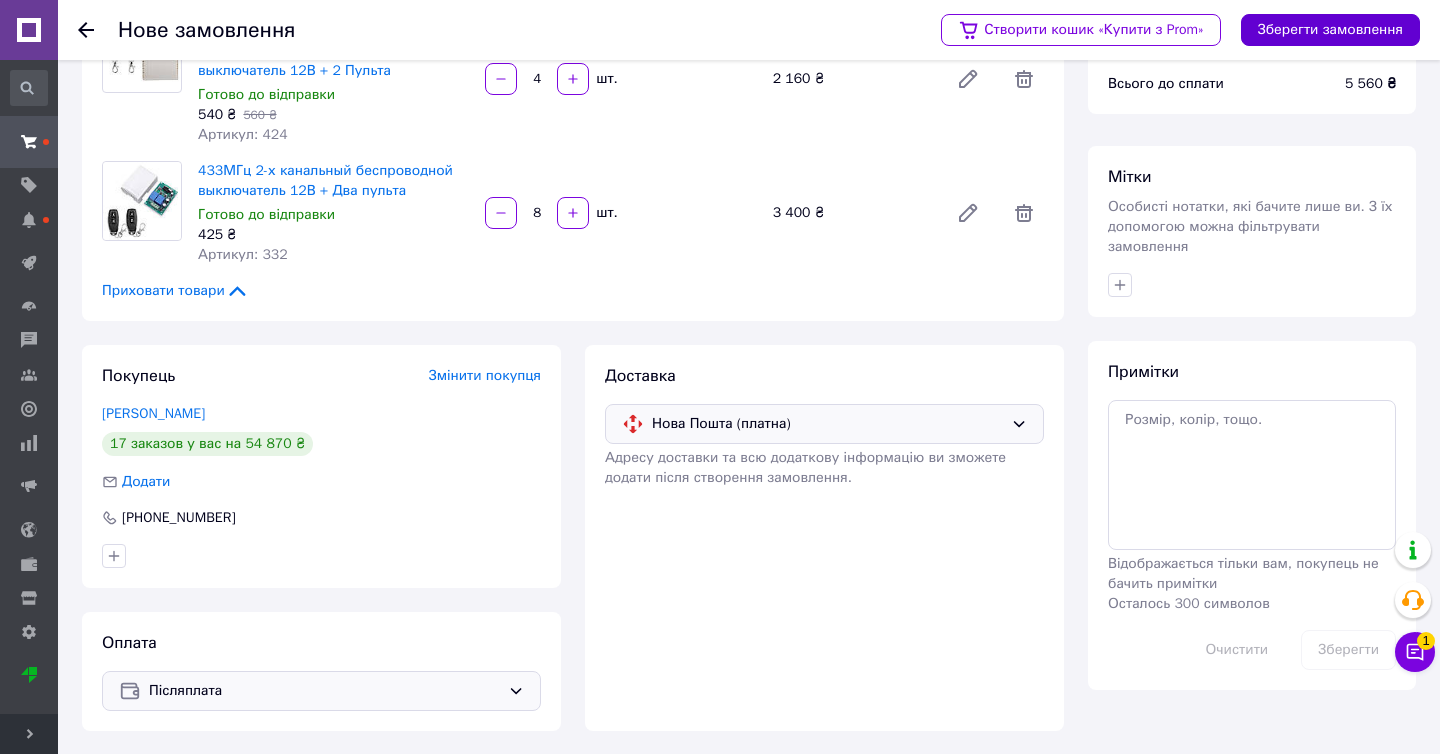 click on "Зберегти замовлення" at bounding box center [1330, 30] 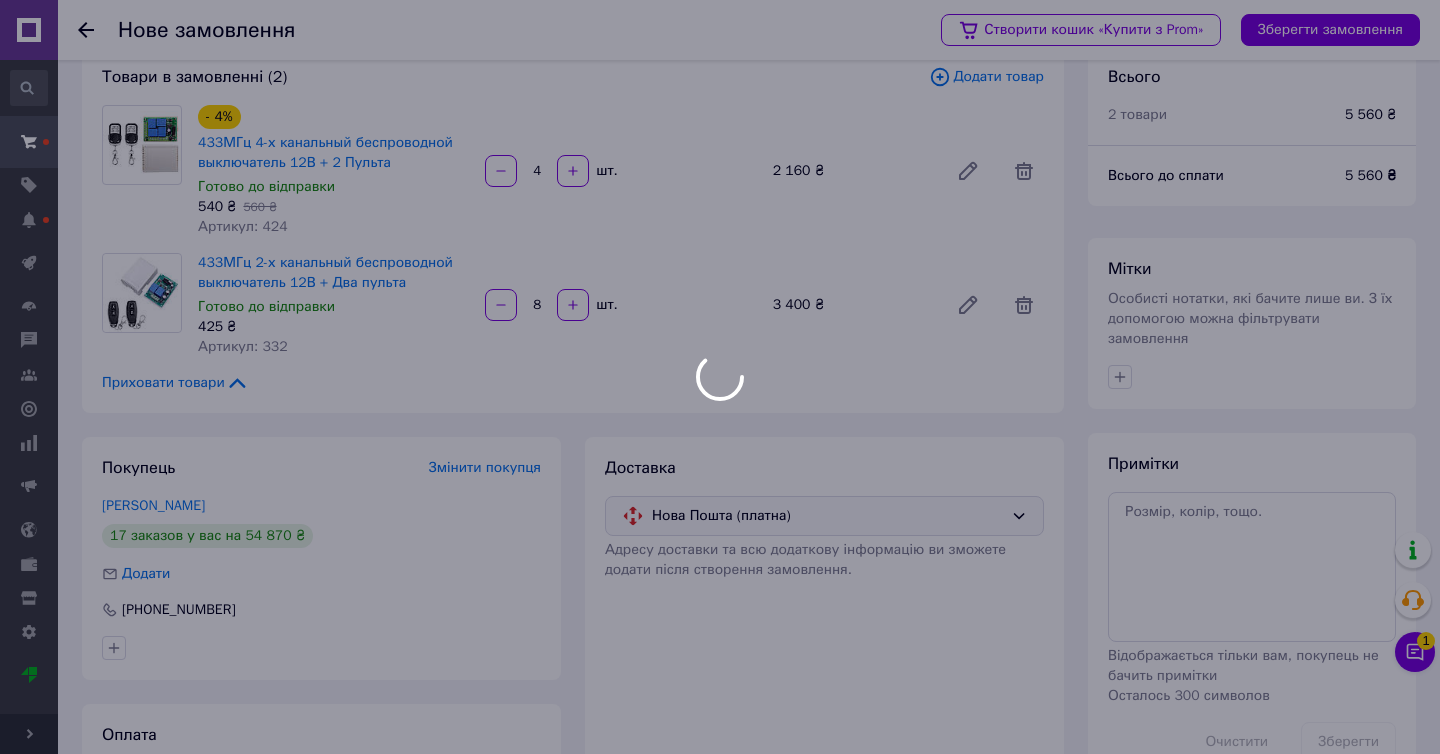 scroll, scrollTop: 0, scrollLeft: 0, axis: both 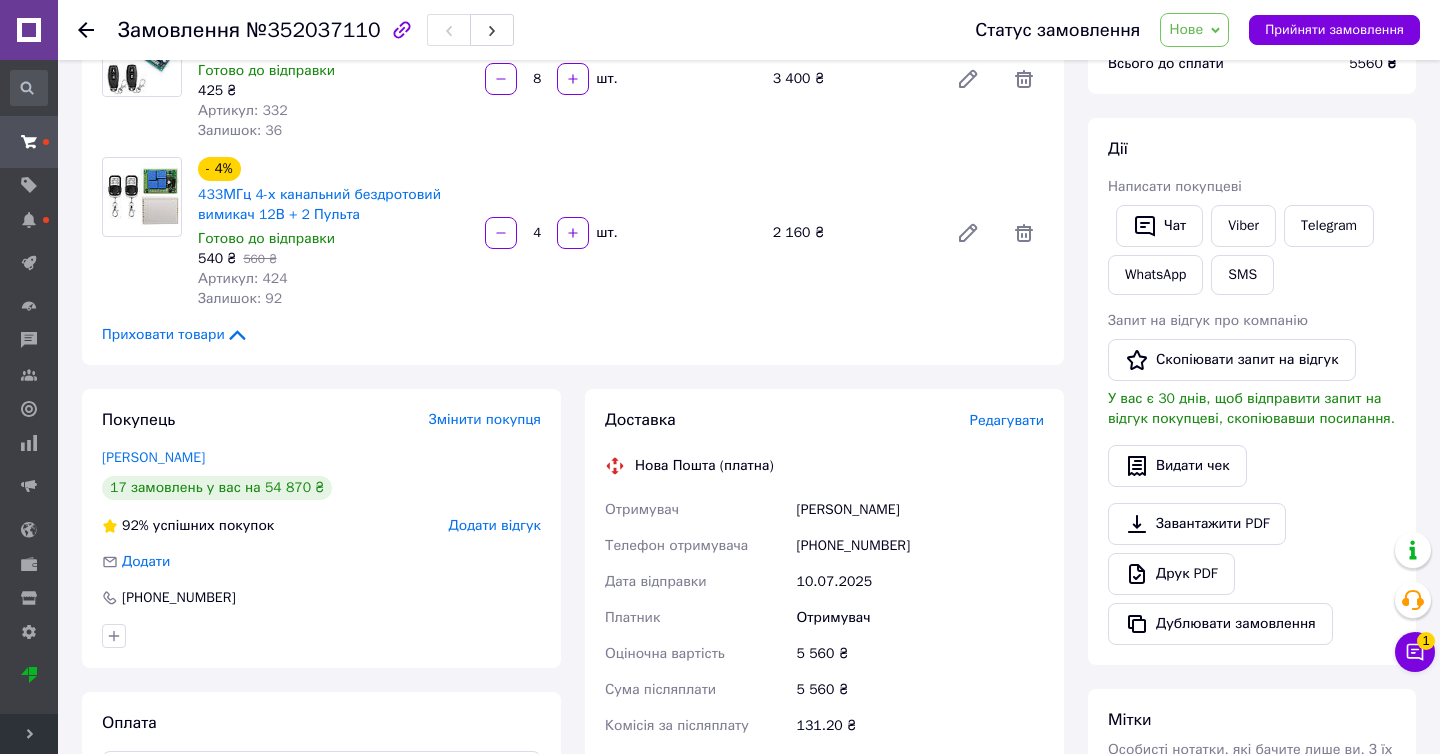 click on "Редагувати" at bounding box center [1007, 420] 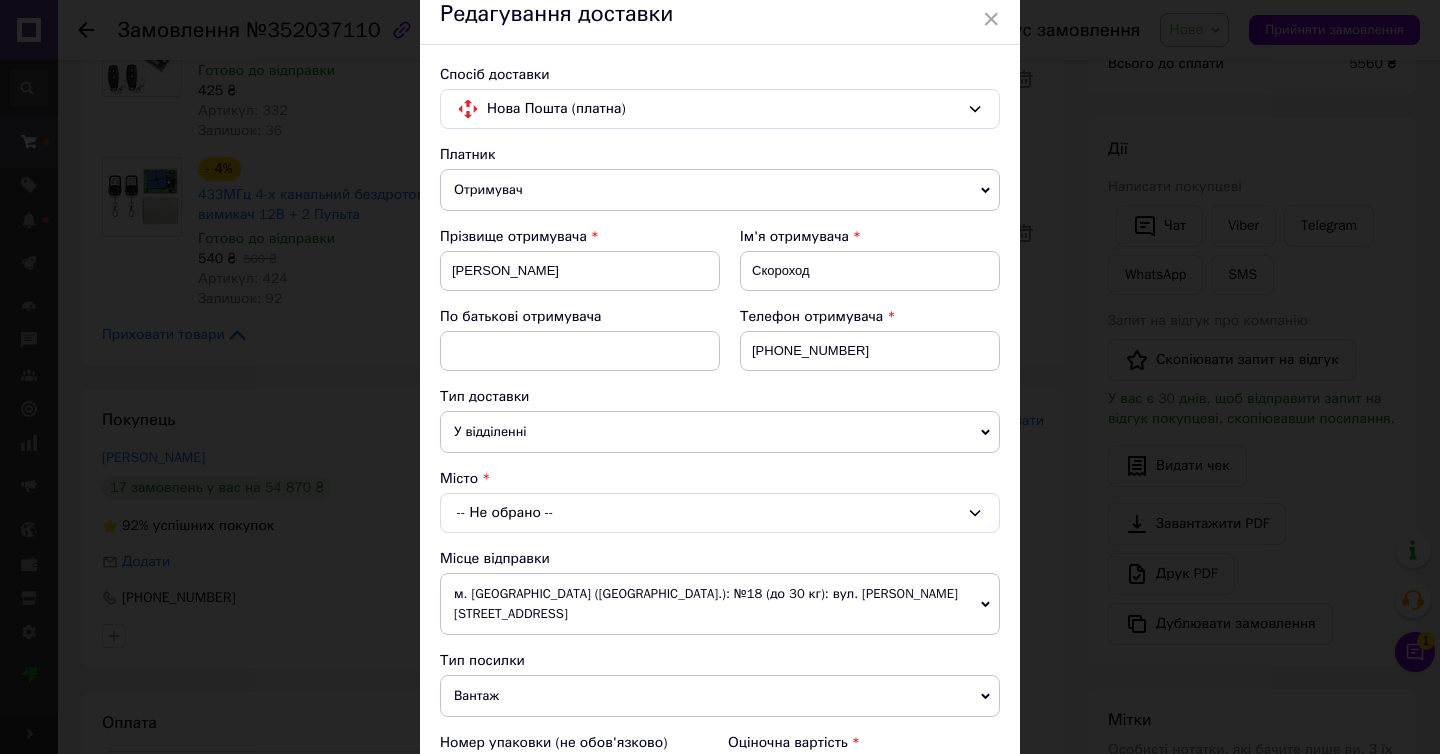 scroll, scrollTop: 192, scrollLeft: 0, axis: vertical 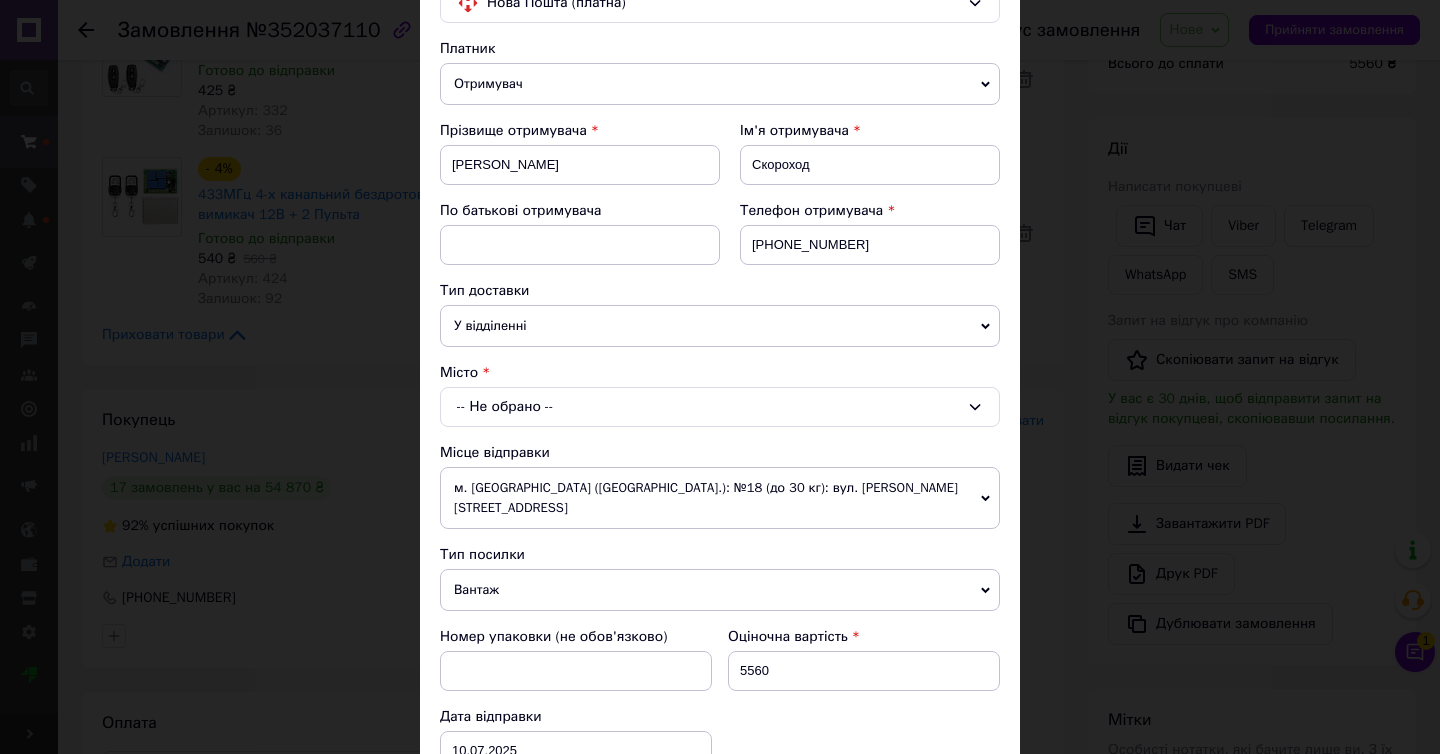 click on "-- Не обрано --" at bounding box center [720, 407] 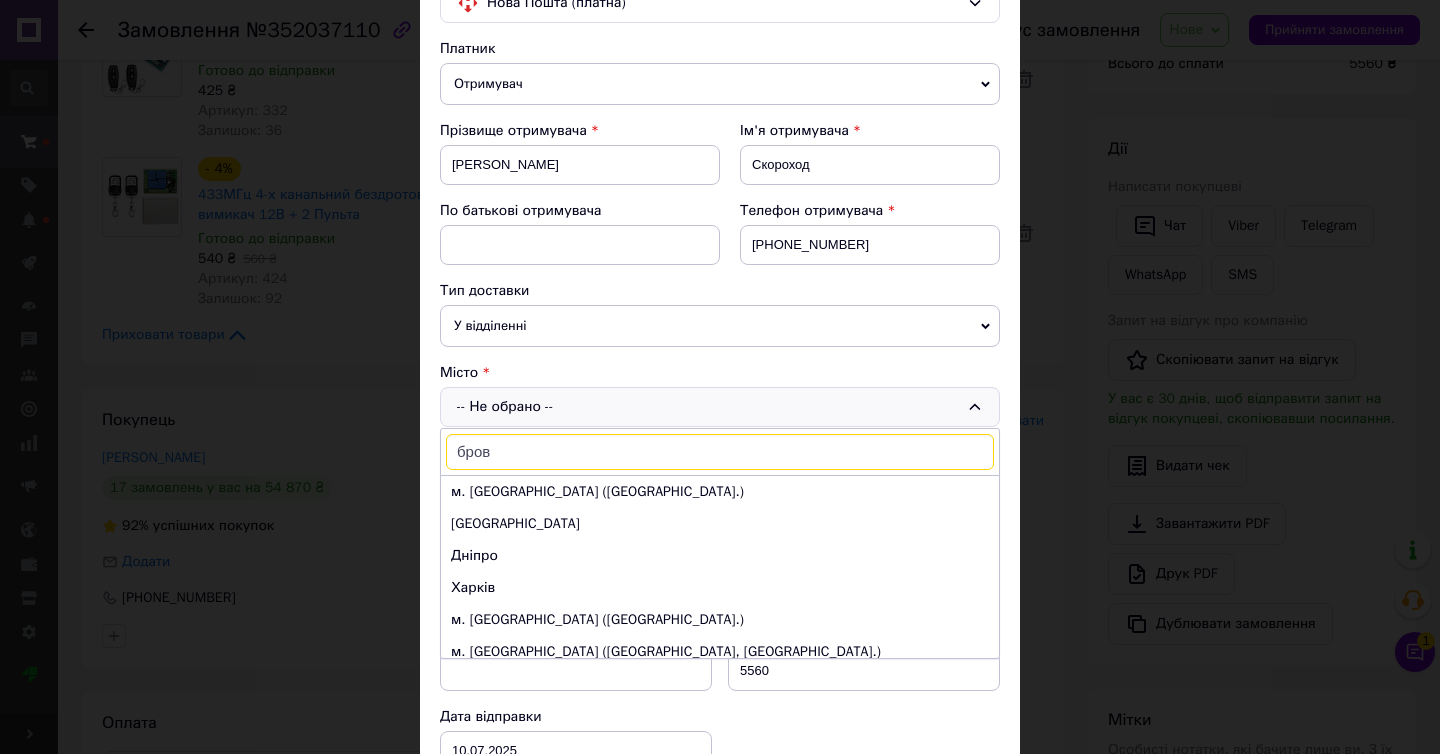 type on "брова" 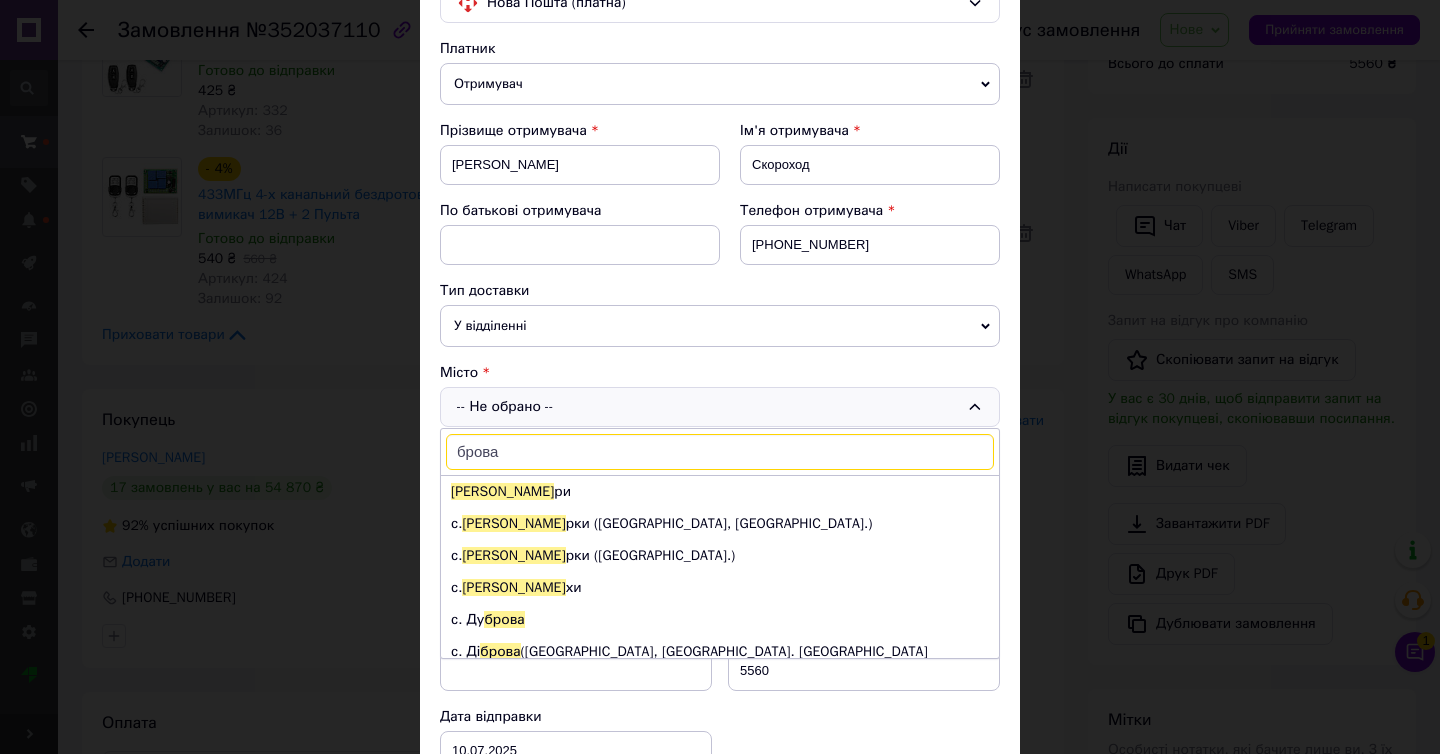 click on "Брова ри" at bounding box center [720, 492] 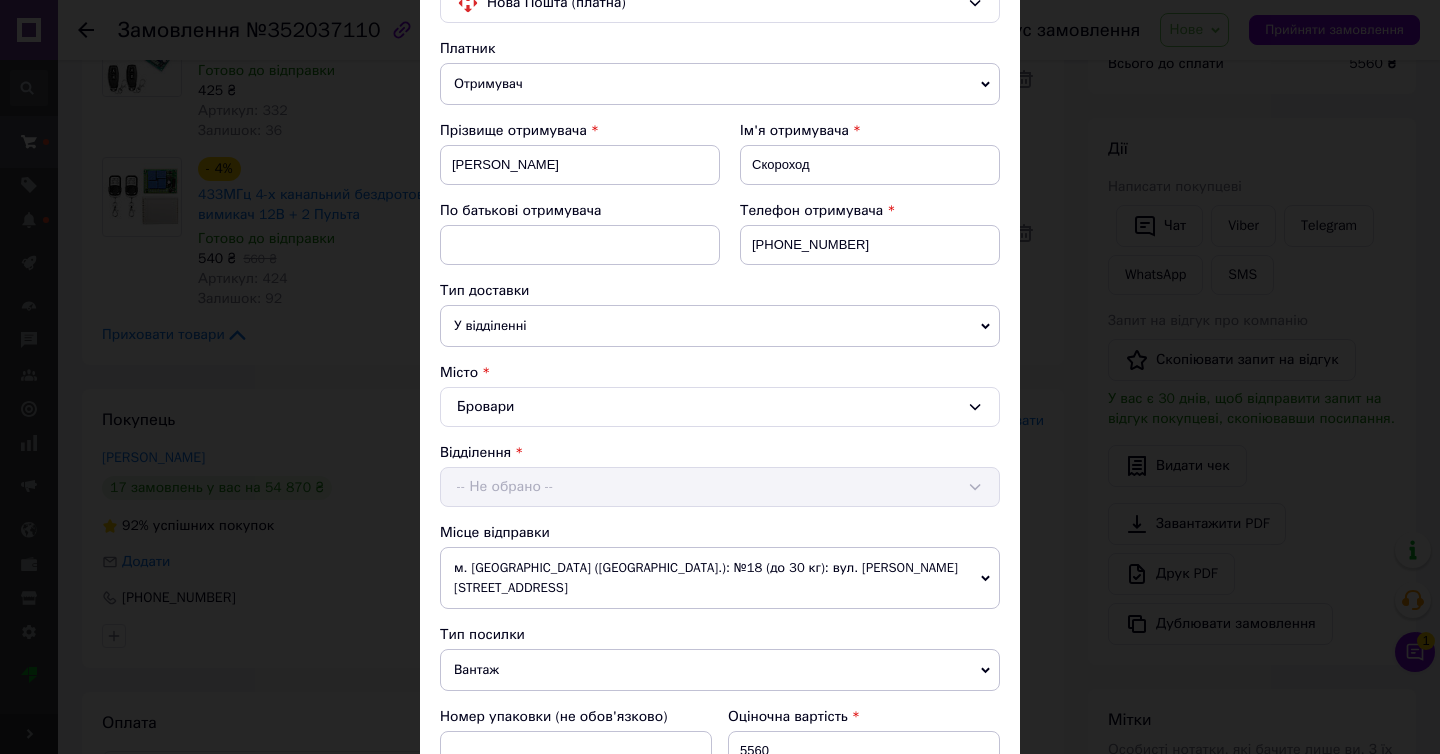 click on "Відділення -- Не обрано --" at bounding box center [720, 475] 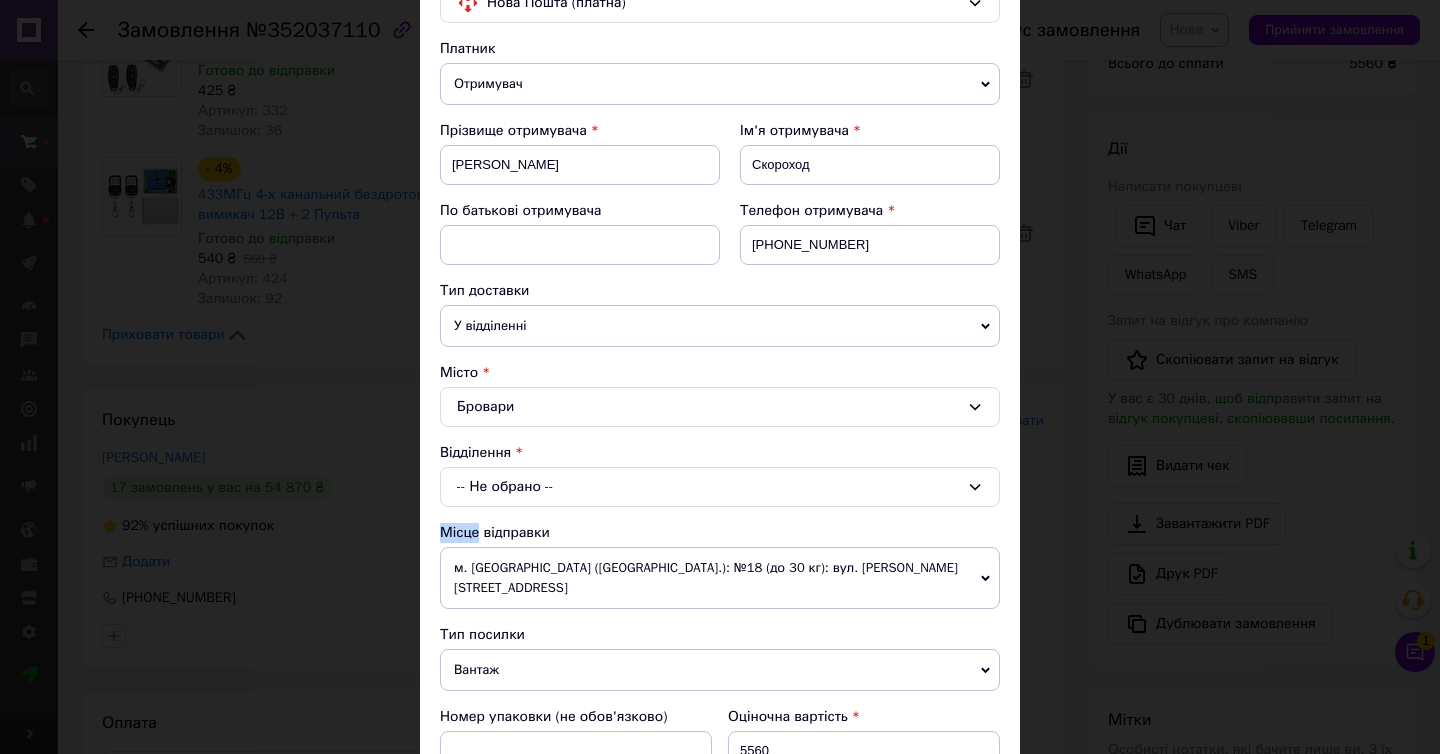 click on "-- Не обрано --" at bounding box center (720, 487) 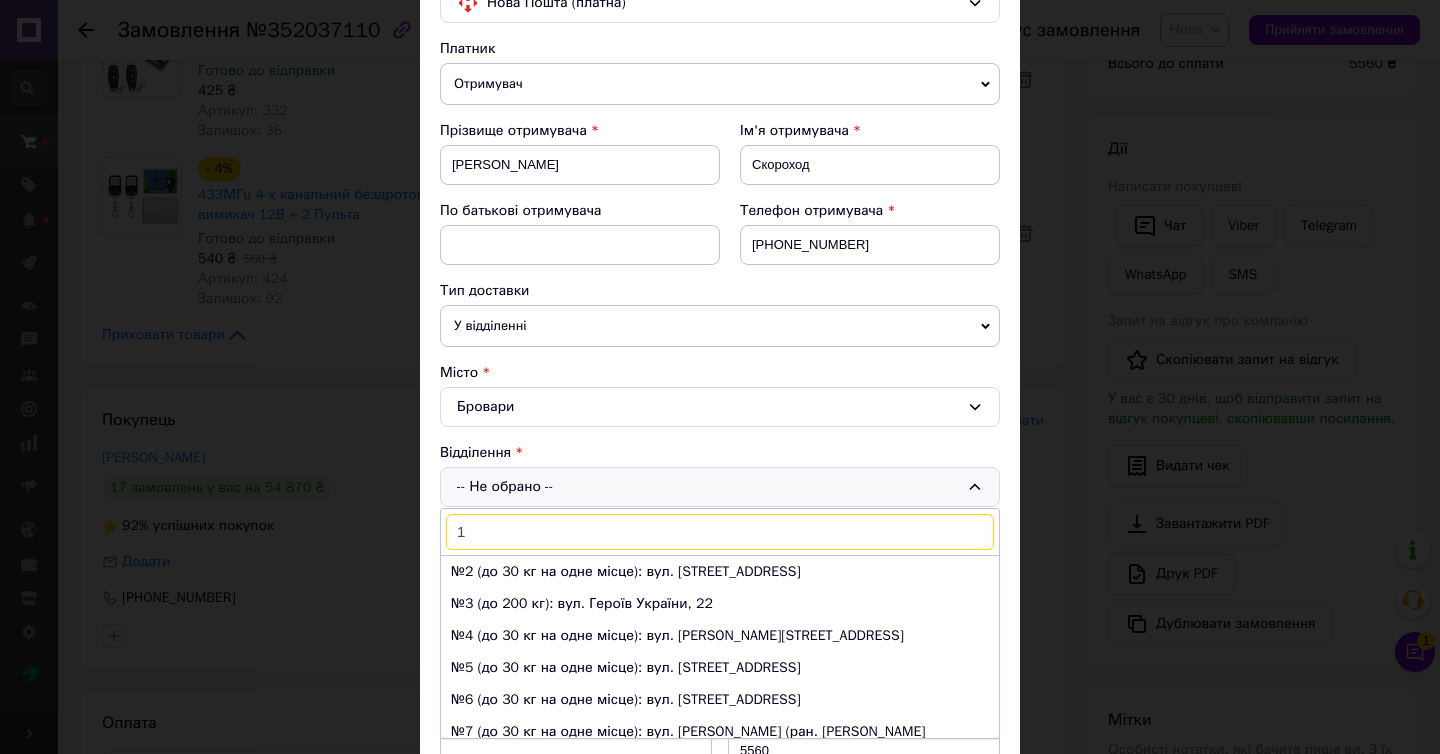 type on "13" 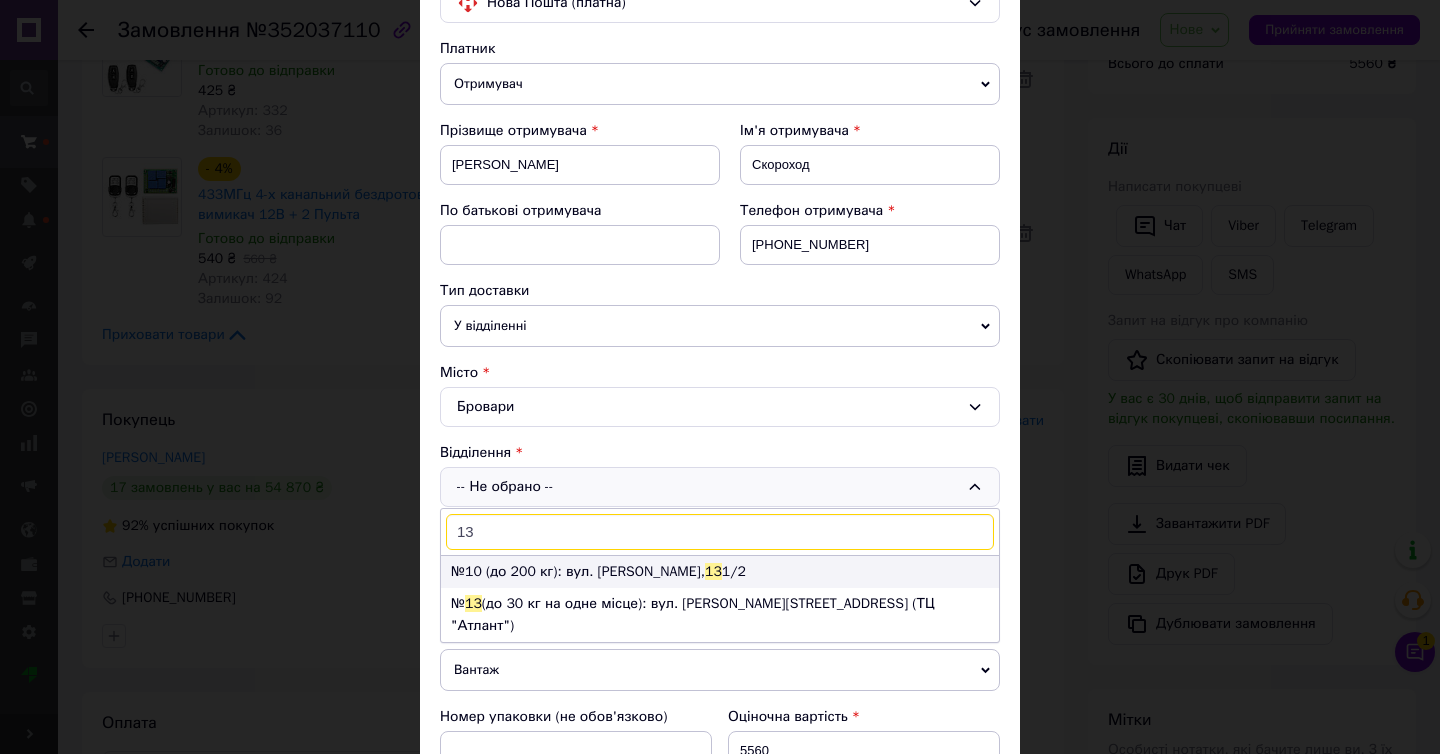 click on "№10 (до 200 кг): вул. Онікієнка Олега,  13 1/2" at bounding box center [720, 572] 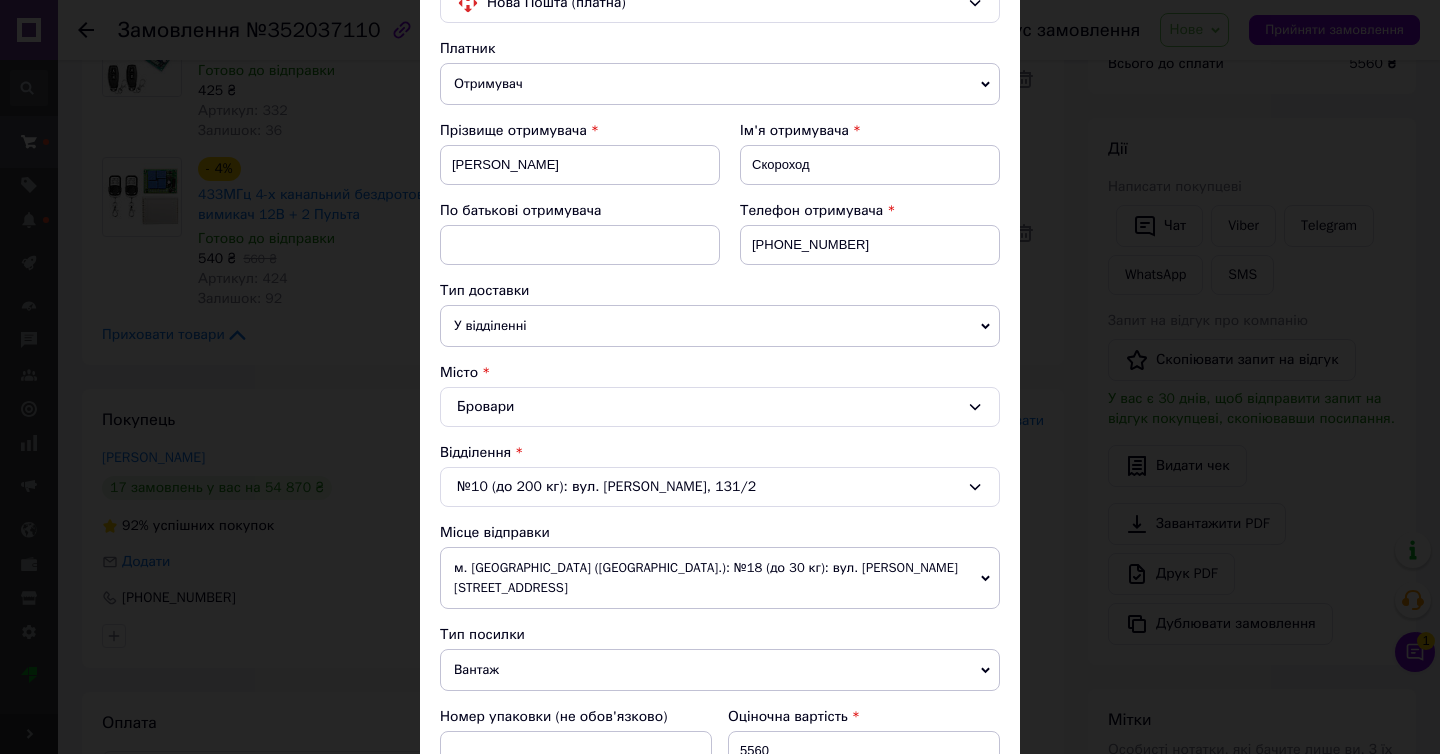click on "№10 (до 200 кг): вул. Онікієнка Олега, 131/2" at bounding box center [720, 487] 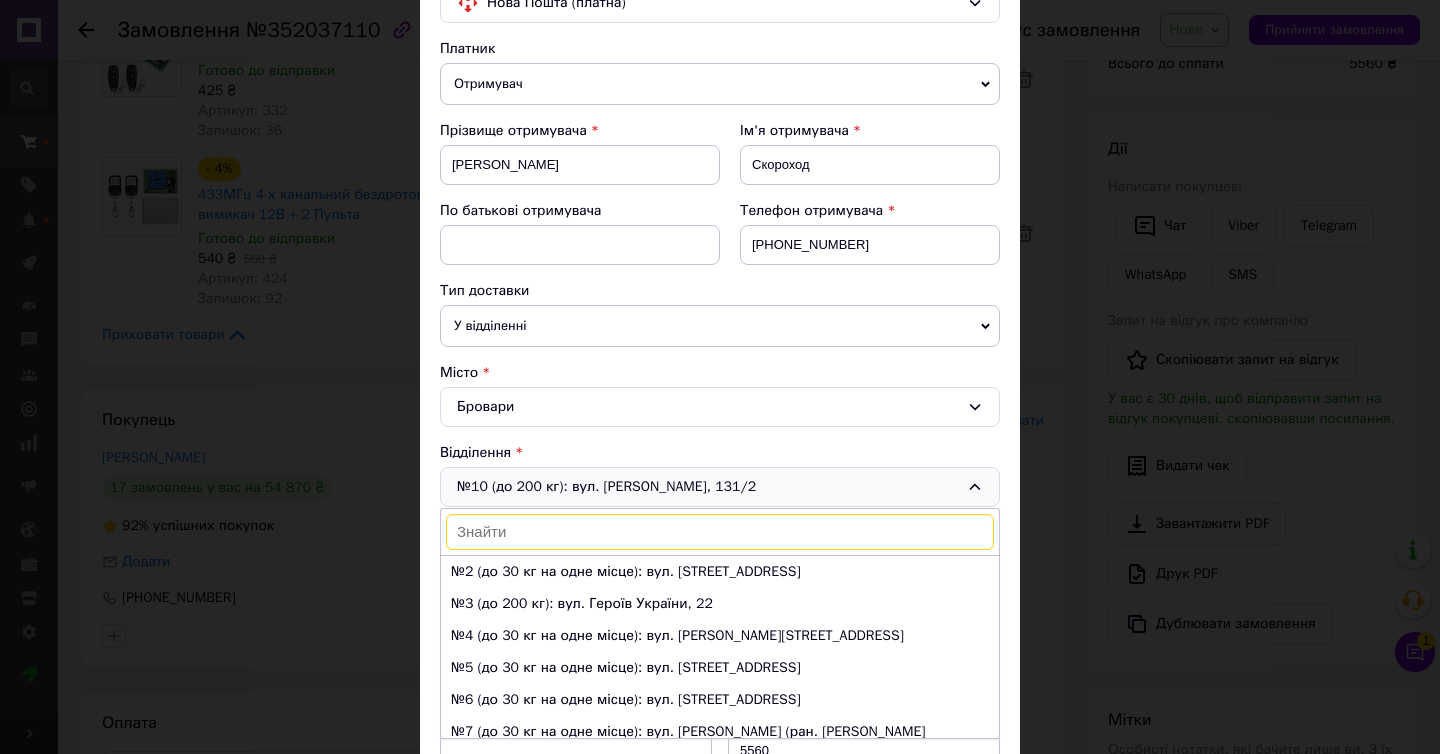 scroll, scrollTop: 246, scrollLeft: 0, axis: vertical 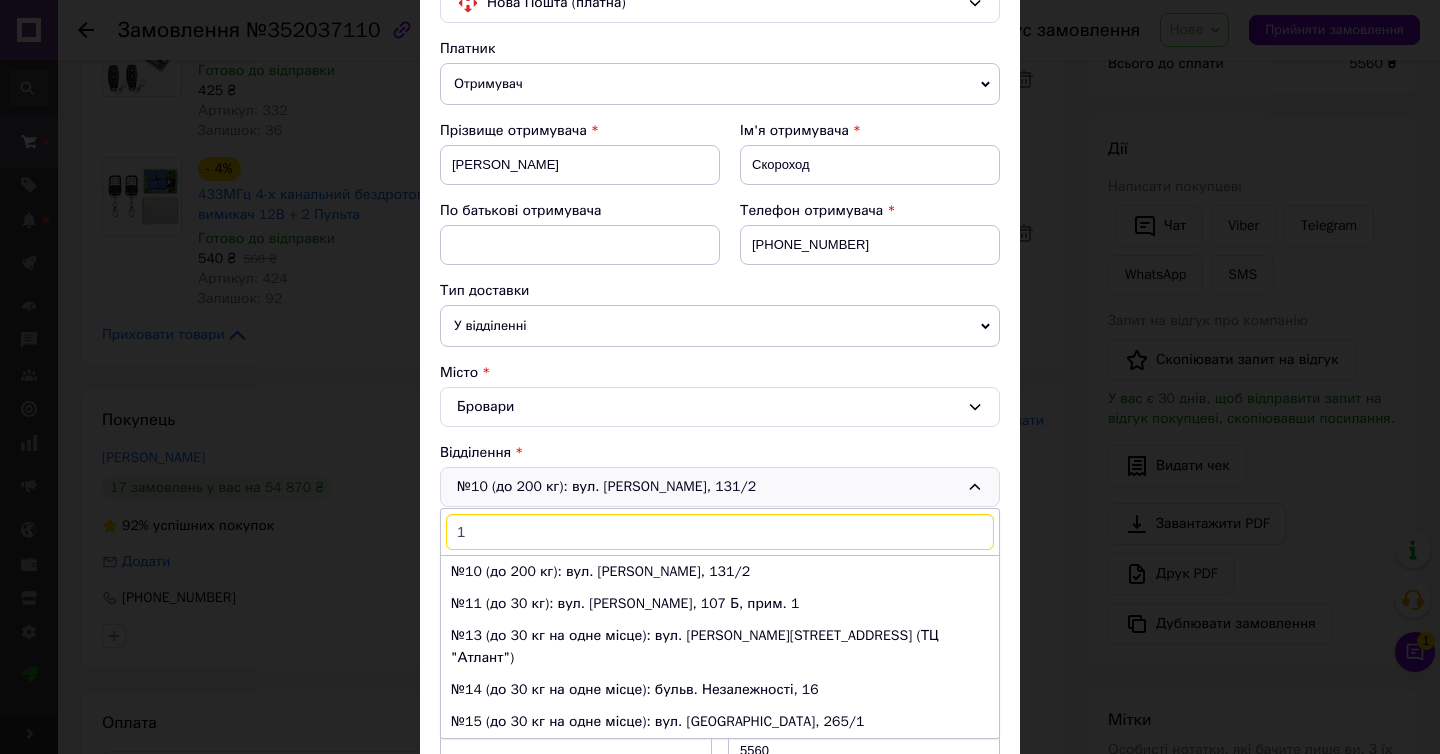 type on "13" 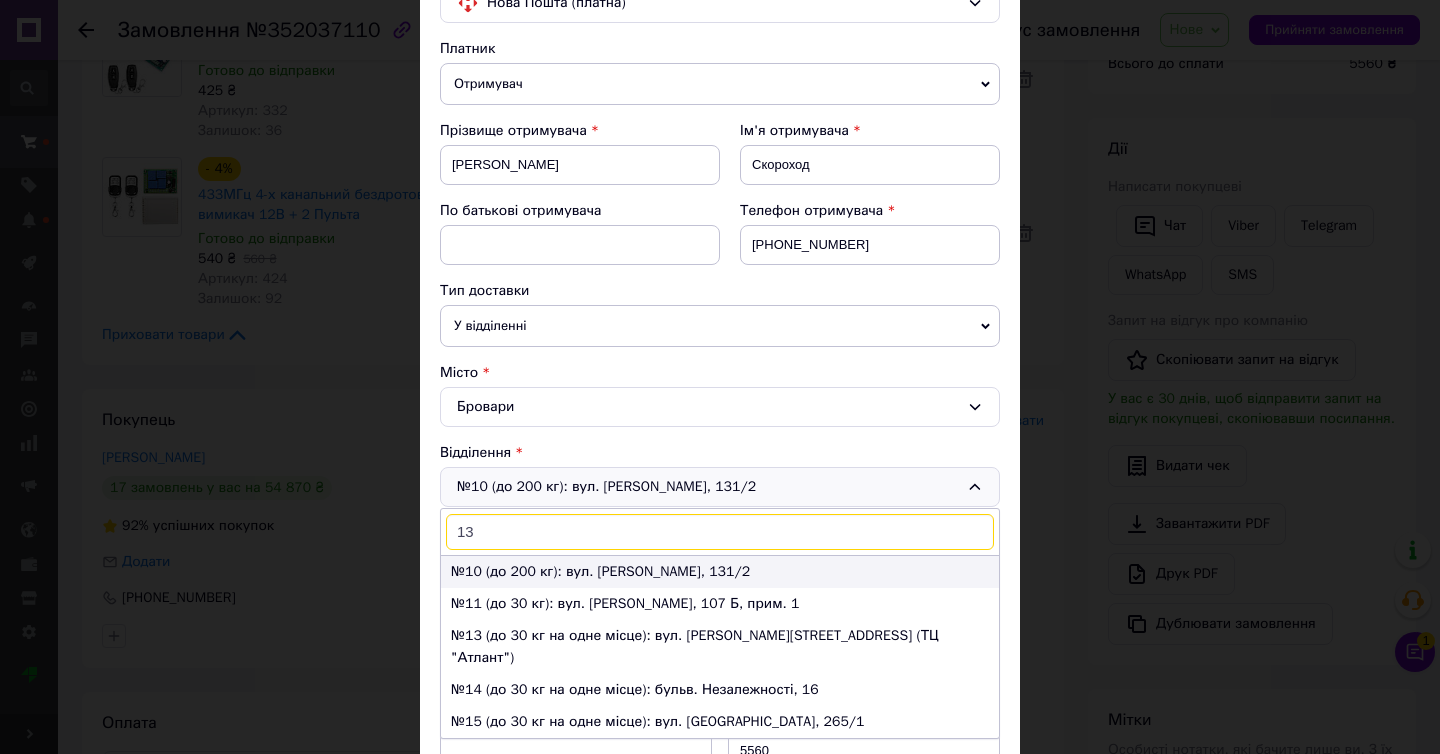 scroll, scrollTop: 0, scrollLeft: 0, axis: both 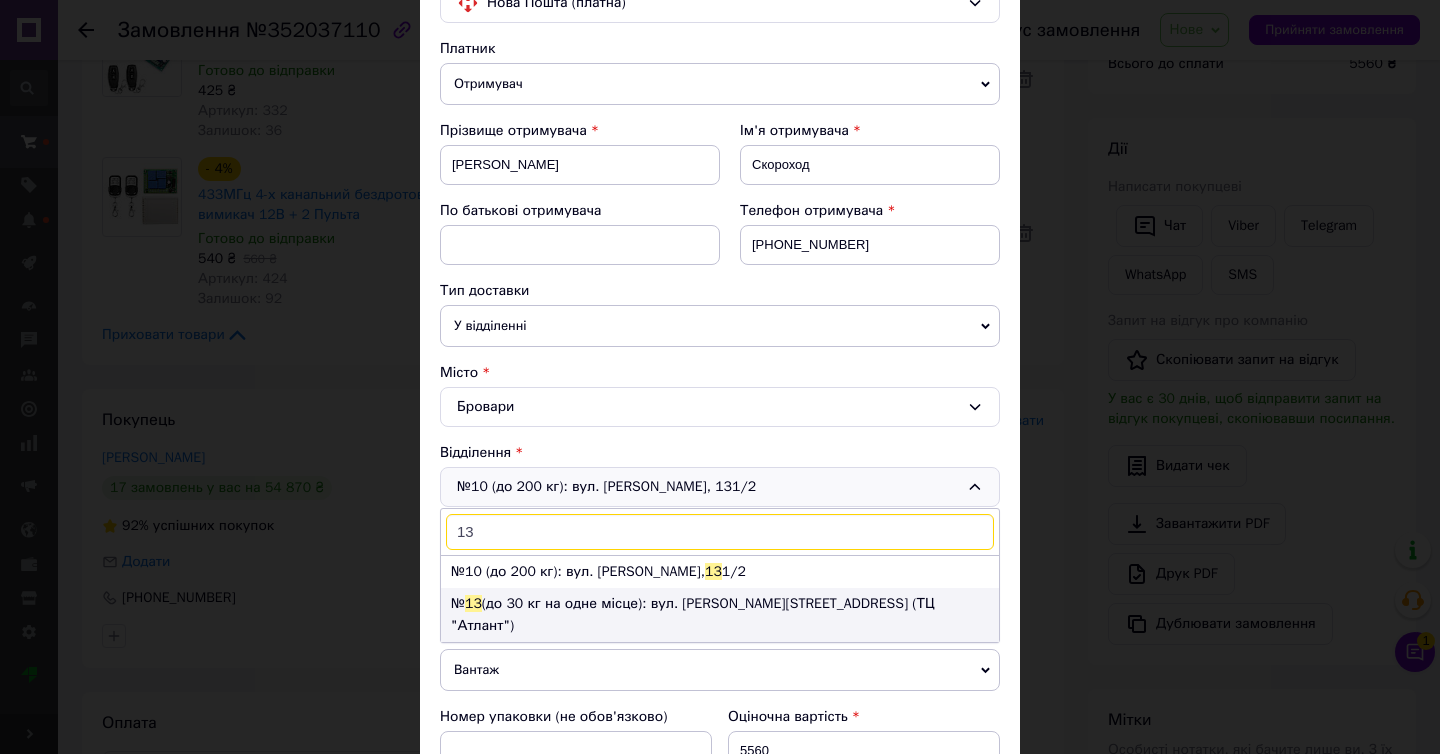 click on "№ 13  (до 30 кг на одне місце): вул. Москаленка Сергія, 39 (ТЦ "Атлант")" at bounding box center (720, 615) 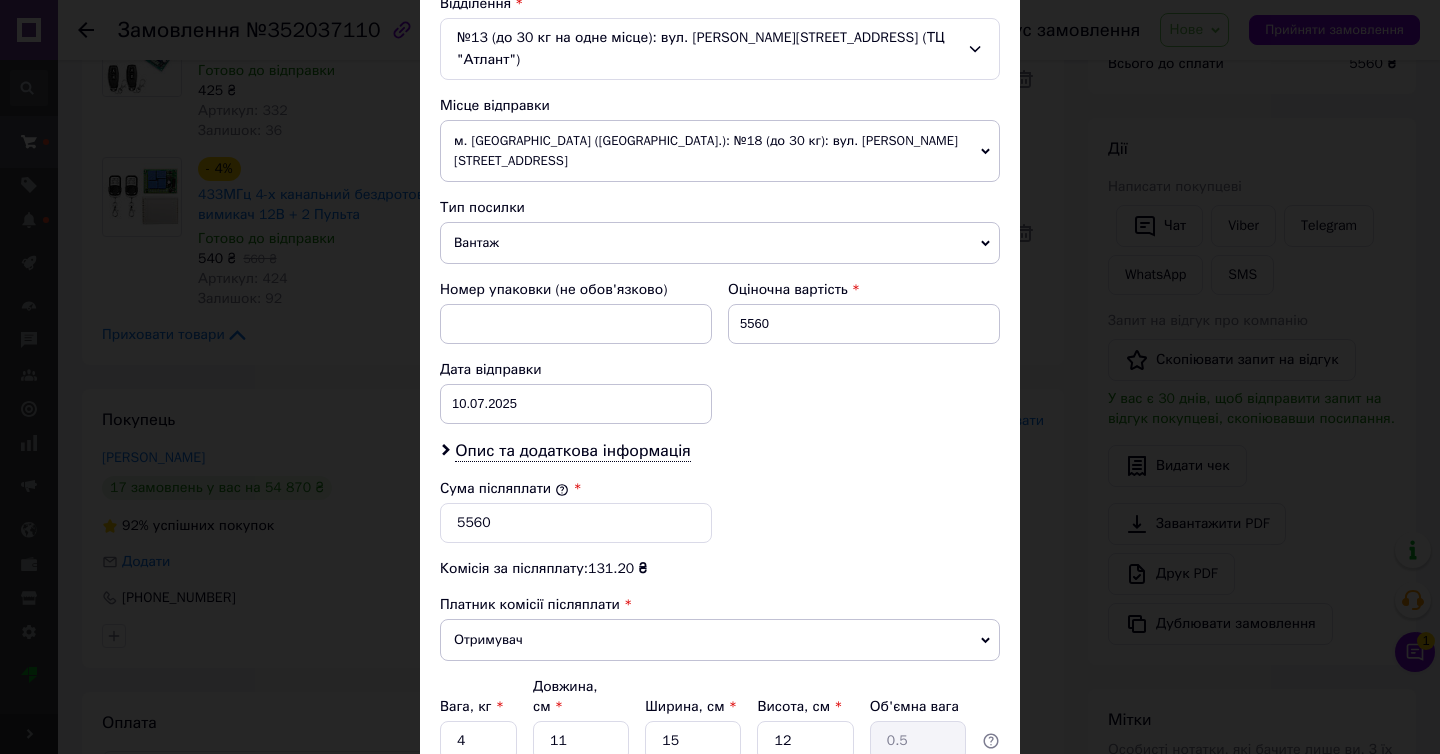scroll, scrollTop: 792, scrollLeft: 0, axis: vertical 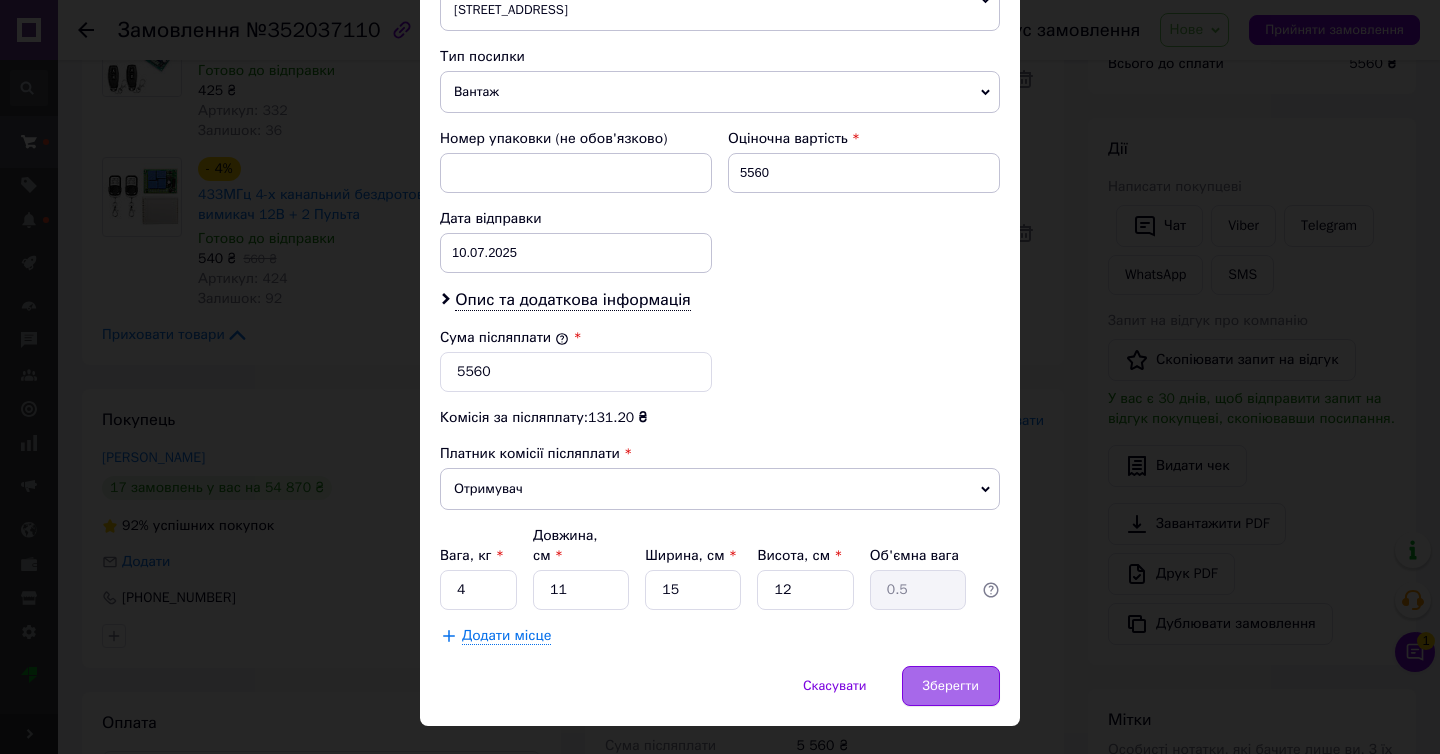 click on "Зберегти" at bounding box center (951, 686) 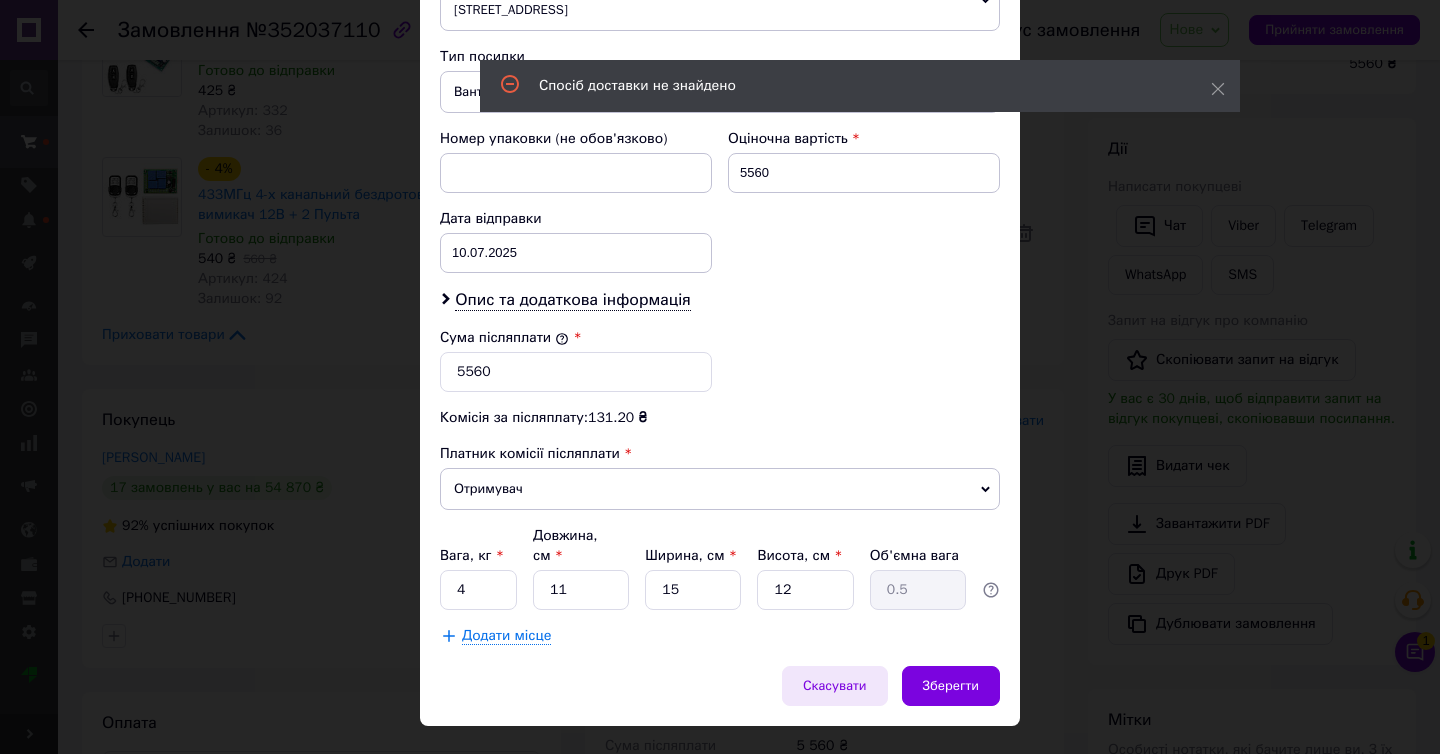 click on "Скасувати" at bounding box center (835, 686) 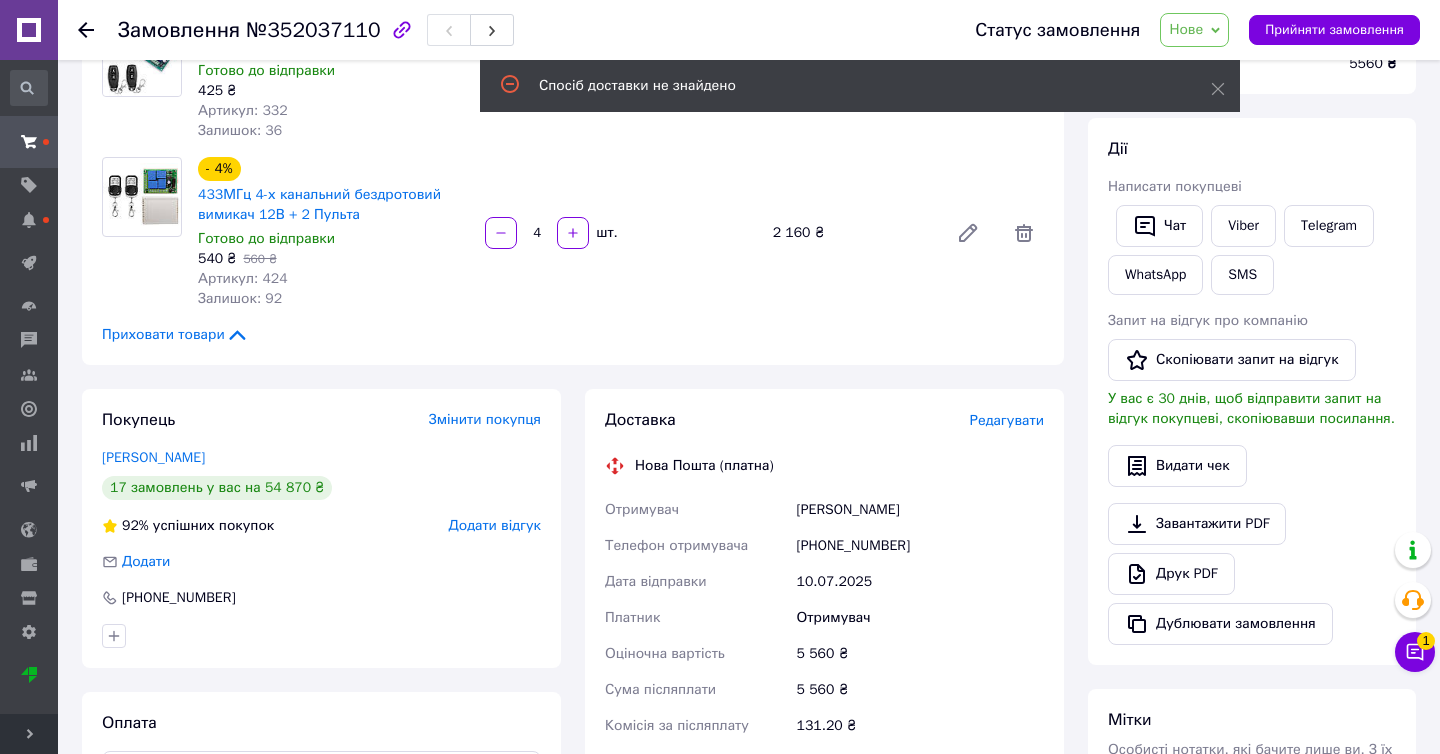 click on "Нове" at bounding box center [1194, 30] 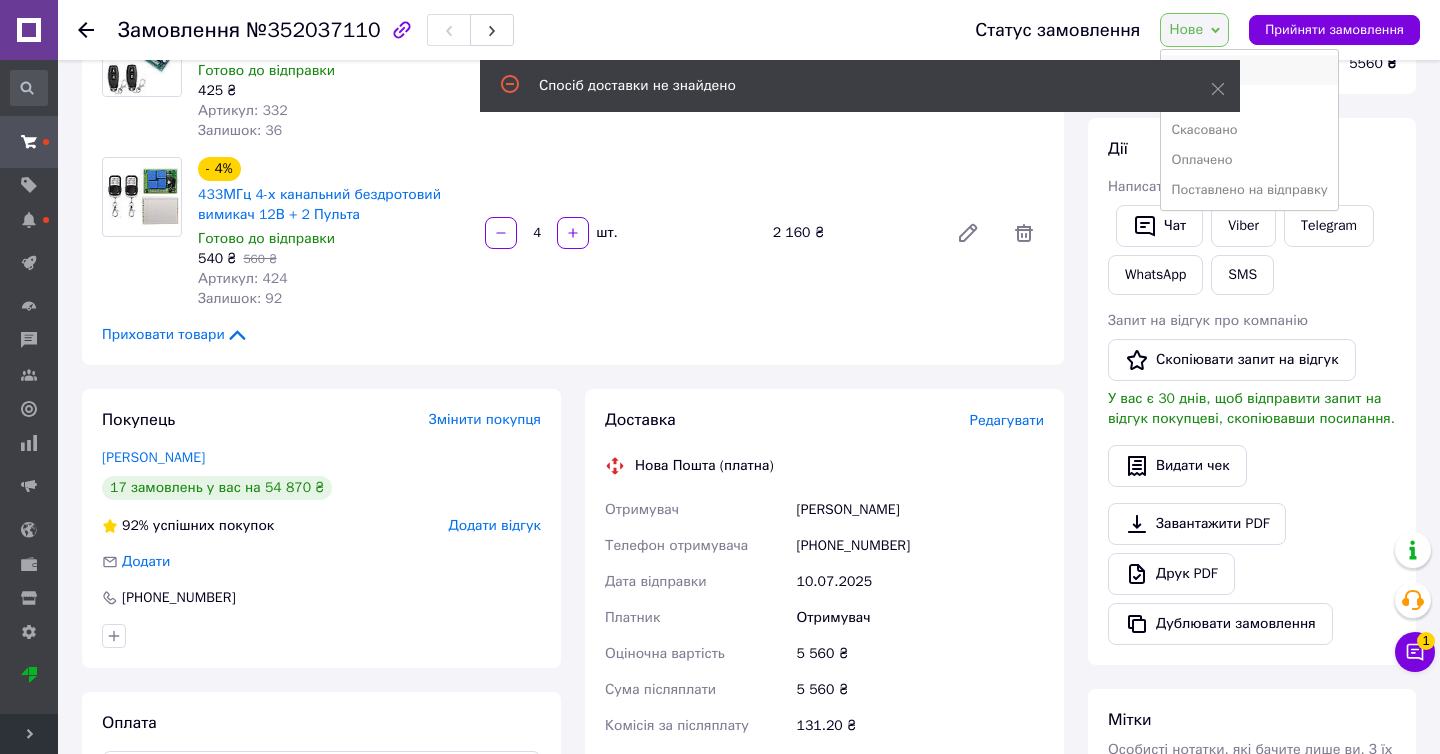 click on "Прийнято" at bounding box center (1249, 70) 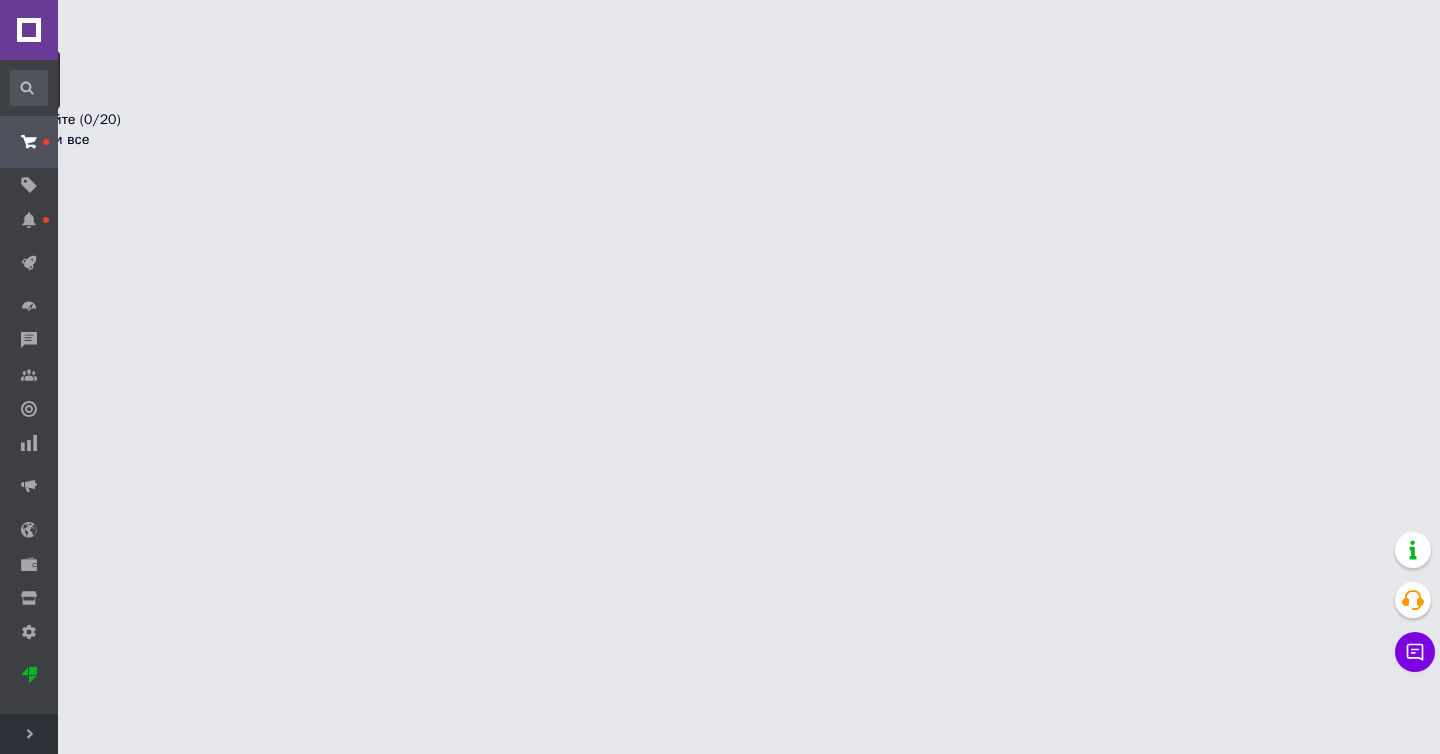 scroll, scrollTop: 0, scrollLeft: 0, axis: both 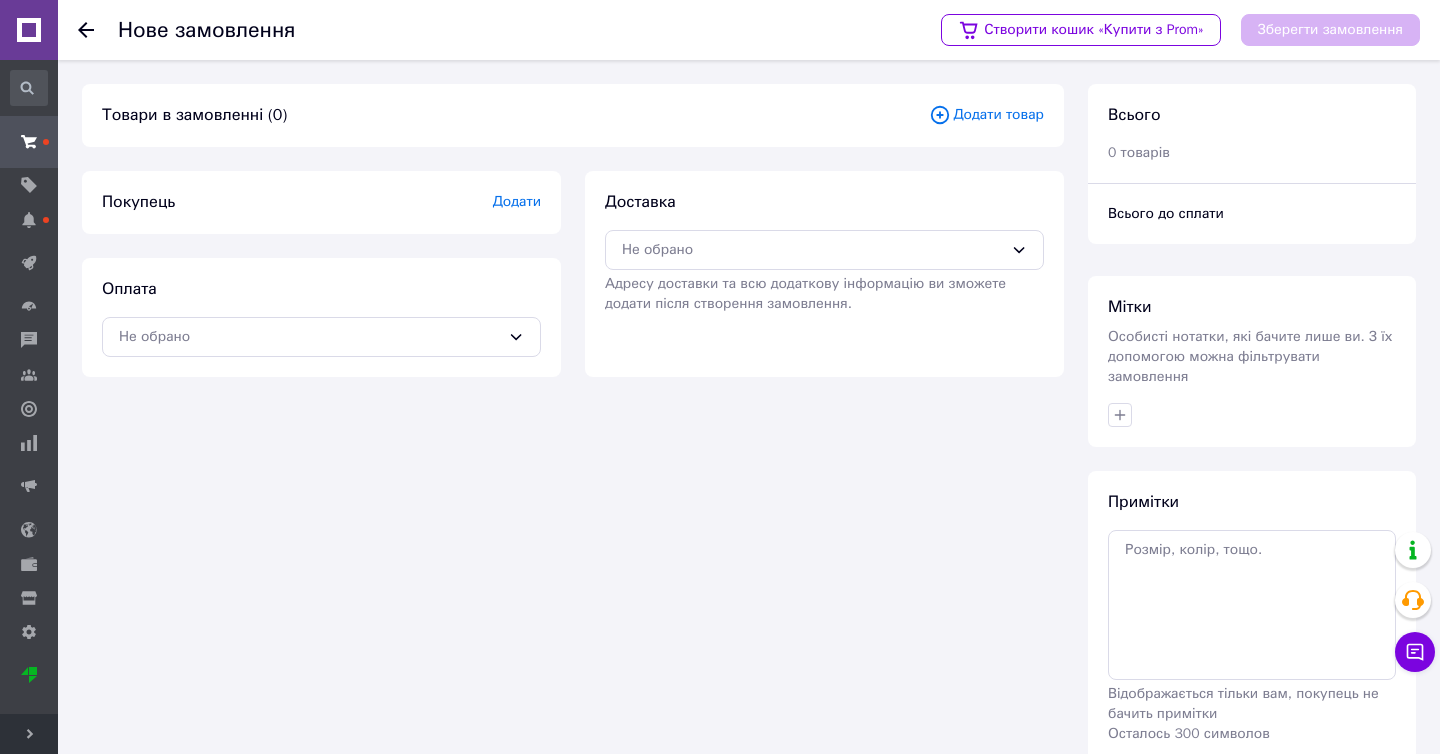 click on "Додати товар" at bounding box center (986, 115) 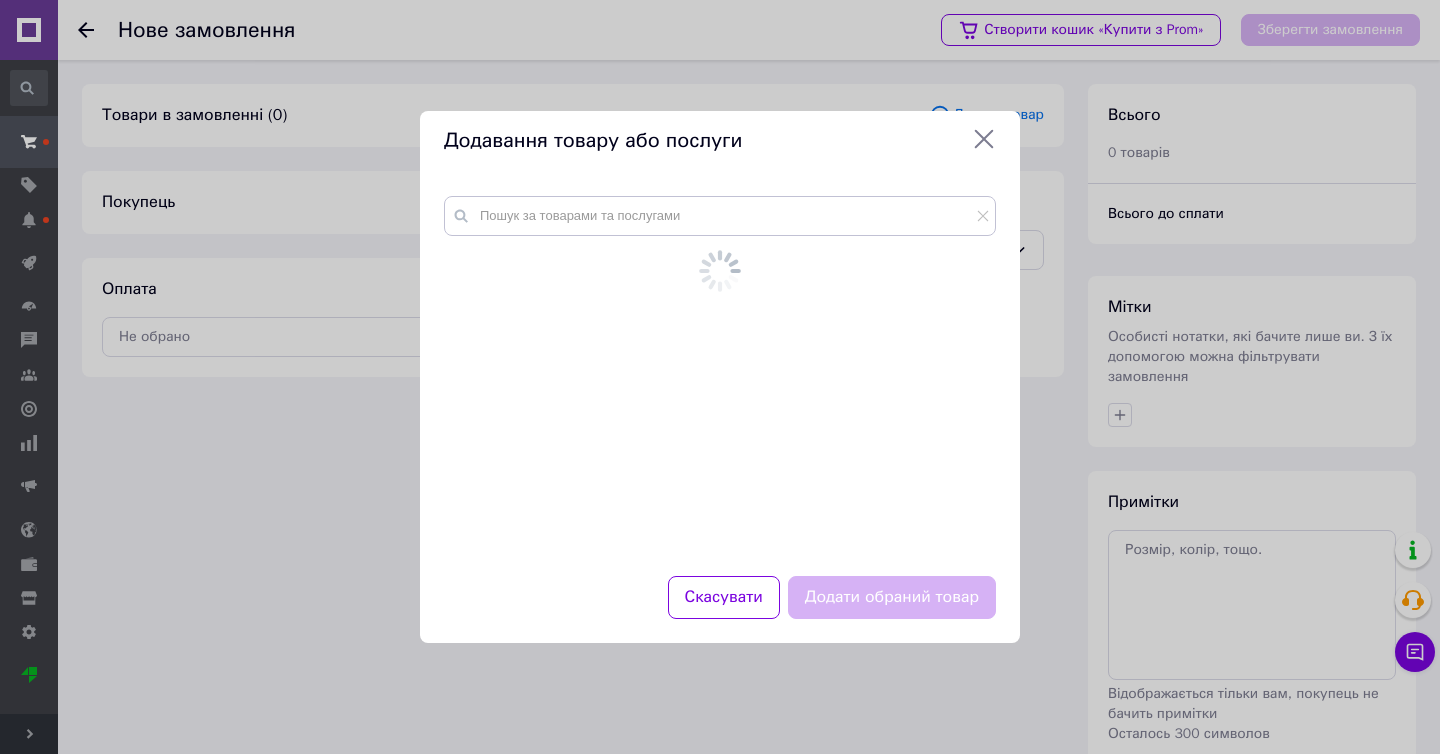click at bounding box center (720, 353) 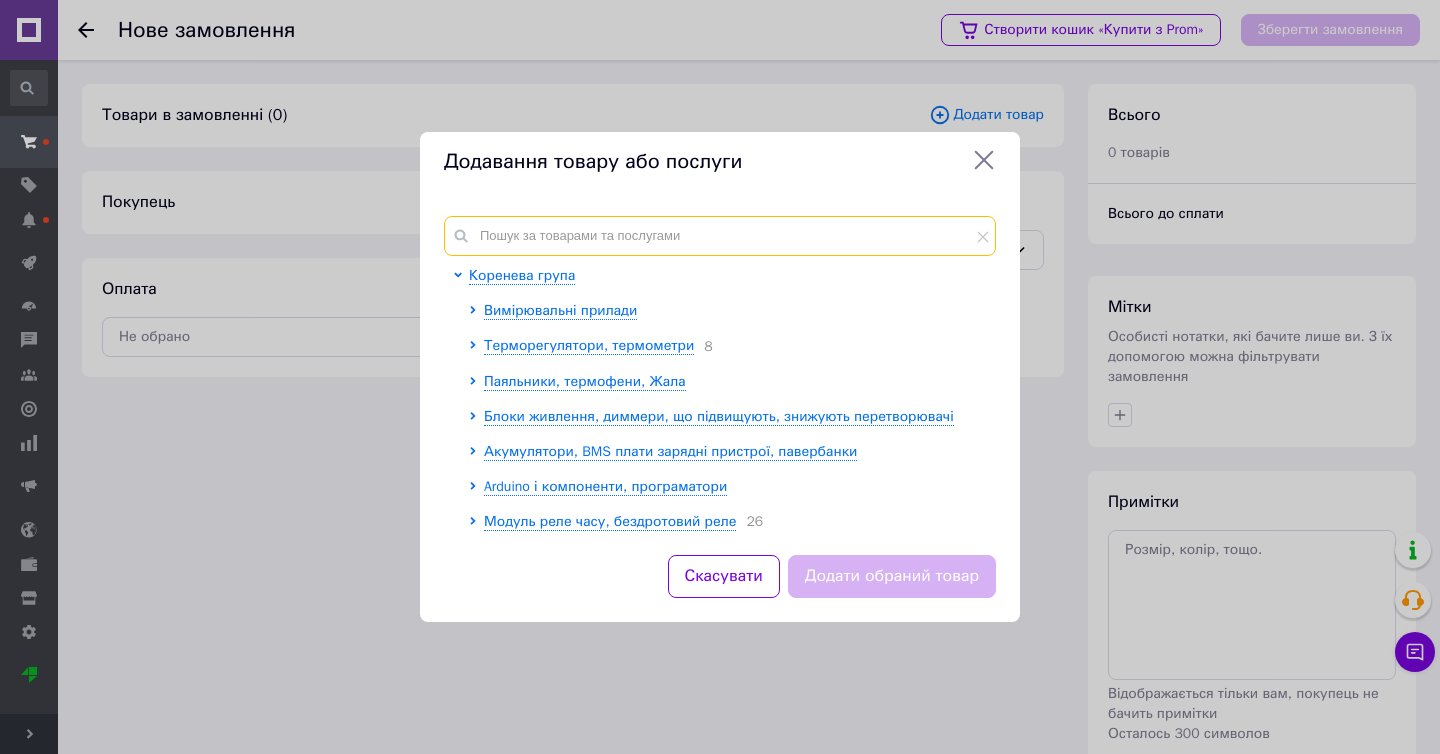 click at bounding box center [720, 236] 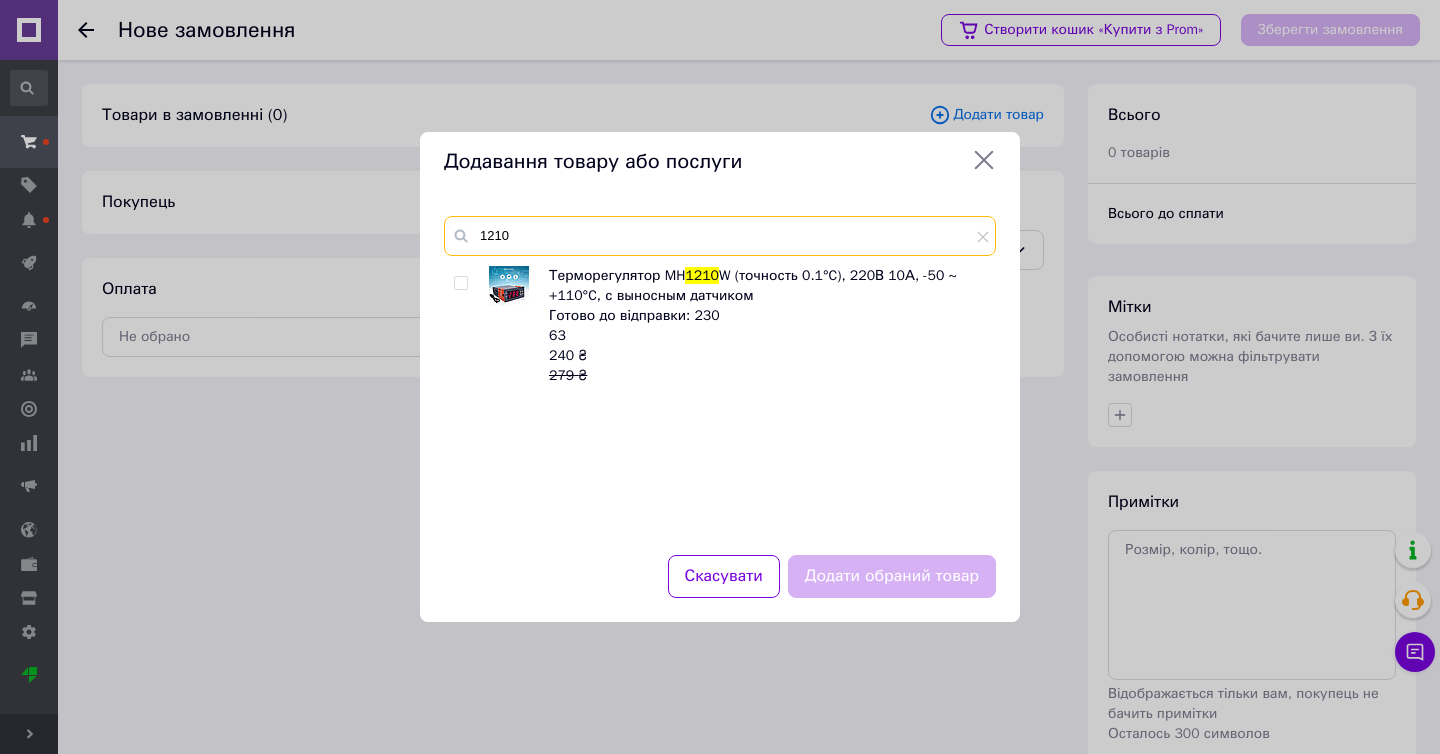 type on "1210" 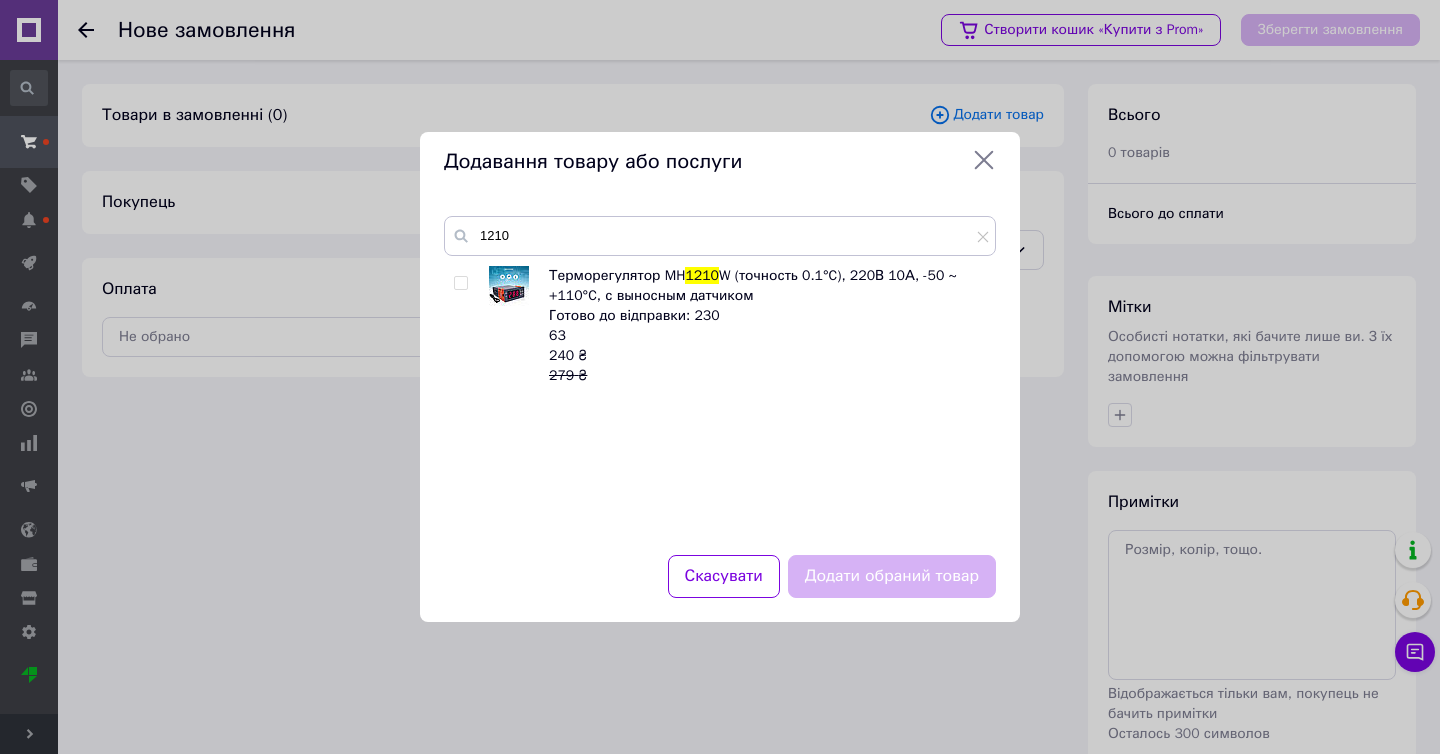 click at bounding box center [464, 326] 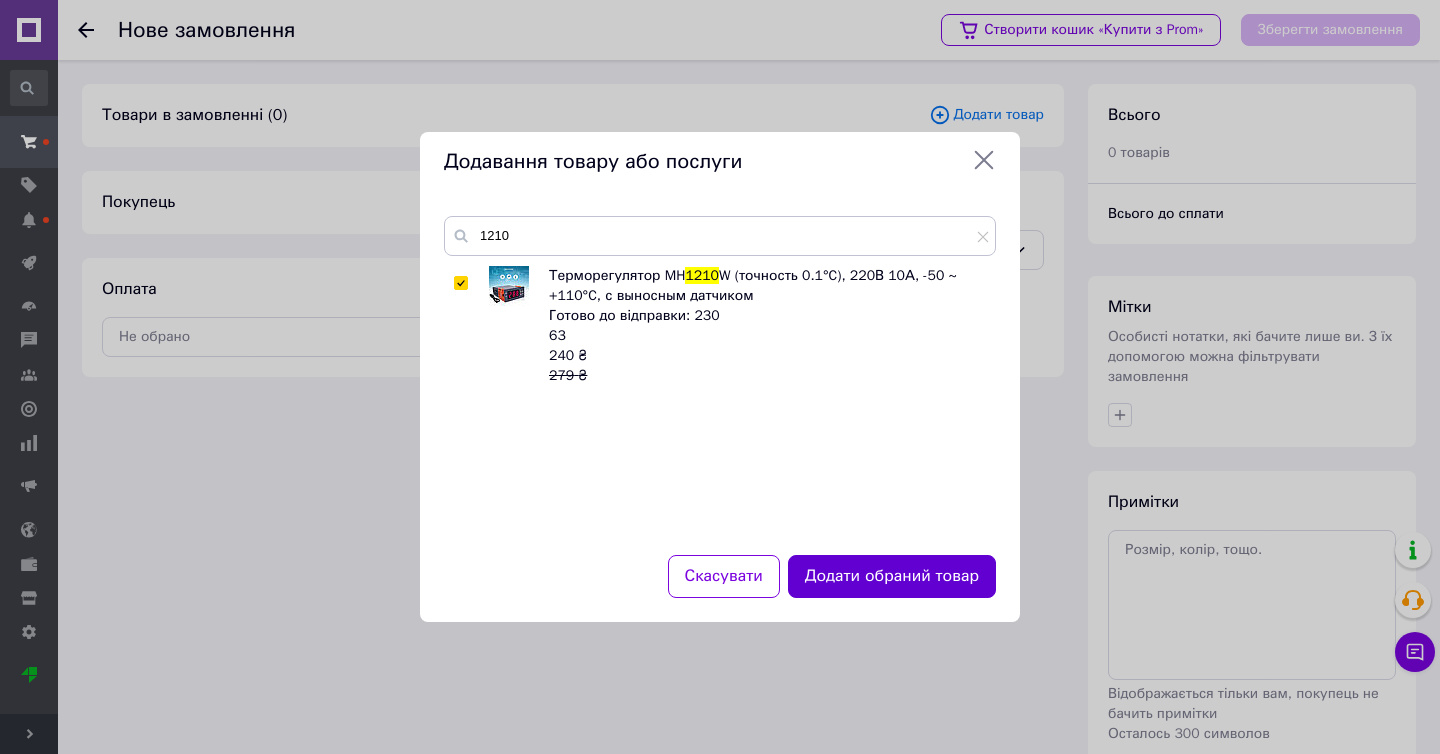 click on "Додати обраний товар" at bounding box center (892, 576) 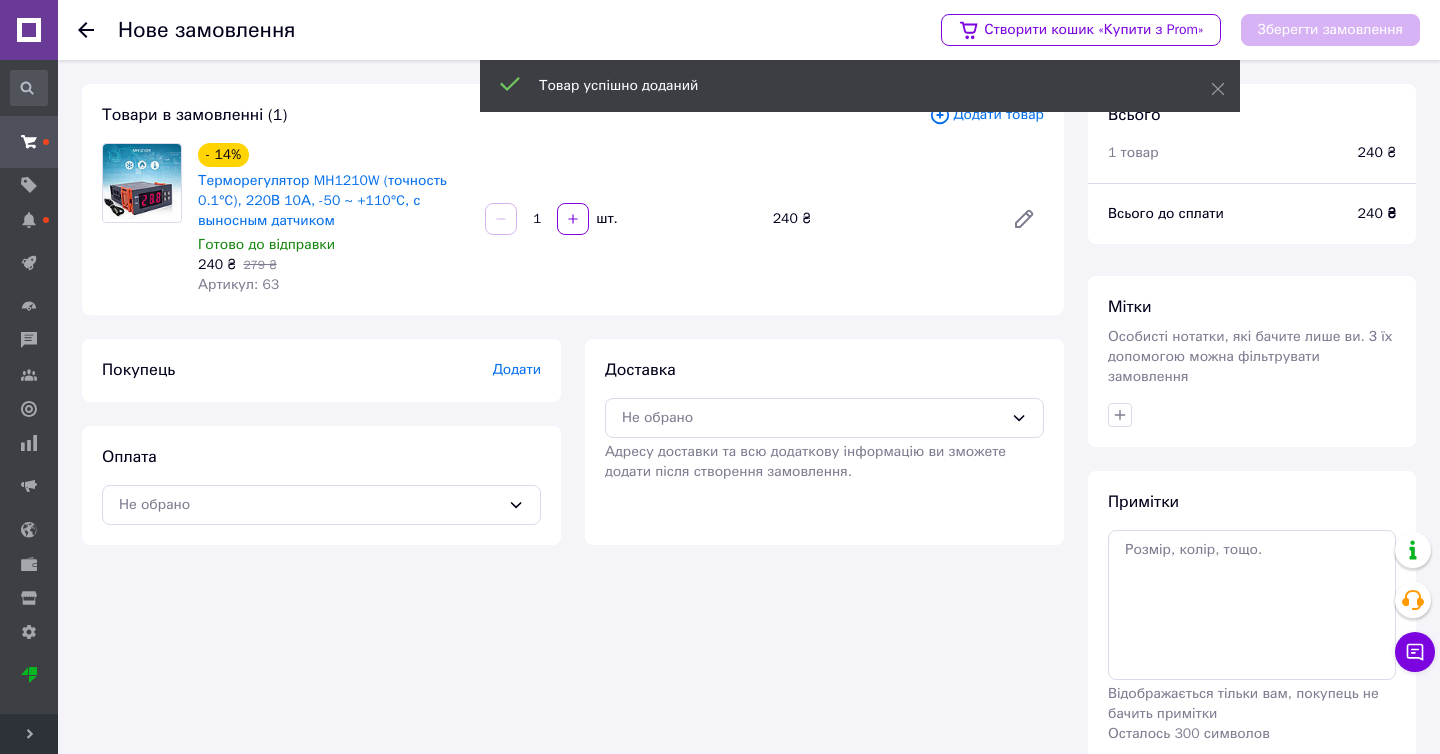 click on "Додати" at bounding box center (517, 369) 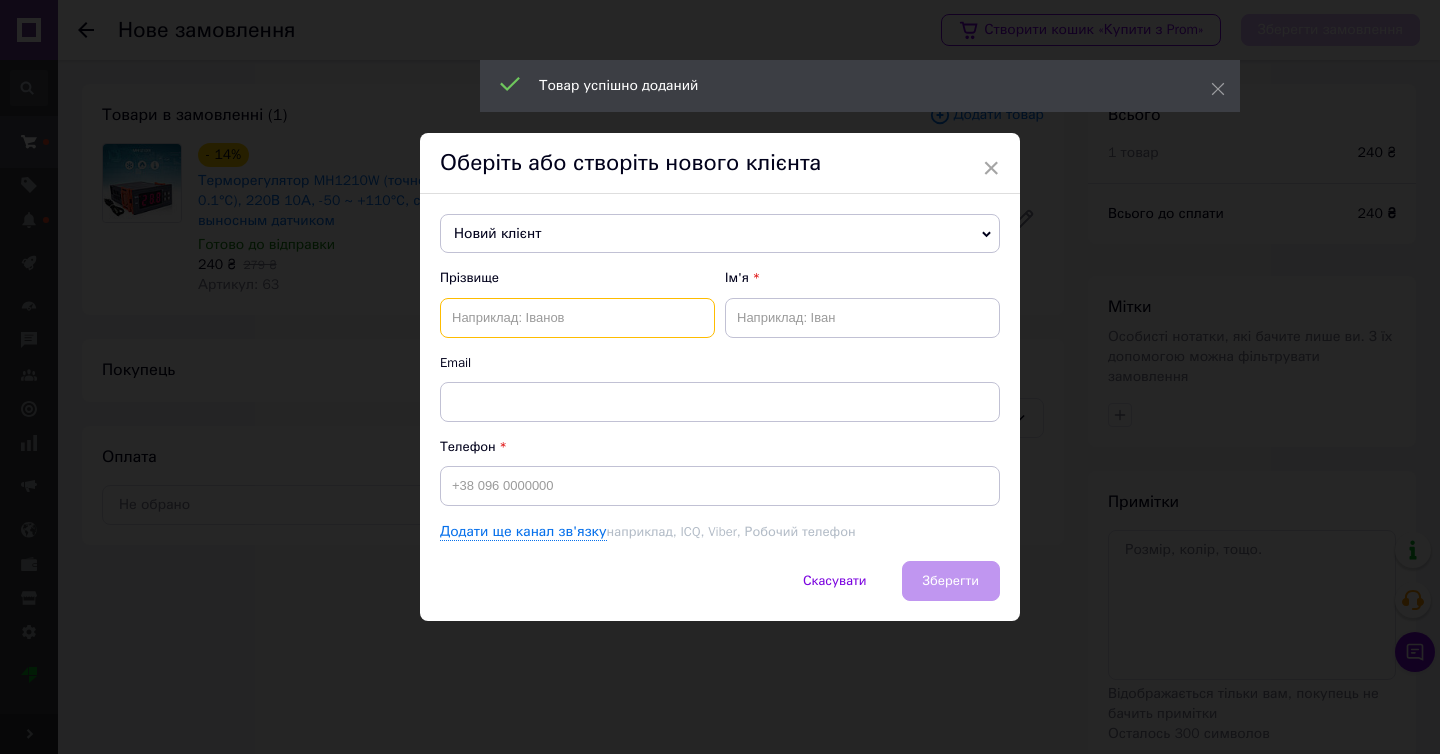 click at bounding box center [577, 318] 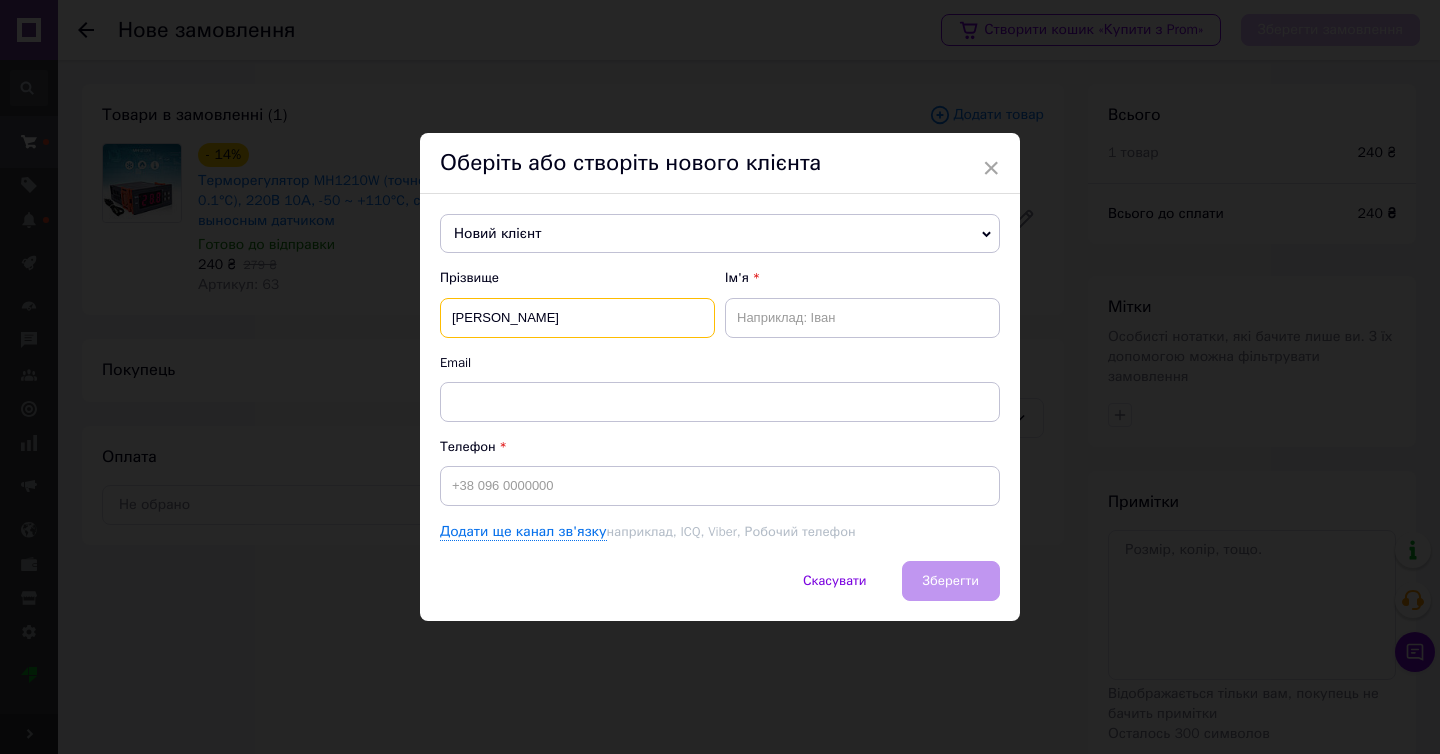 type on "клімов" 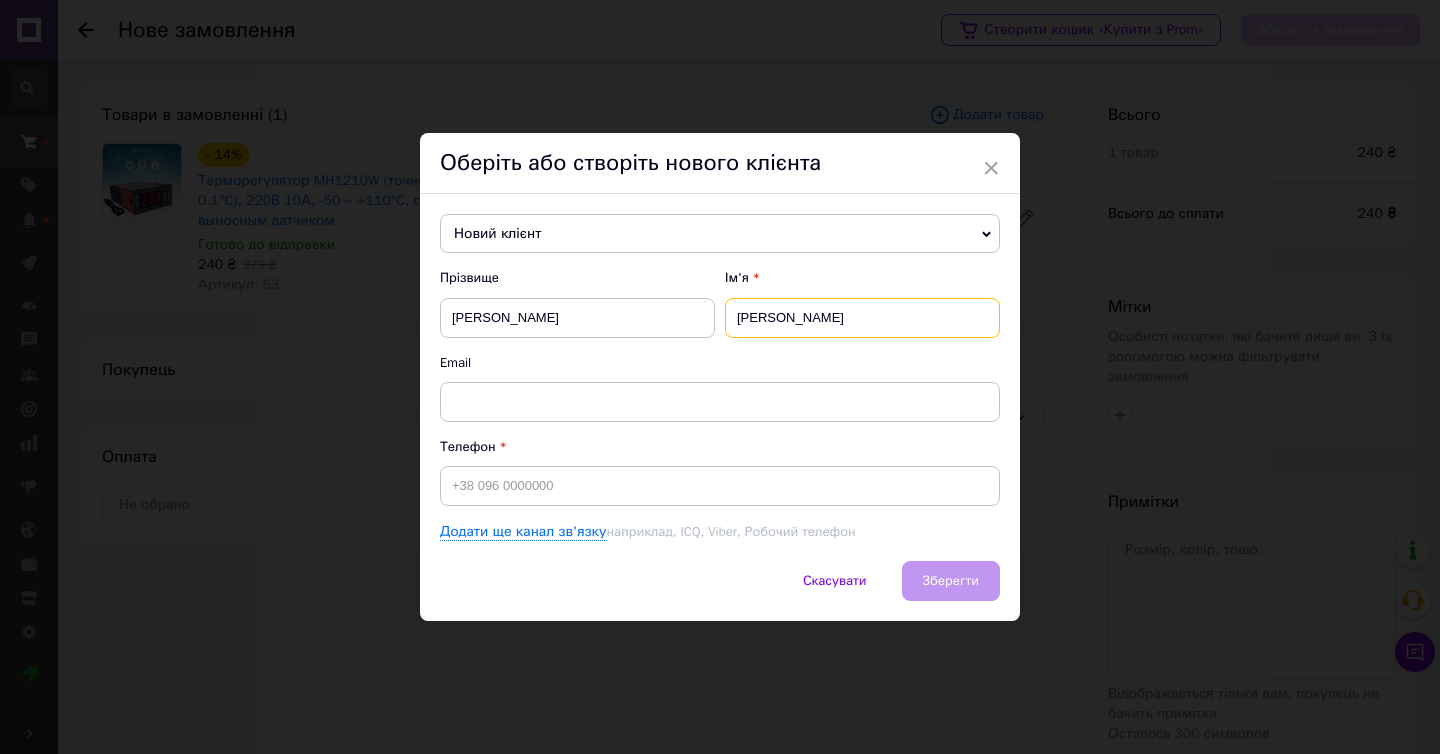 type on "анатолій" 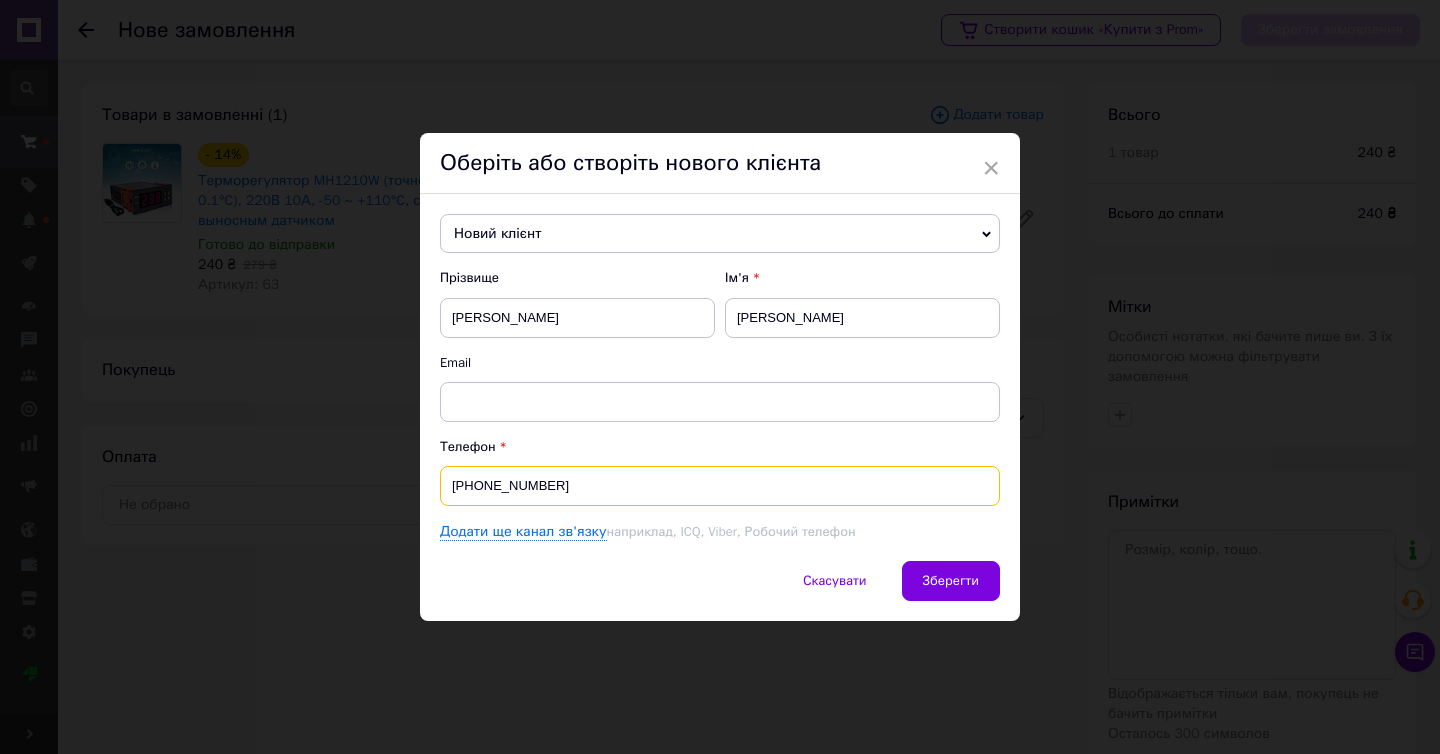 drag, startPoint x: 479, startPoint y: 486, endPoint x: 667, endPoint y: 488, distance: 188.01064 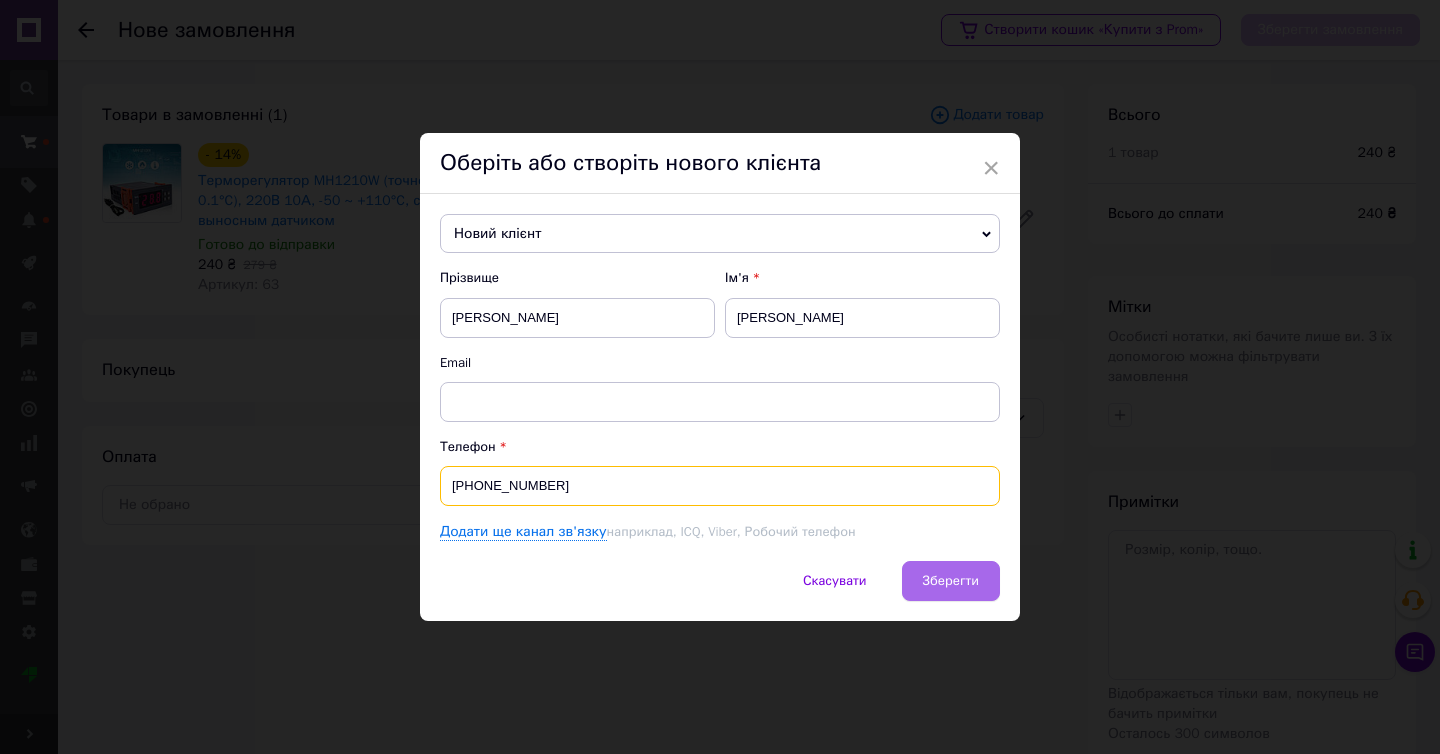 type on "+380975851959" 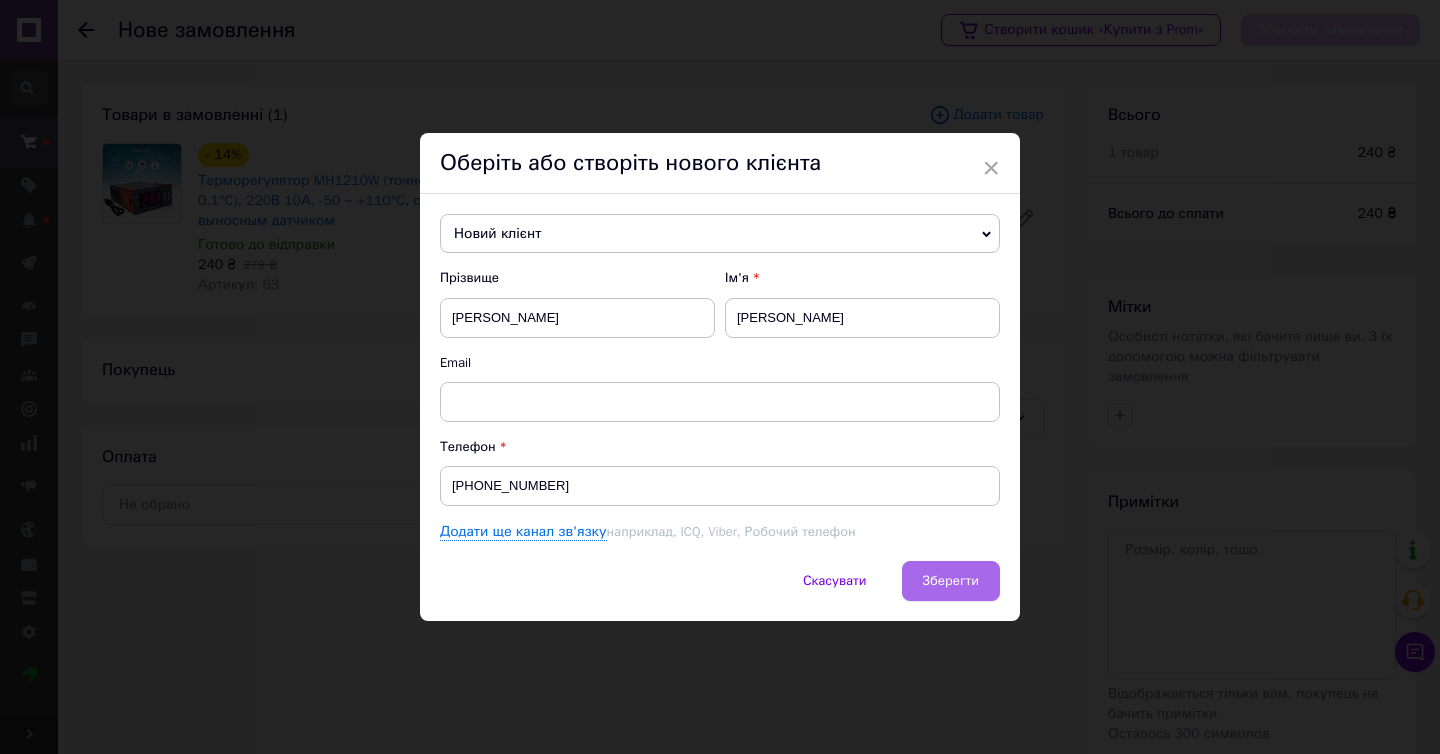 click on "Зберегти" at bounding box center (951, 581) 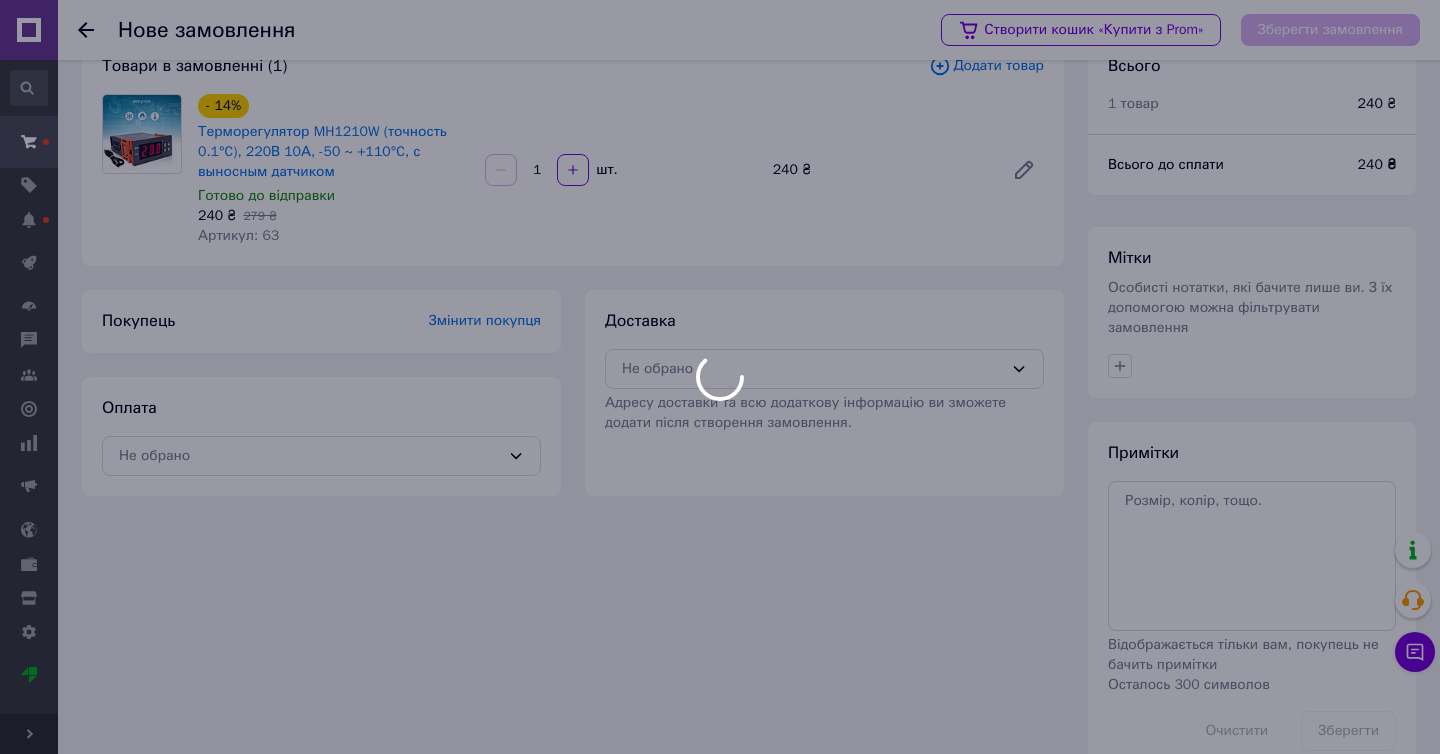 scroll, scrollTop: 89, scrollLeft: 0, axis: vertical 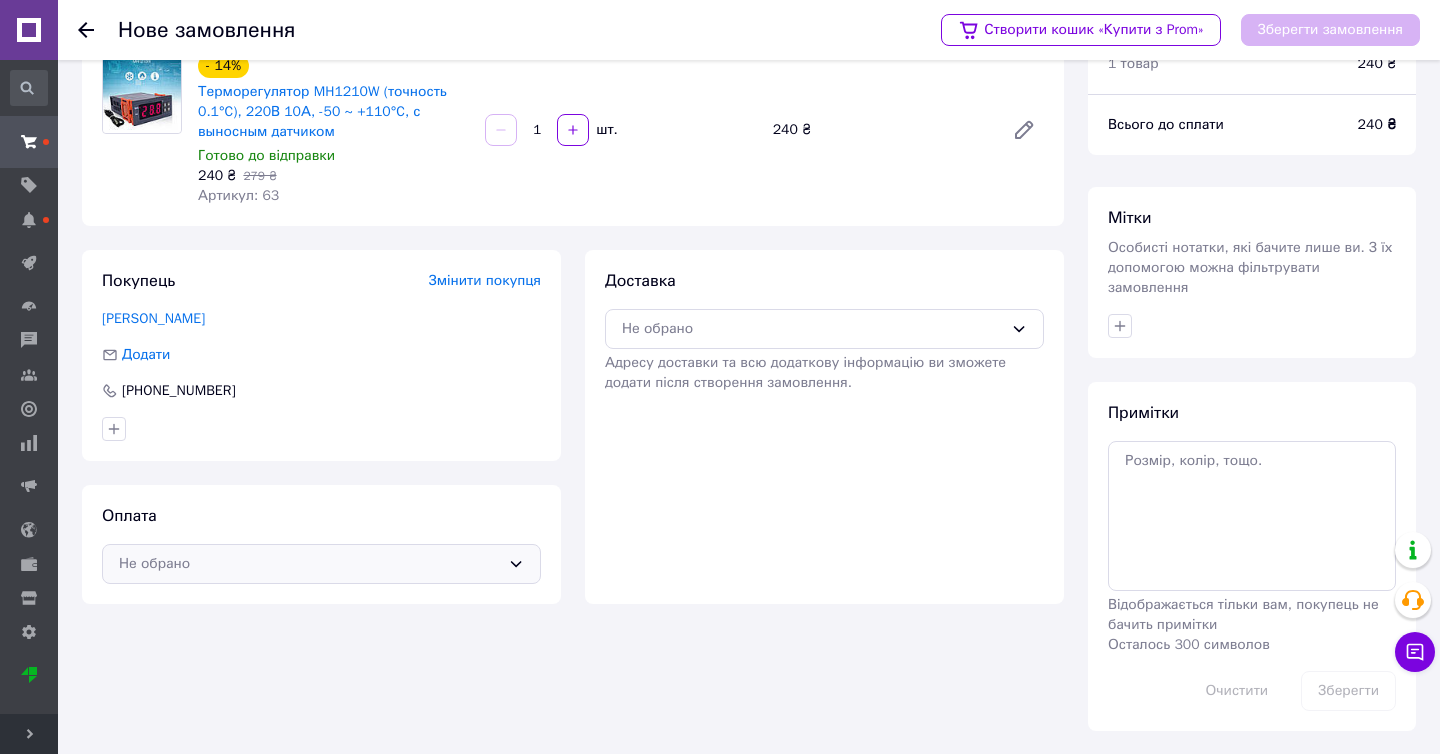 click on "Не обрано" at bounding box center (309, 564) 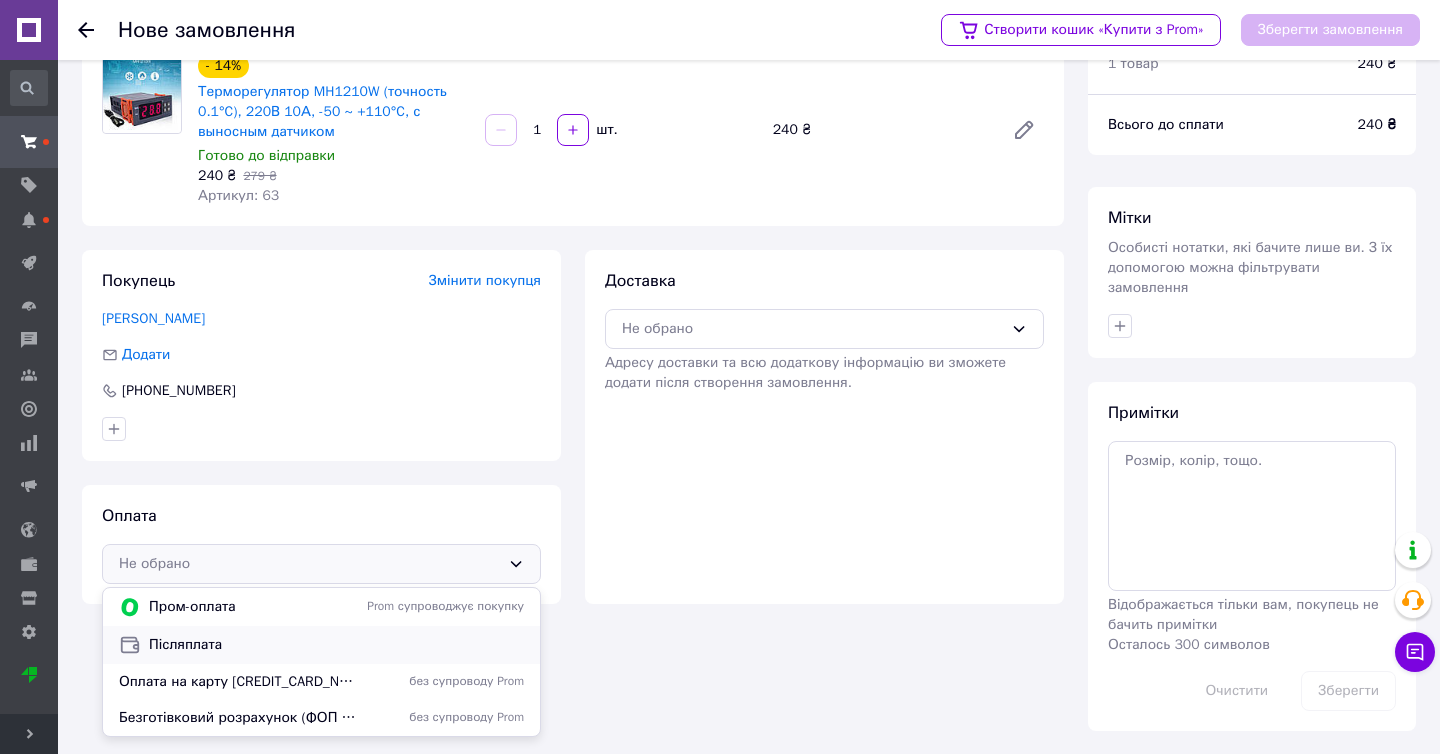 click on "Післяплата" at bounding box center [336, 645] 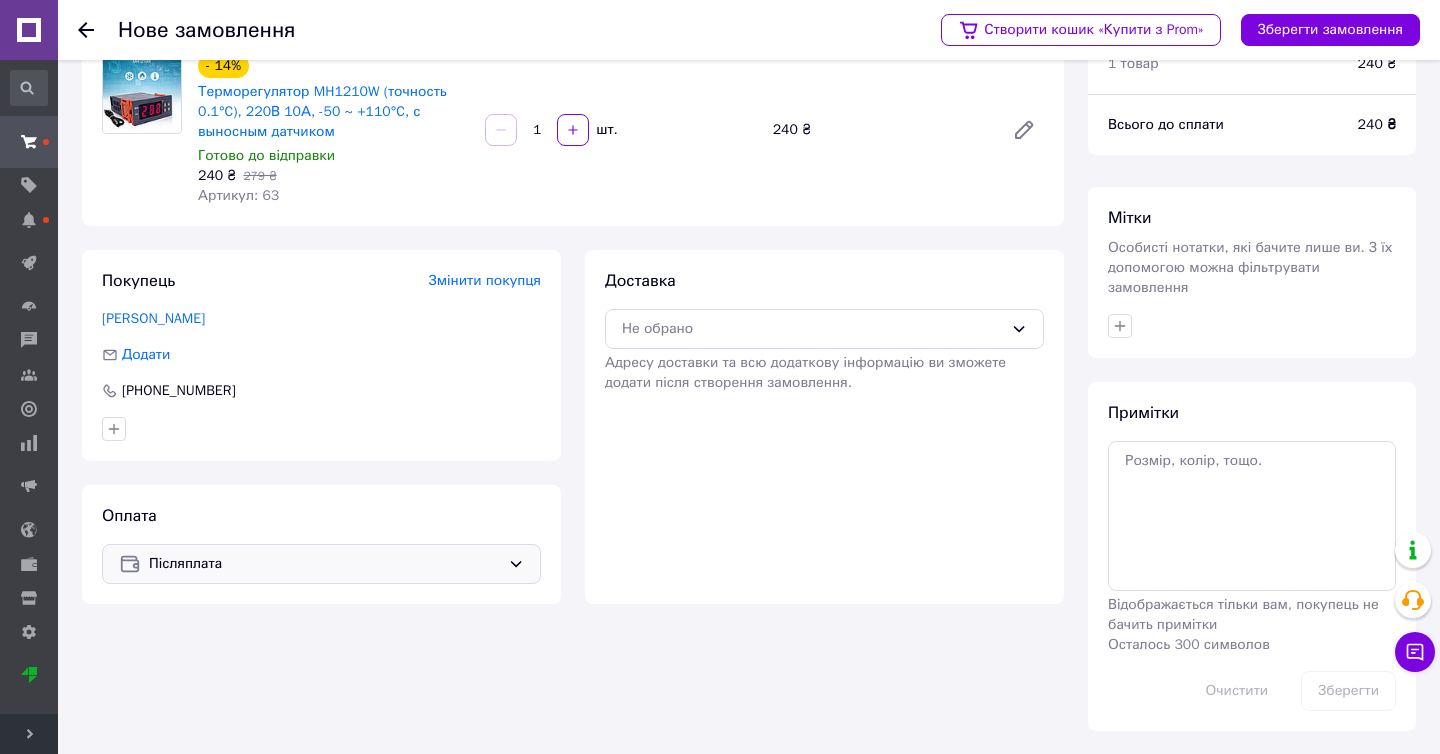 click on "Адресу доставки та всю додаткову інформацію
ви зможете додати після створення замовлення." at bounding box center [805, 372] 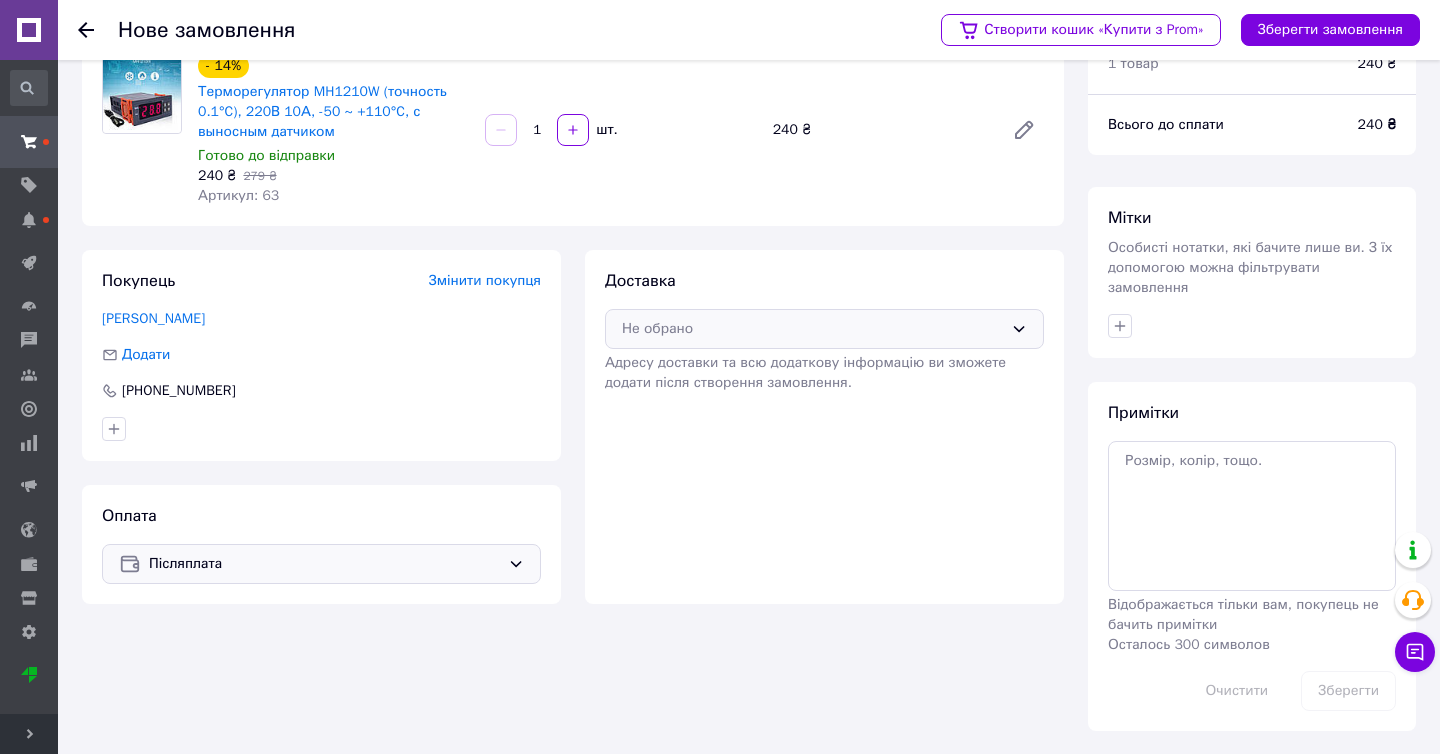 click on "Не обрано" at bounding box center (812, 329) 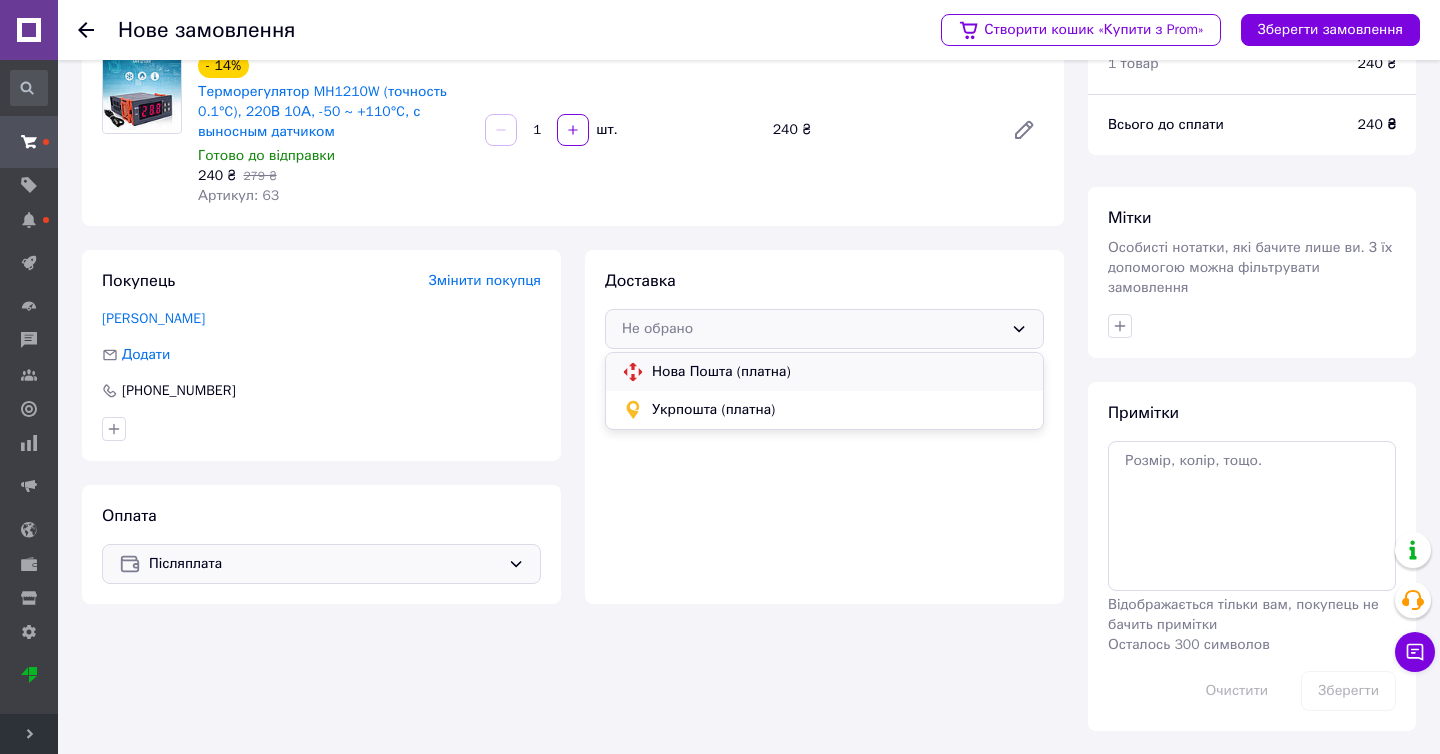 click on "Нова Пошта (платна)" at bounding box center [839, 372] 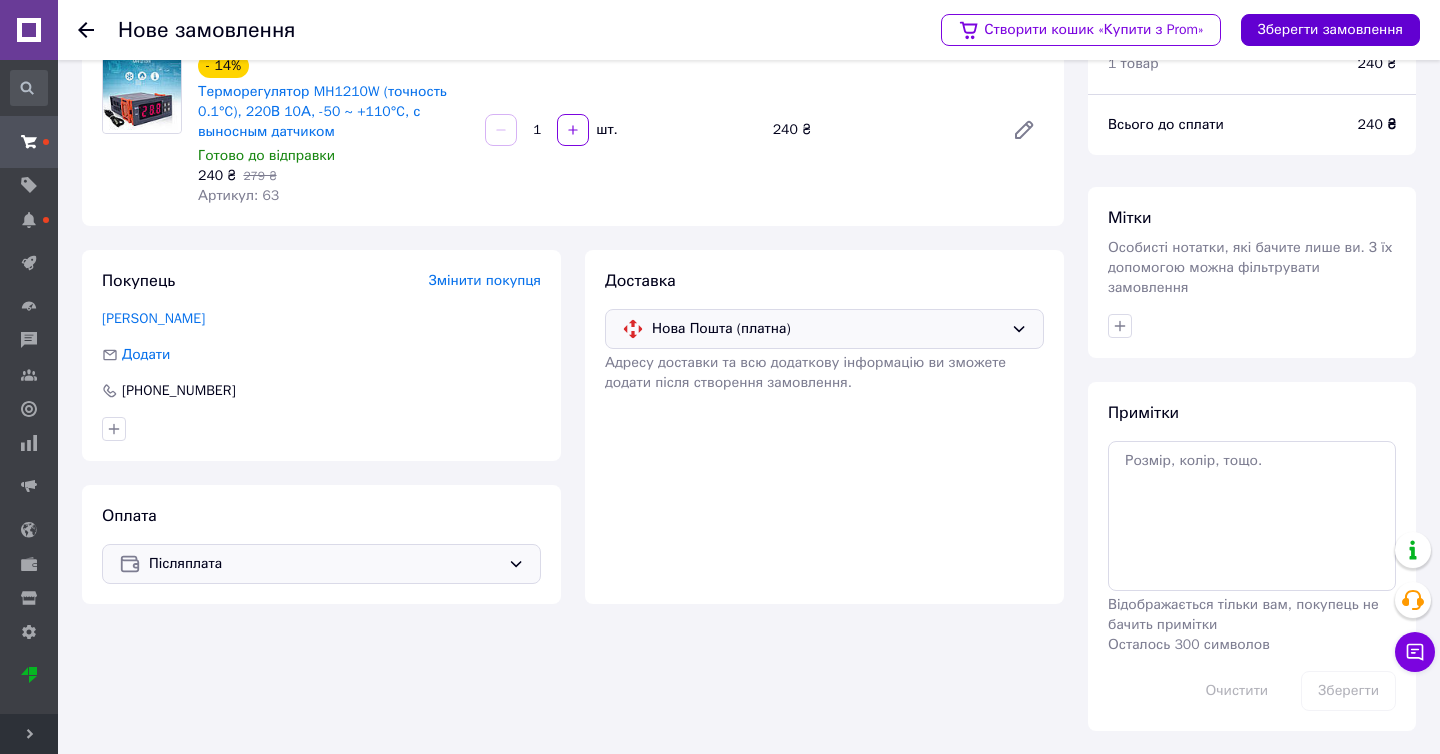 click on "Зберегти замовлення" at bounding box center [1330, 30] 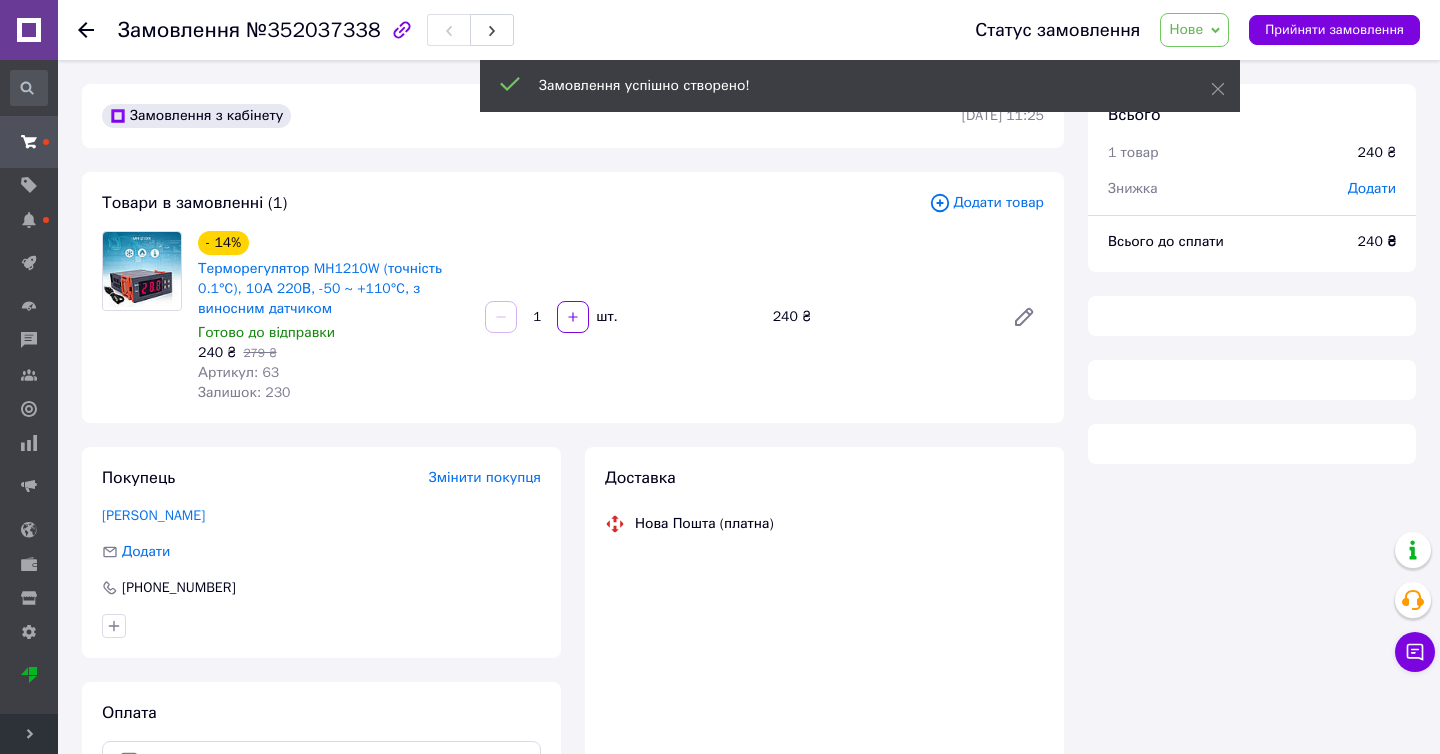 scroll, scrollTop: 134, scrollLeft: 0, axis: vertical 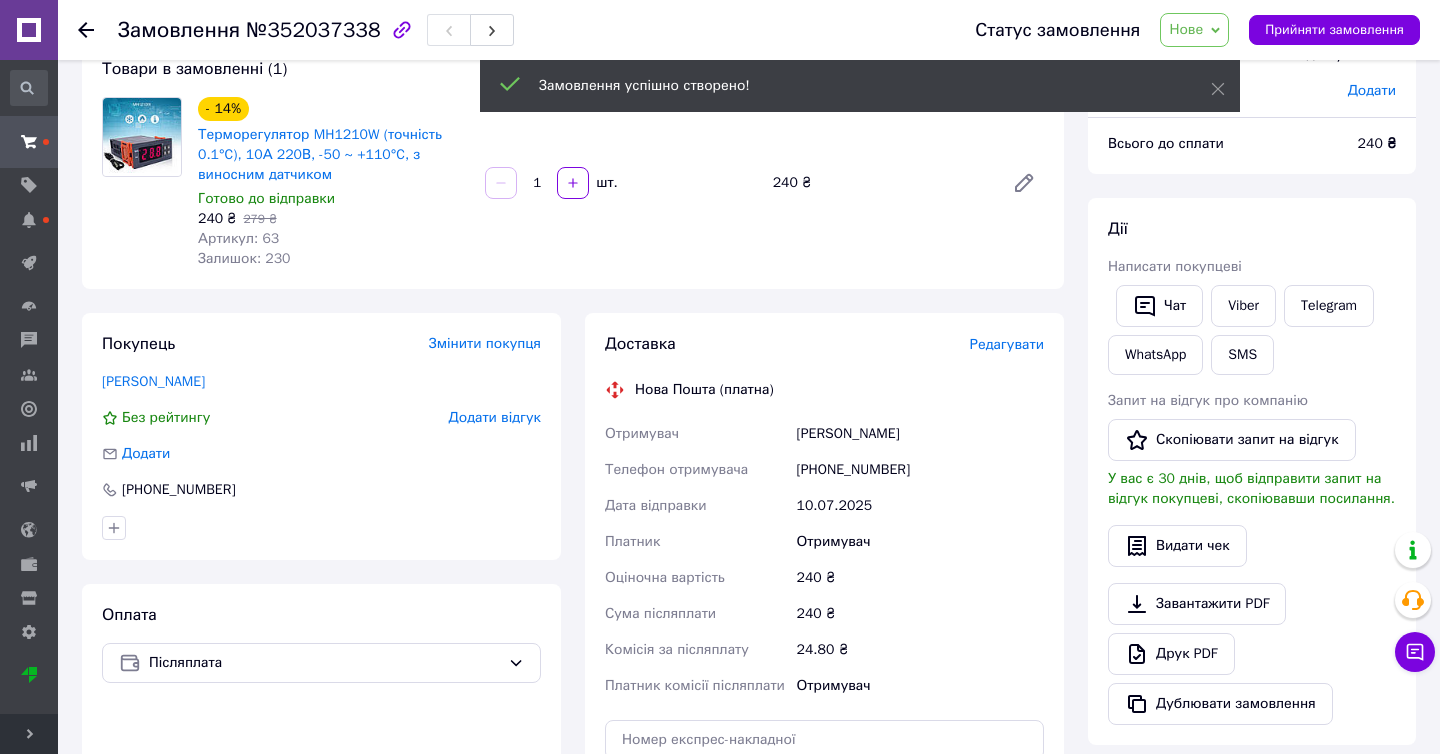 click on "Редагувати" at bounding box center (1007, 344) 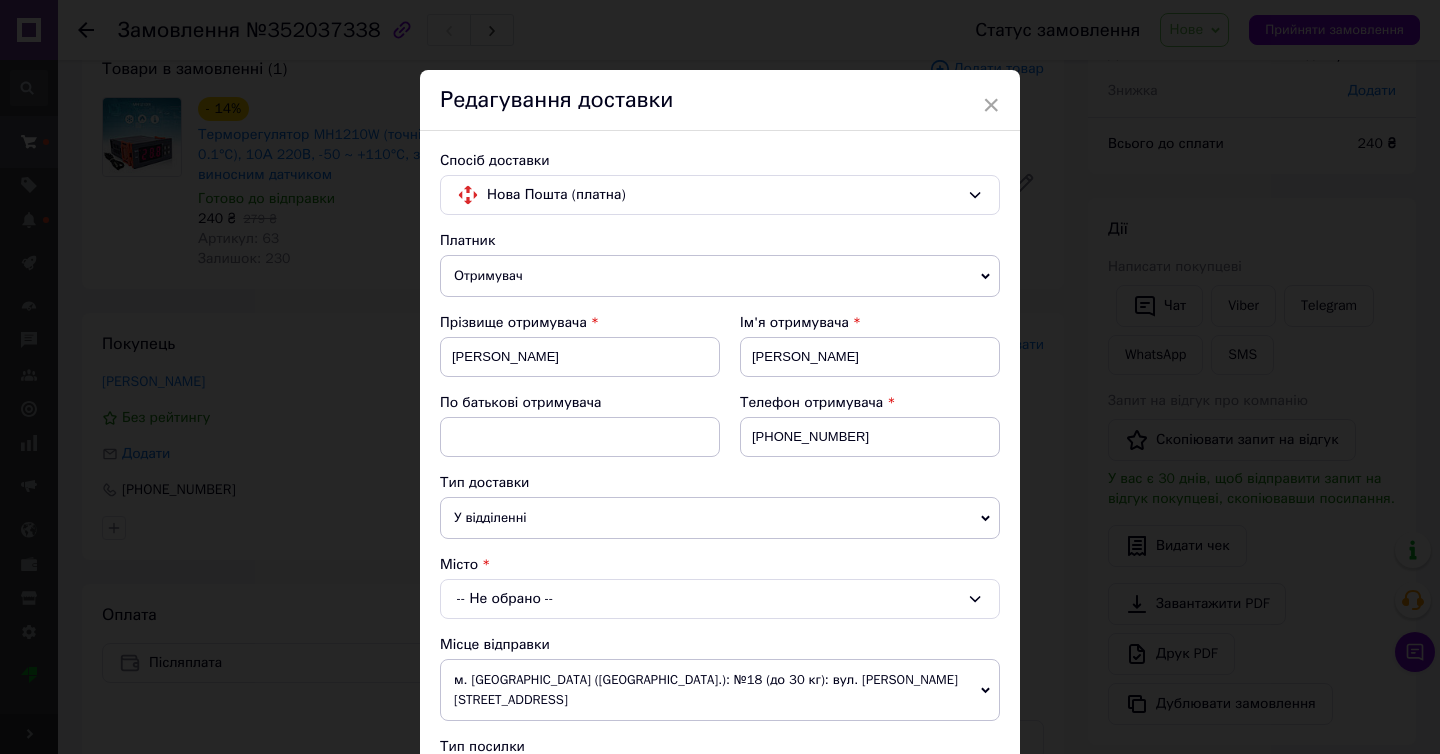 scroll, scrollTop: 142, scrollLeft: 0, axis: vertical 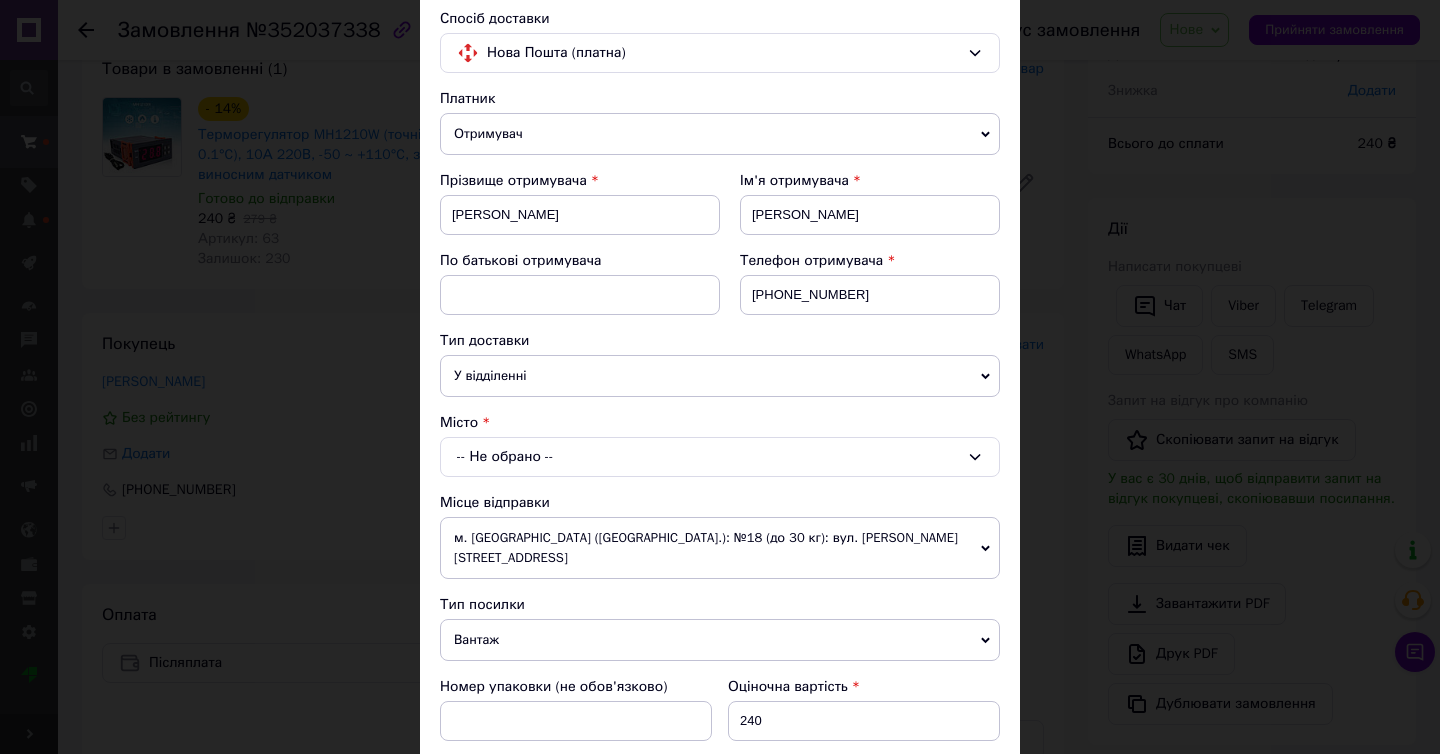 click on "-- Не обрано --" at bounding box center (720, 457) 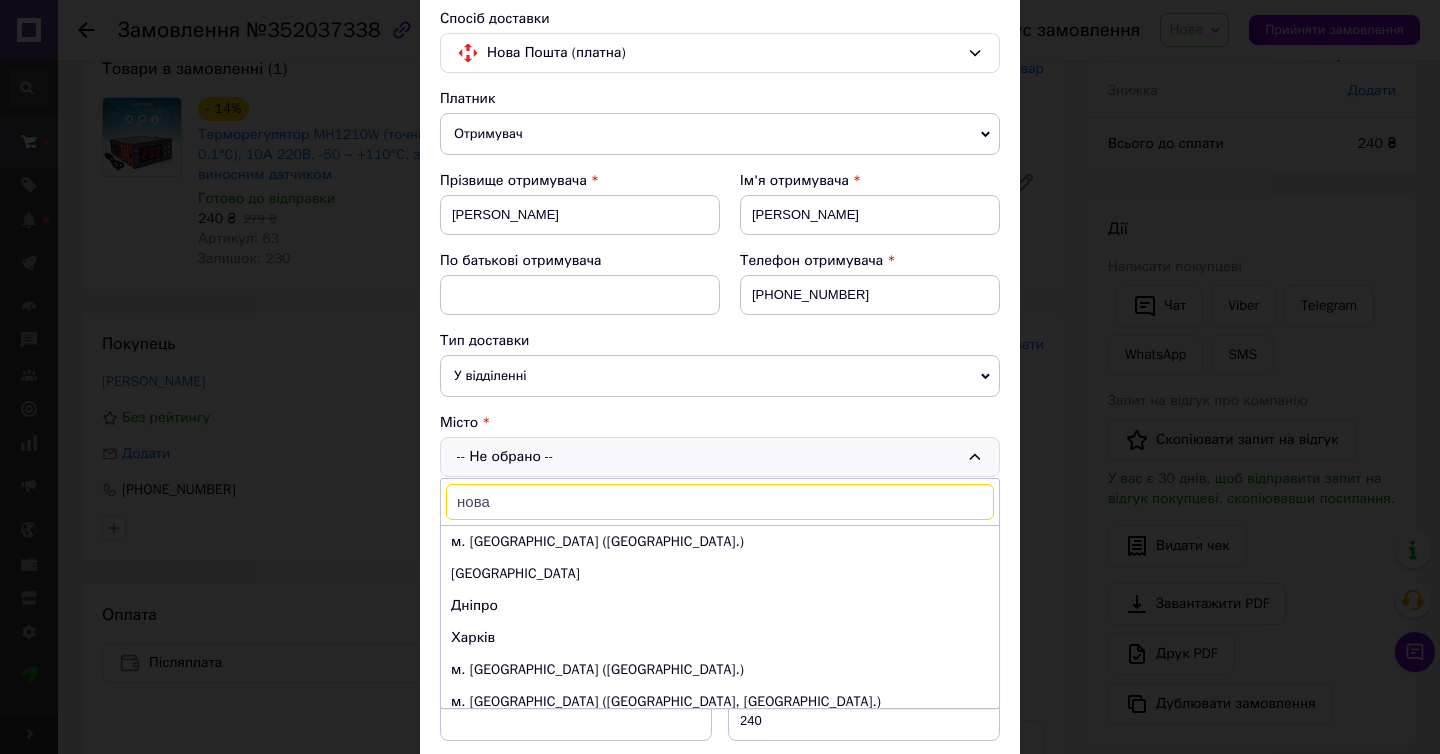 type on "нова ч" 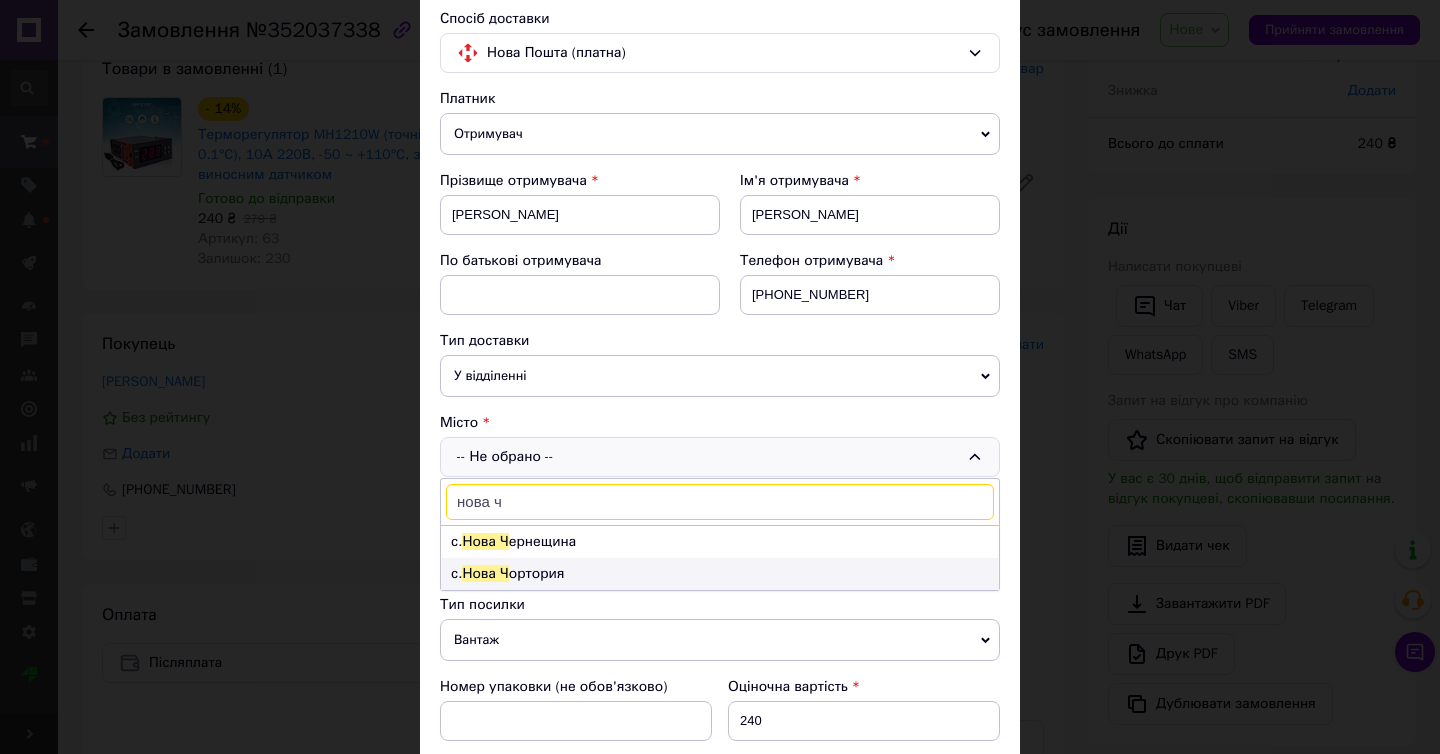 click on "с.  Нова Ч ортория" at bounding box center (720, 574) 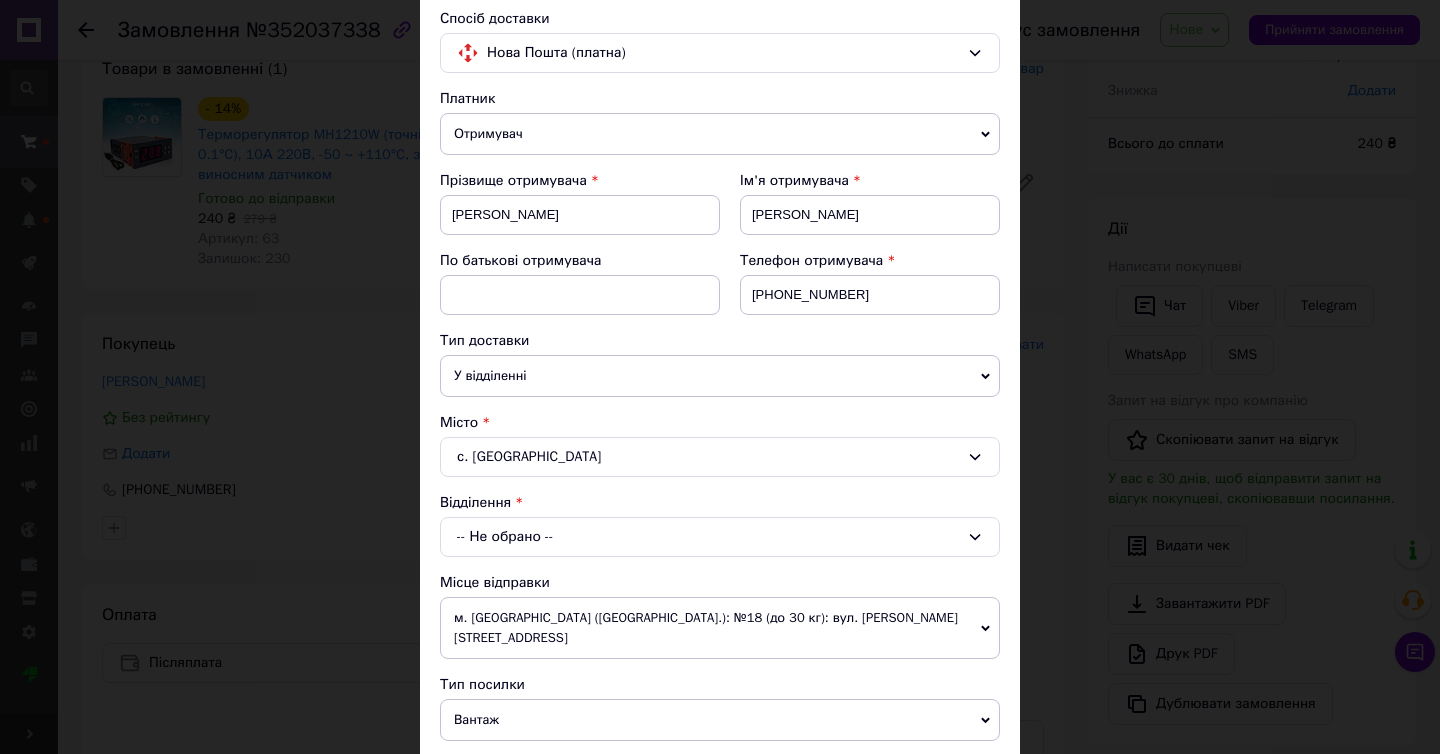 click on "-- Не обрано --" at bounding box center [720, 537] 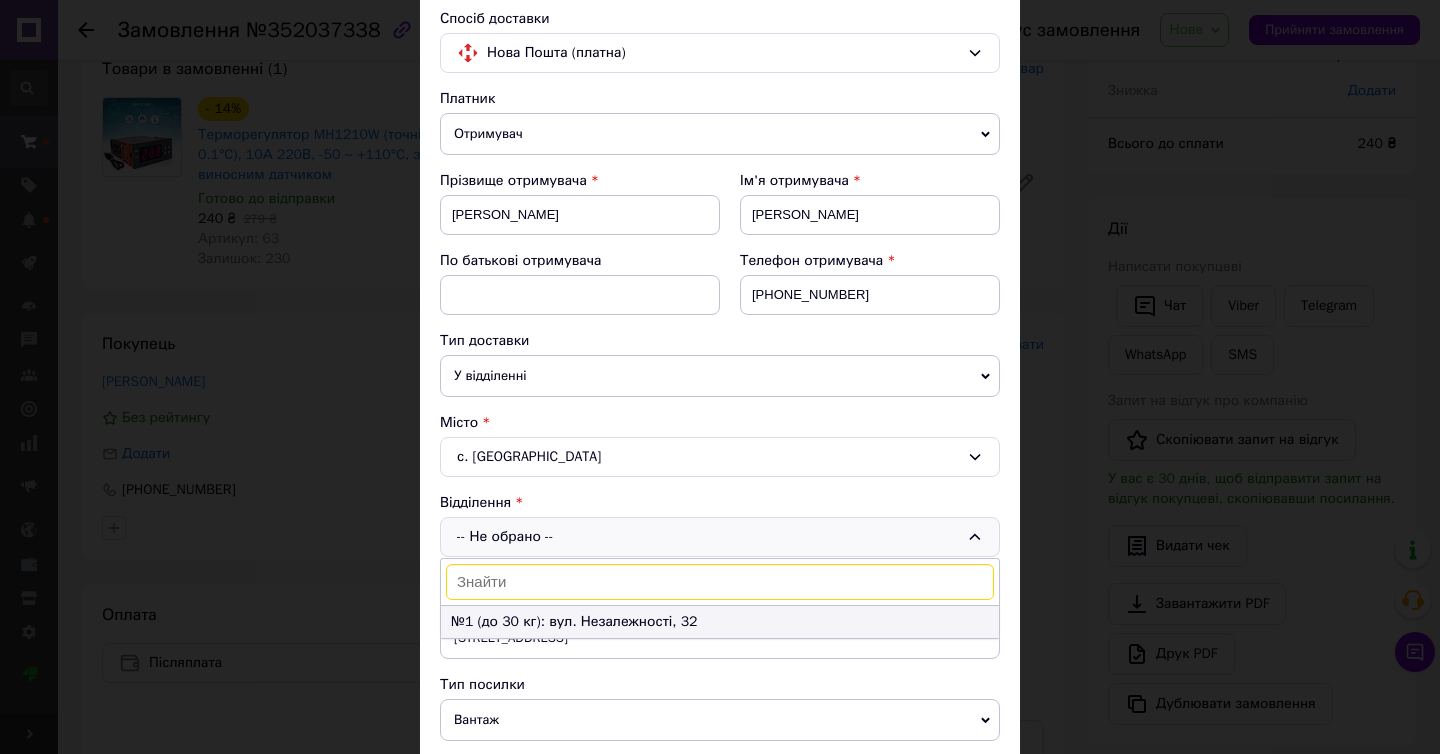 click on "№1 (до 30 кг): вул. Незалежності, 32" at bounding box center [720, 622] 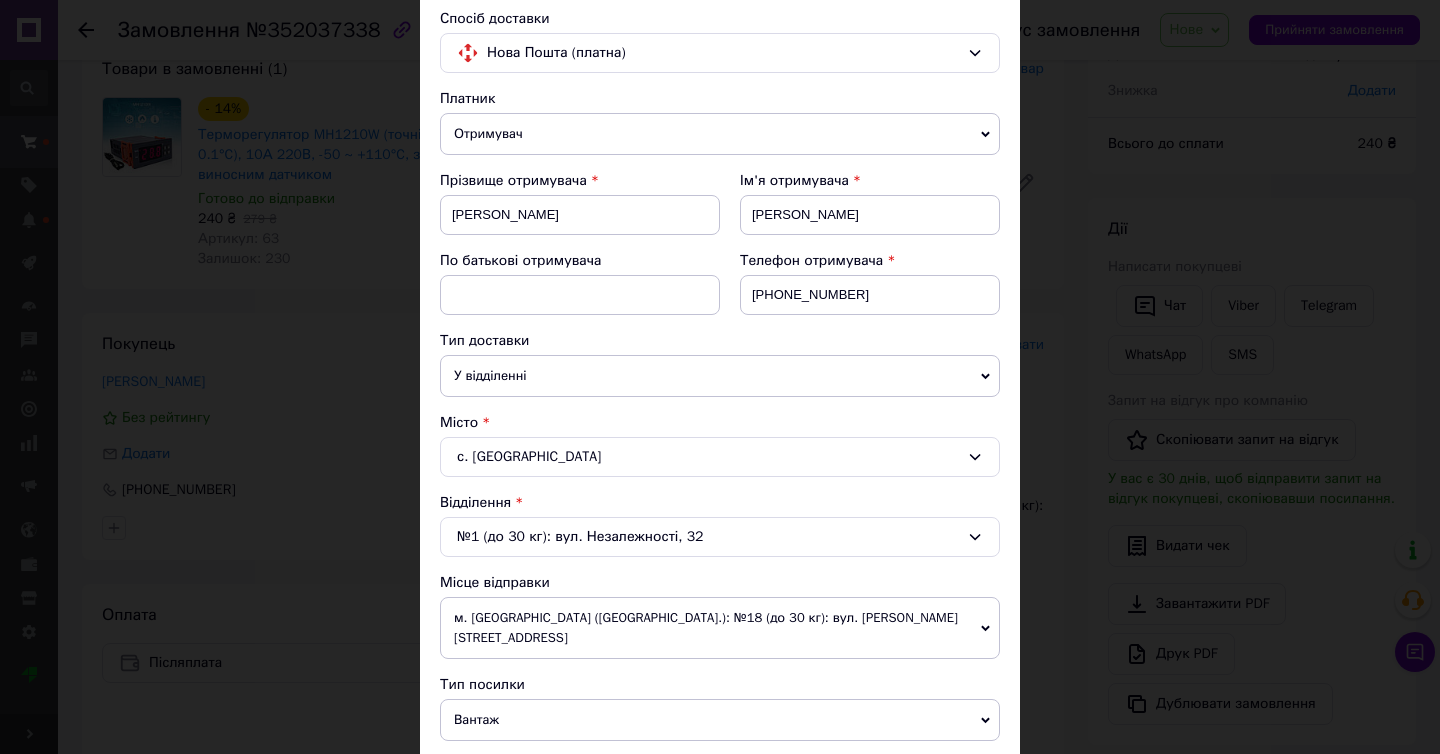 scroll, scrollTop: 792, scrollLeft: 0, axis: vertical 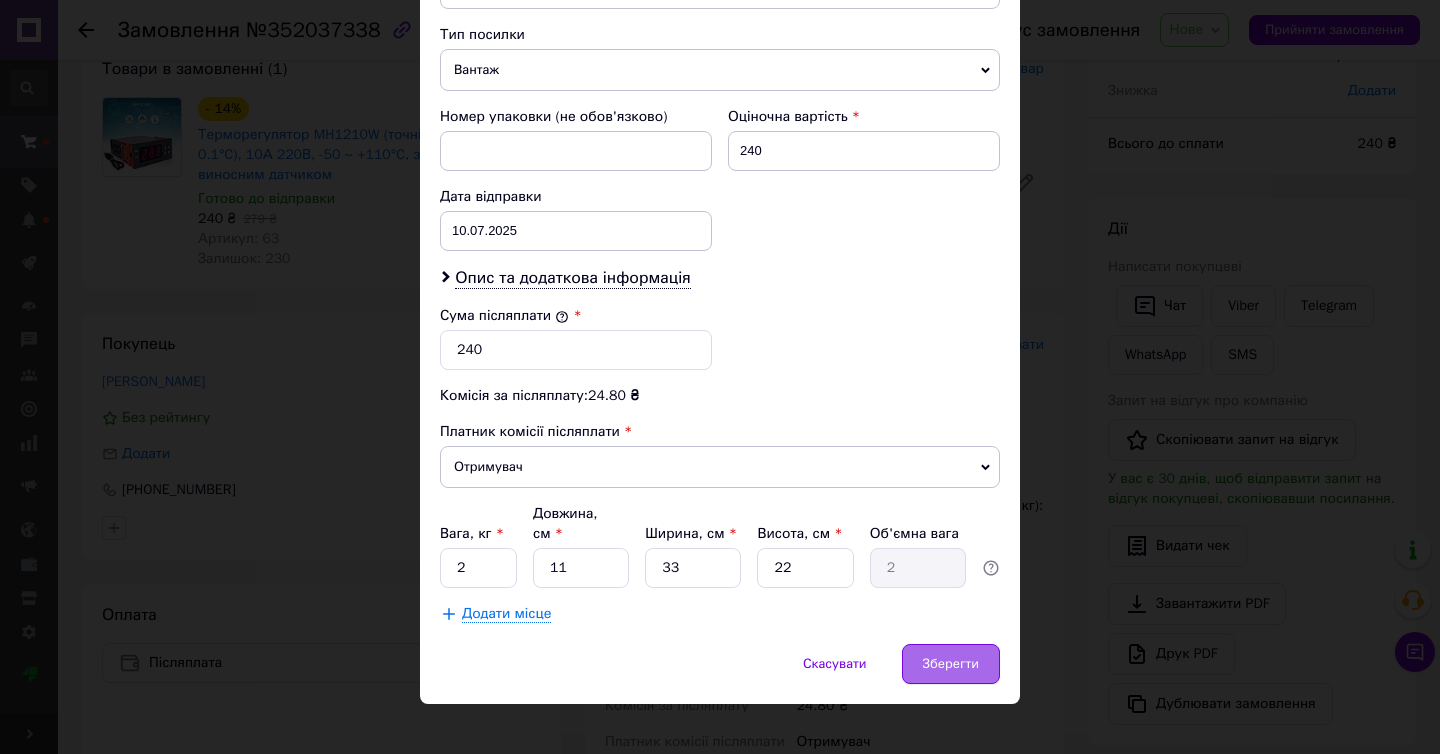 click on "Зберегти" at bounding box center [951, 664] 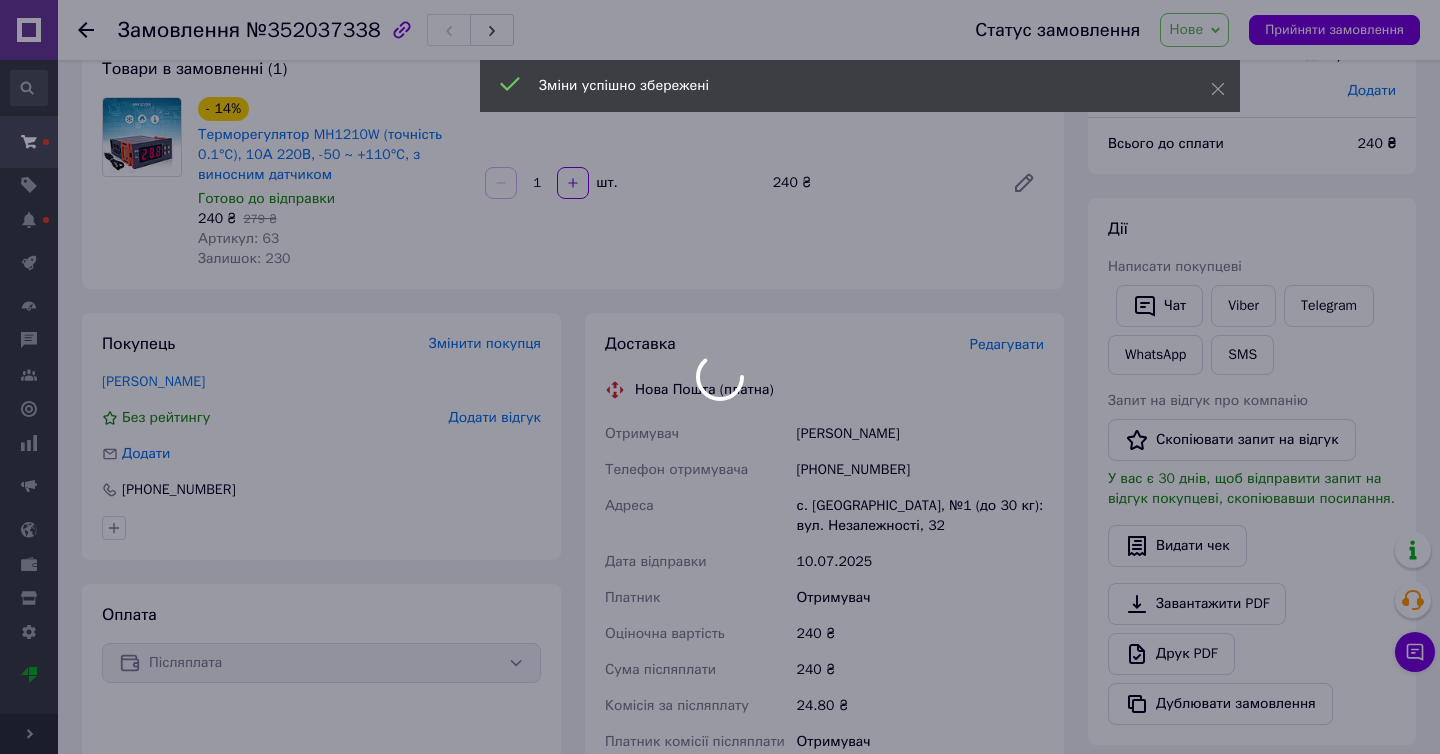 click at bounding box center [720, 377] 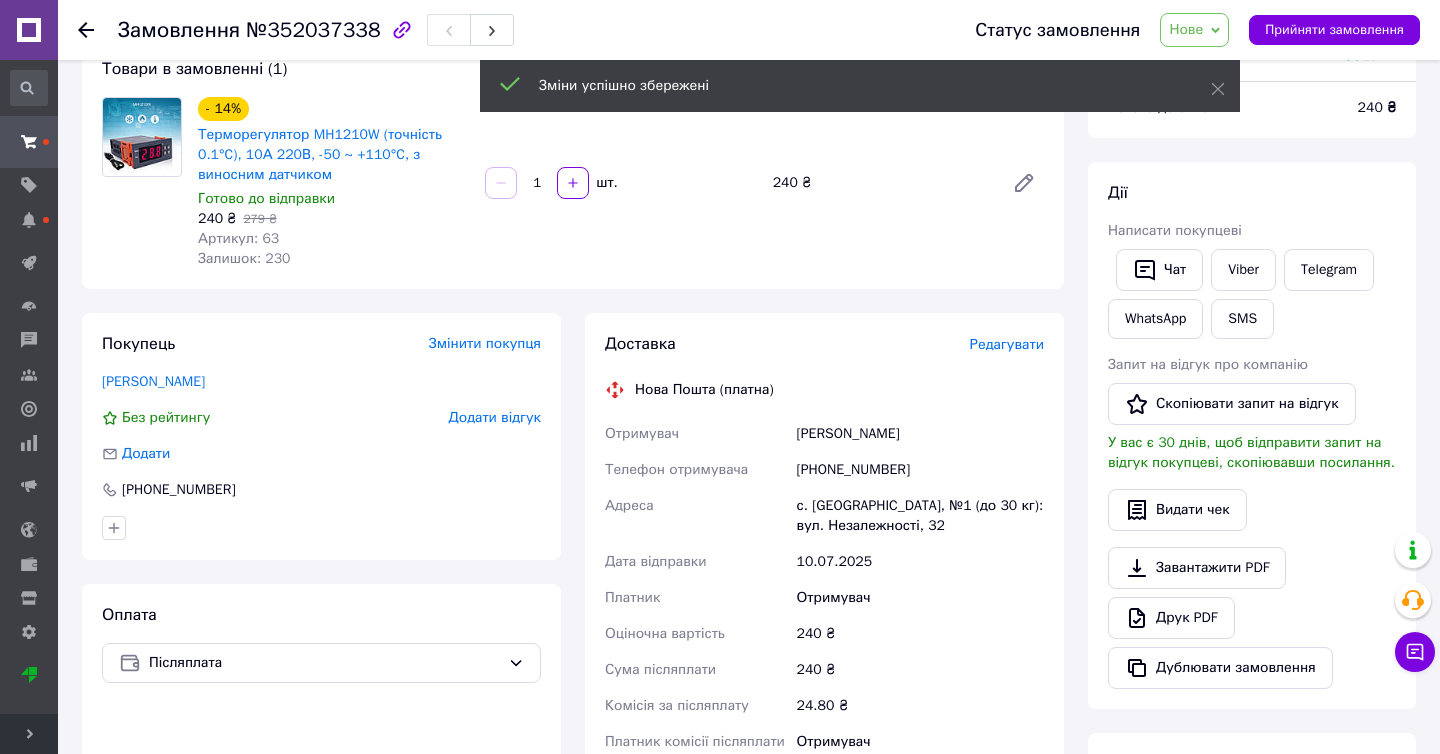 click on "Нове" at bounding box center (1194, 30) 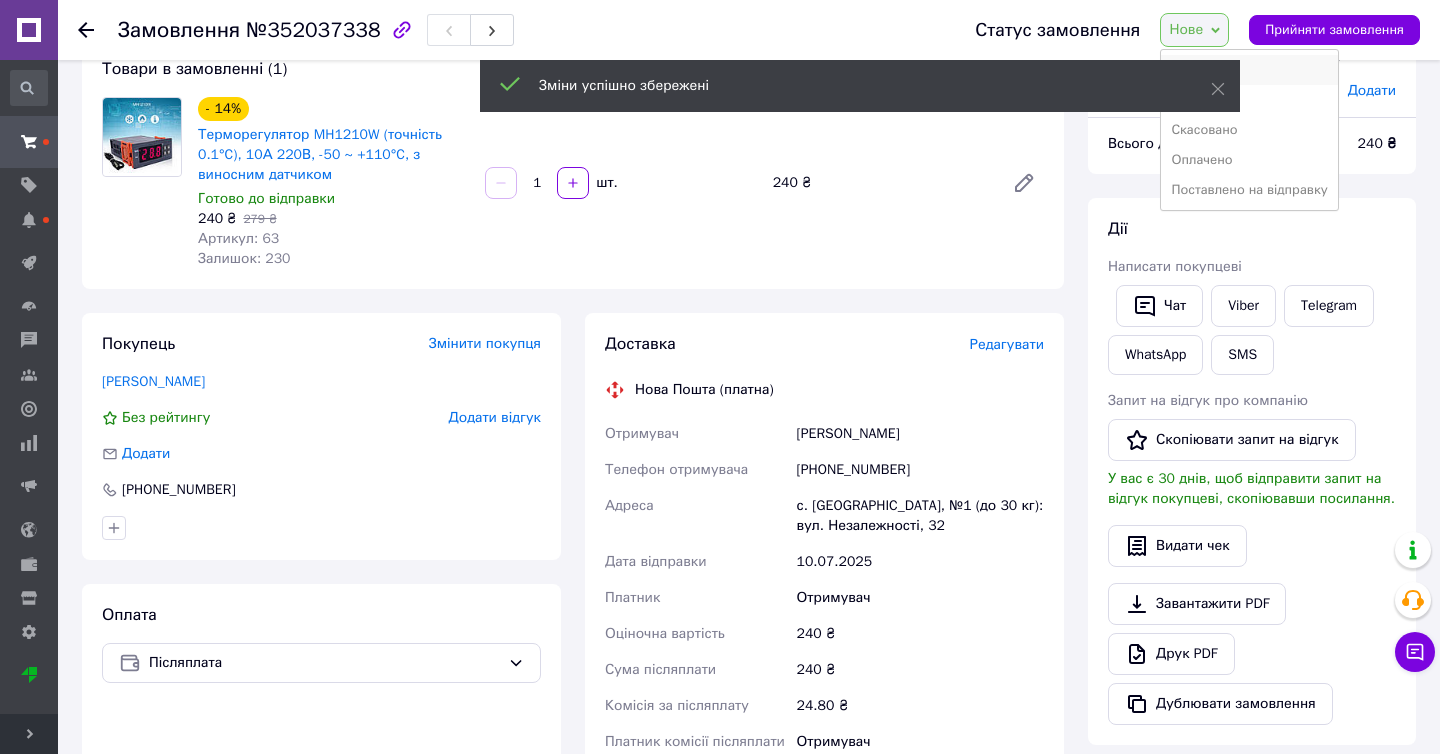 click on "Прийнято" at bounding box center [1249, 70] 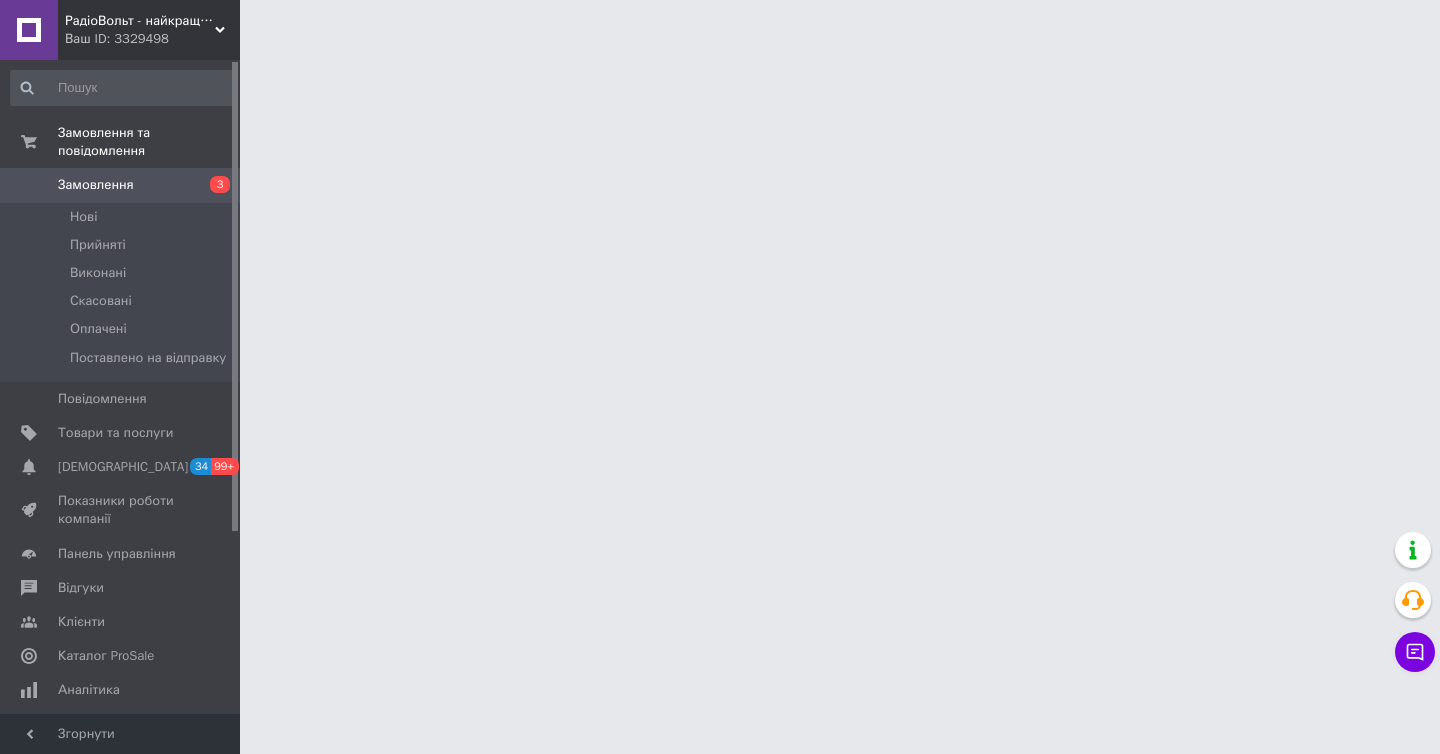 scroll, scrollTop: 0, scrollLeft: 0, axis: both 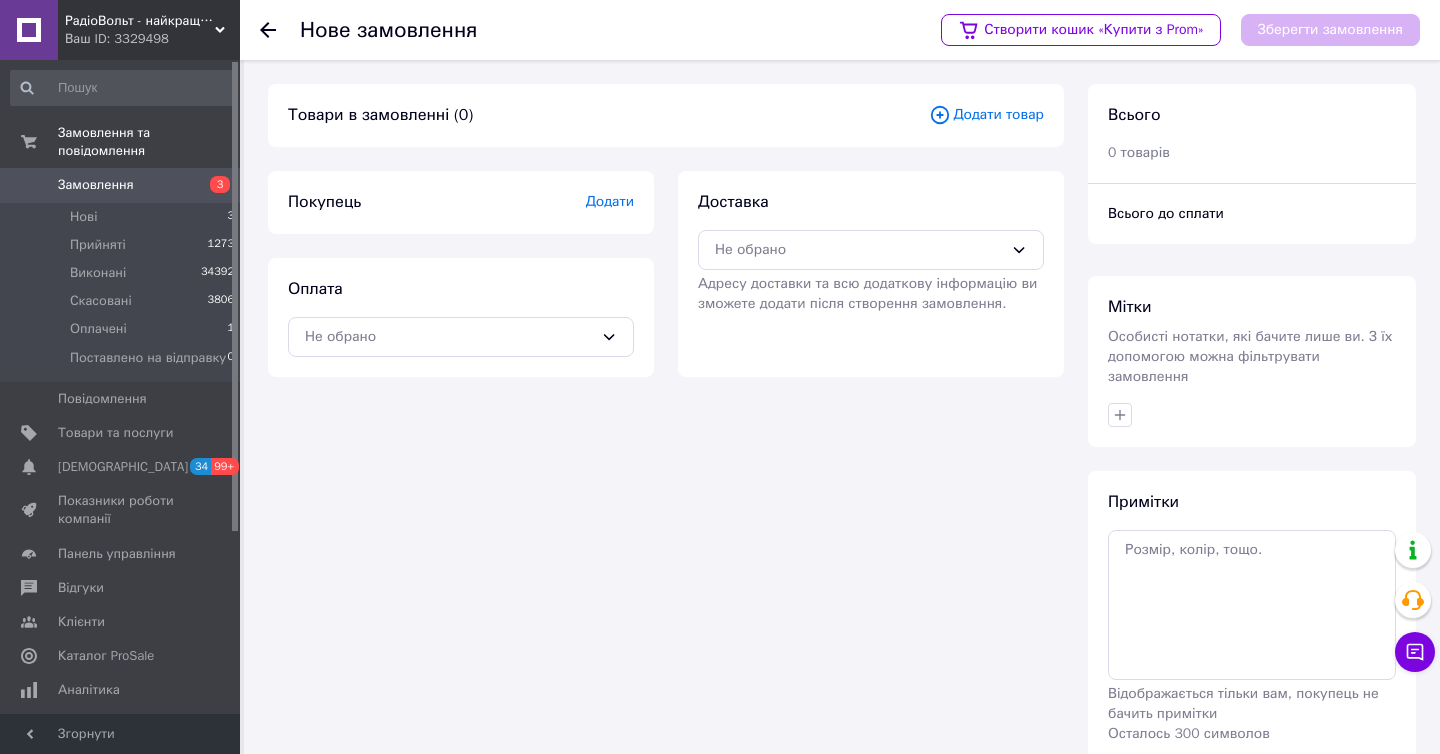 click on "Додати" at bounding box center (610, 201) 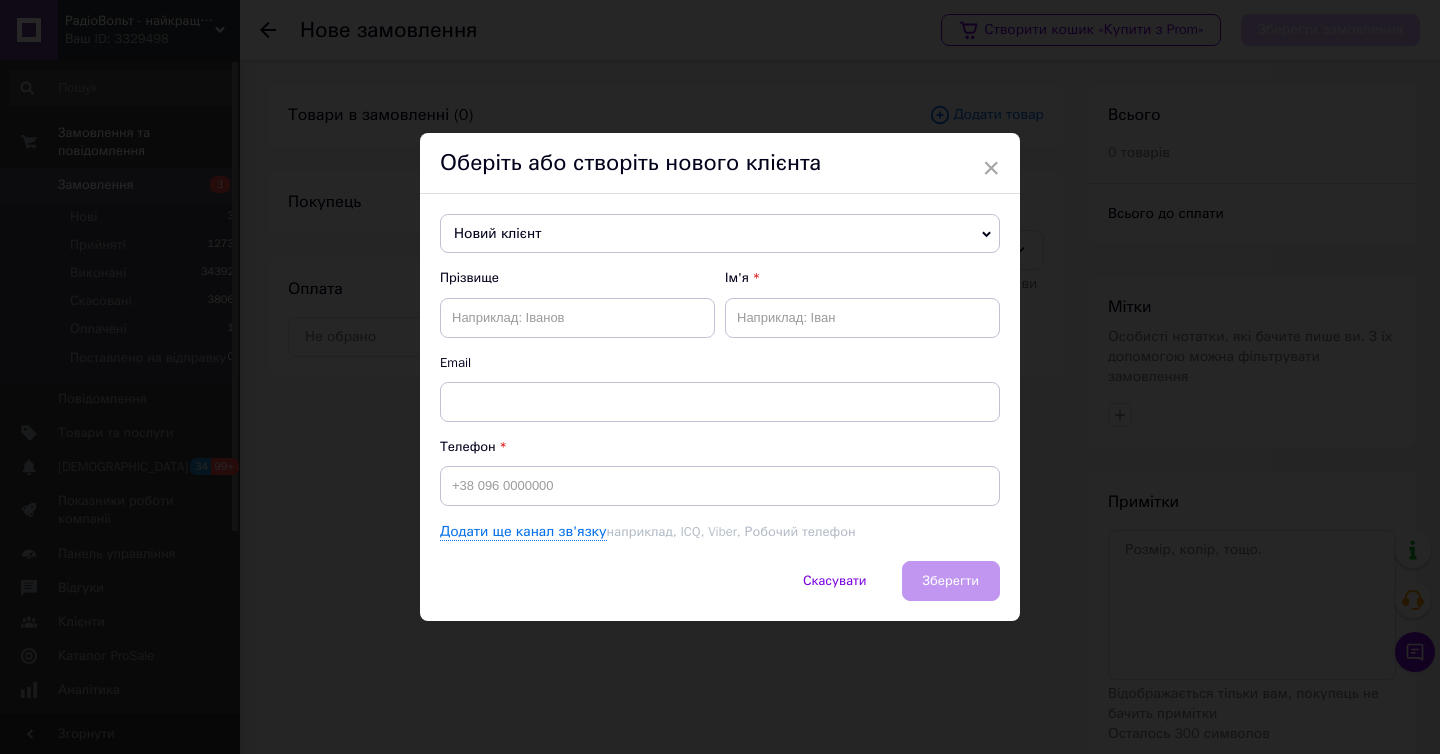 click on "Новий клієнт" at bounding box center [720, 234] 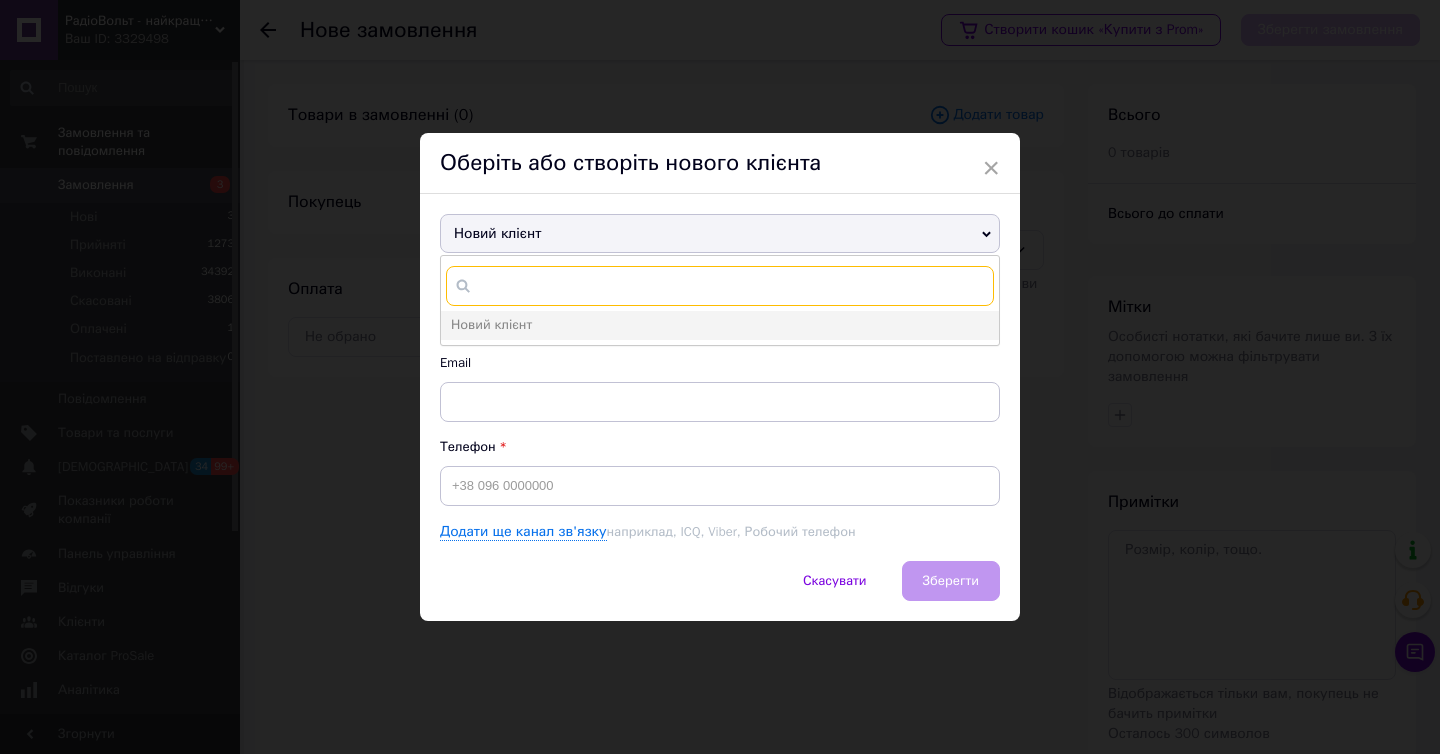 paste on "[PHONE_NUMBER]" 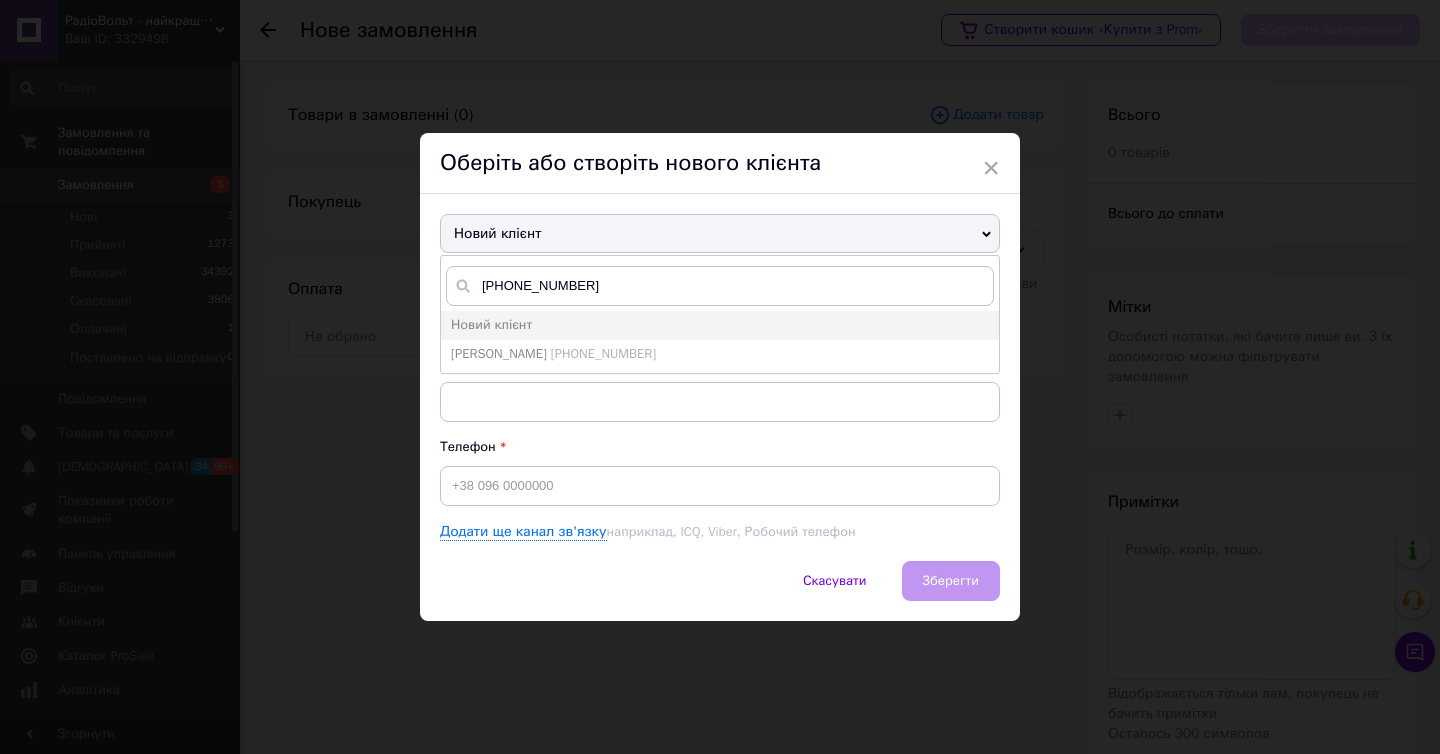 click on "[PERSON_NAME]   [PHONE_NUMBER]" at bounding box center [720, 354] 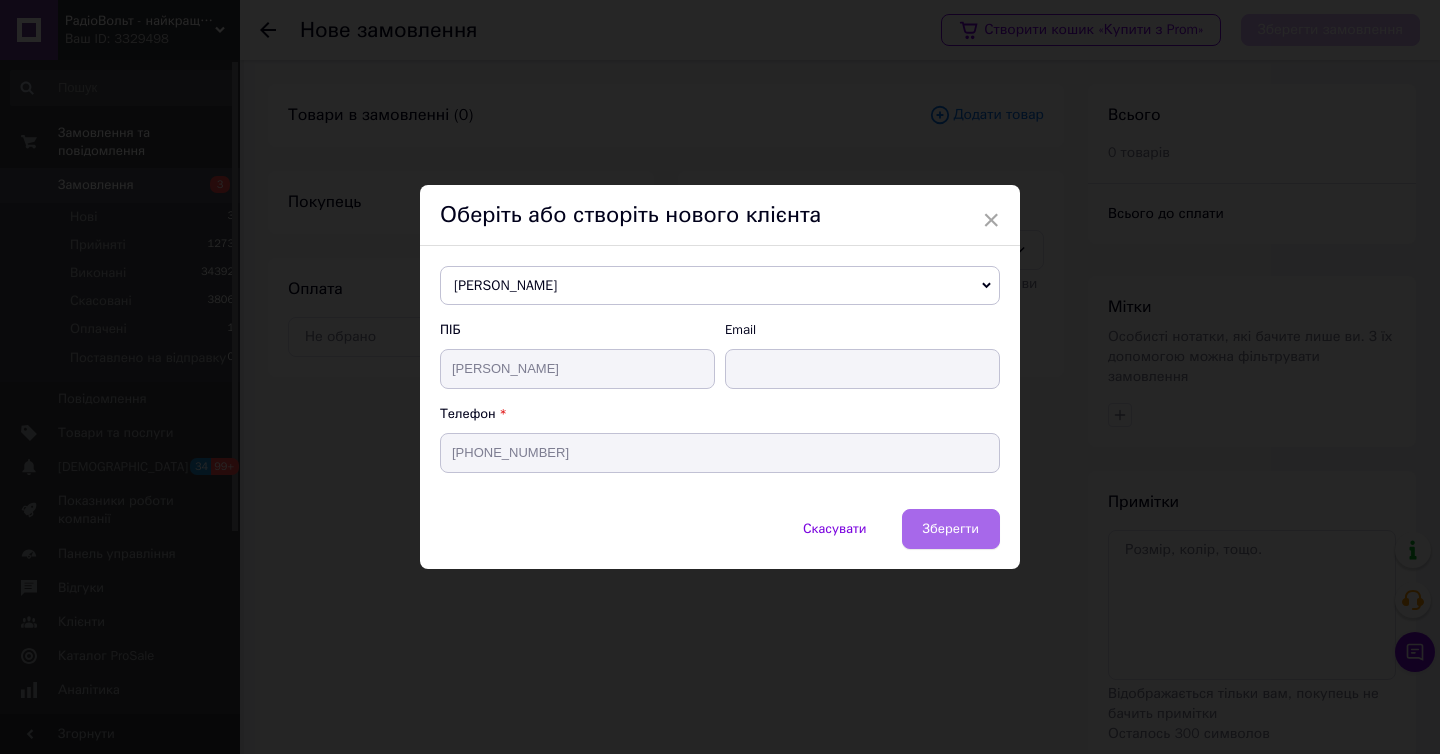 click on "Зберегти" at bounding box center (951, 529) 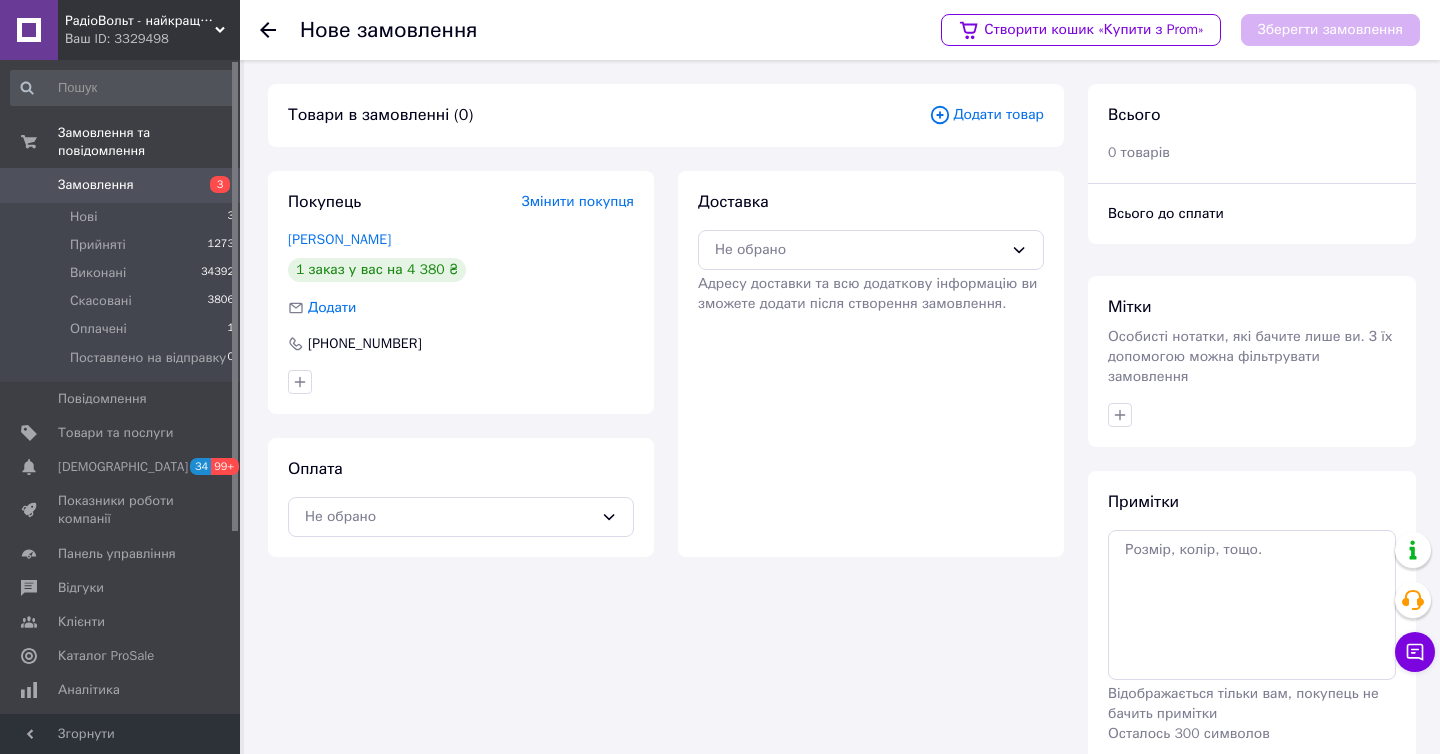 click on "Згорнути" at bounding box center (120, 734) 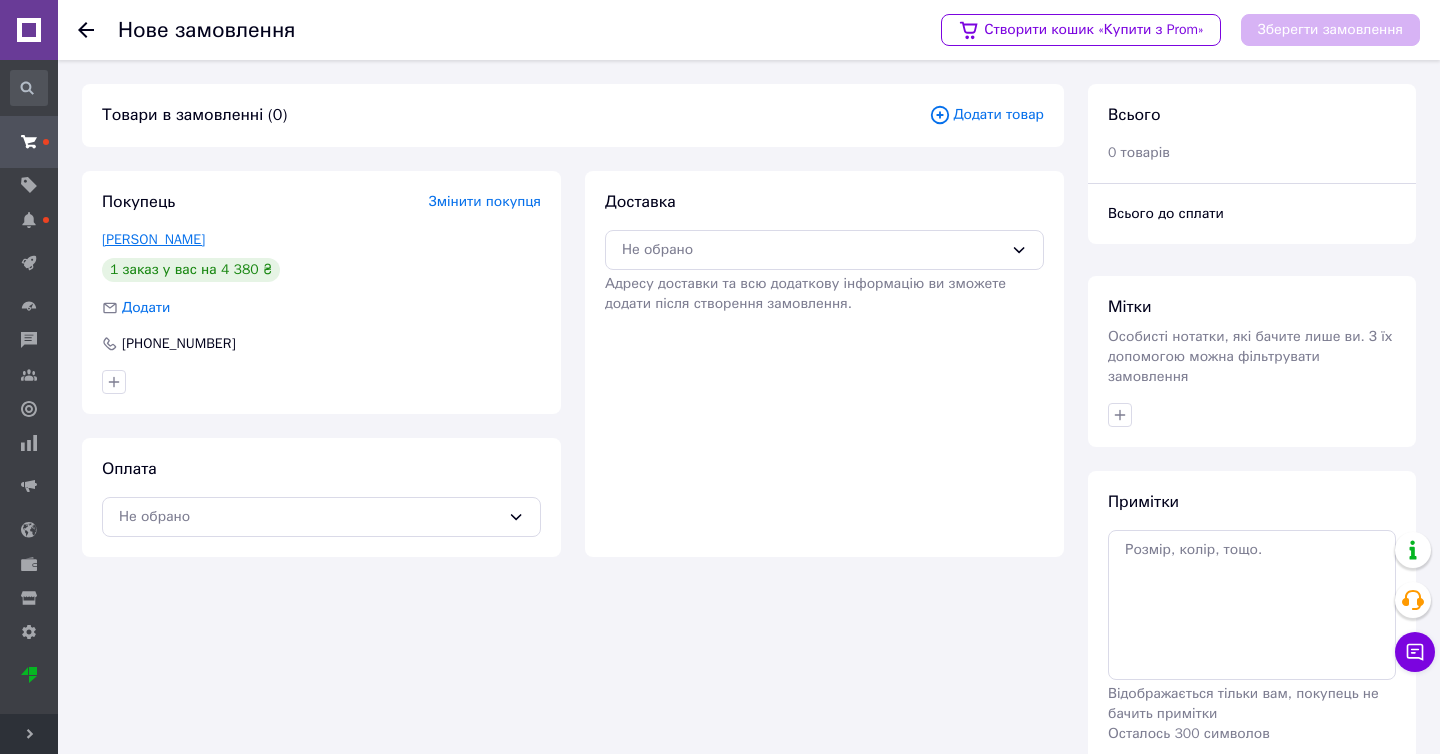 click on "[PERSON_NAME]" at bounding box center [153, 239] 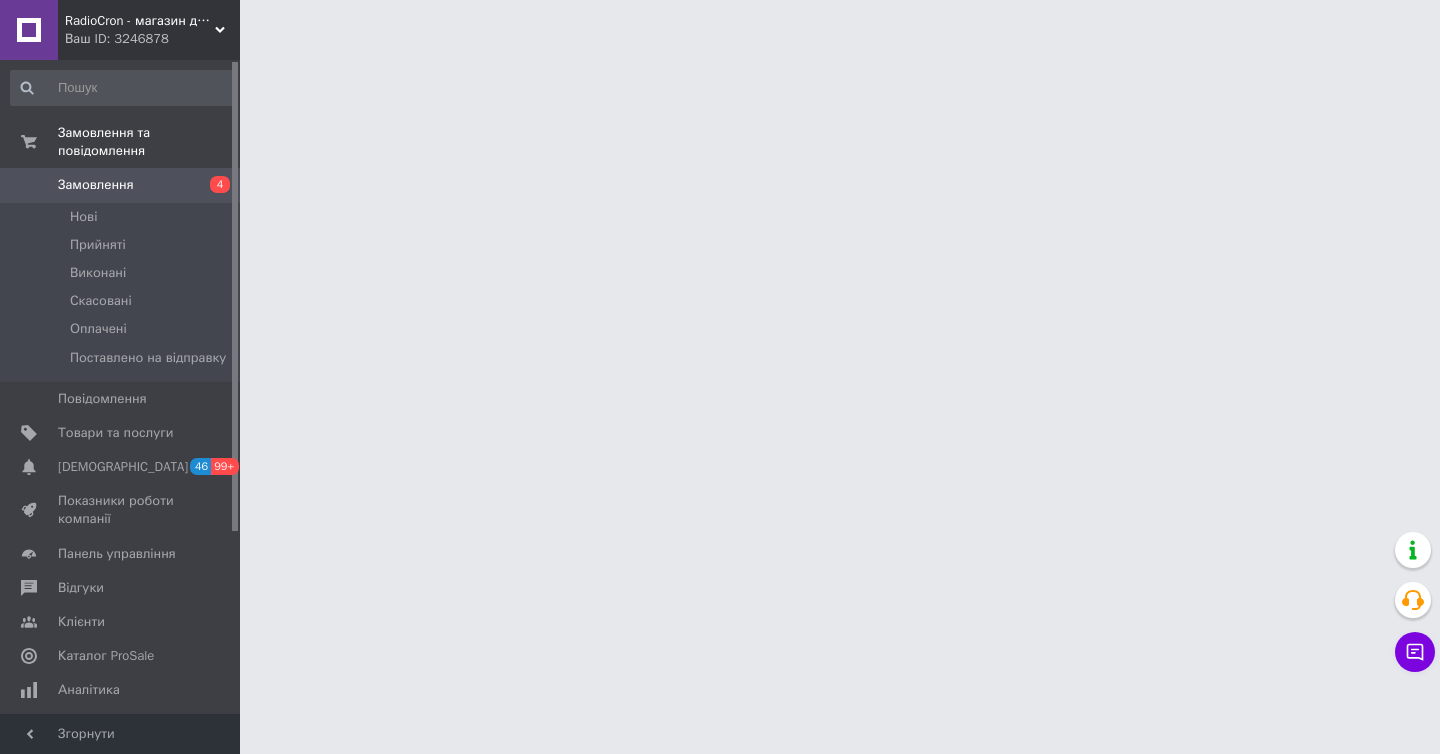 scroll, scrollTop: 0, scrollLeft: 0, axis: both 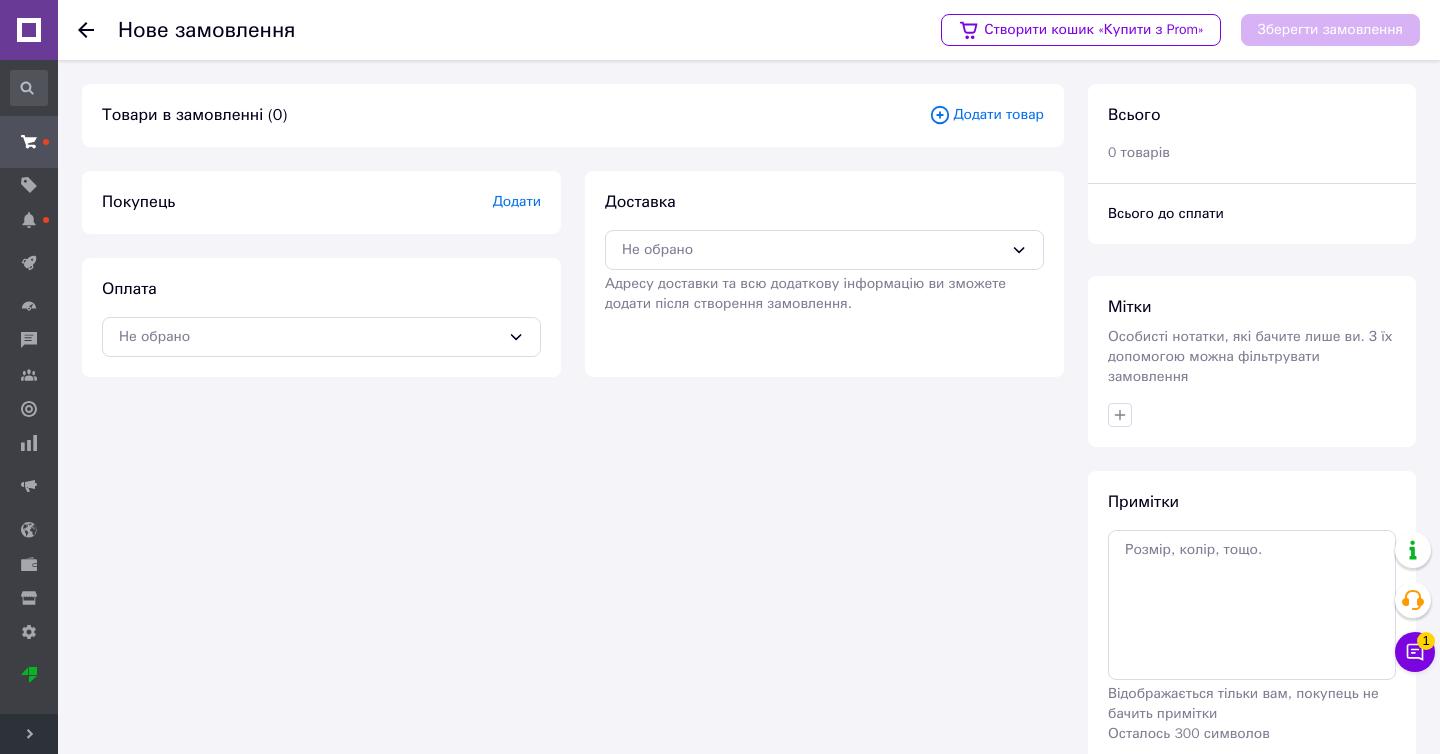 click on "Додати товар" at bounding box center [986, 115] 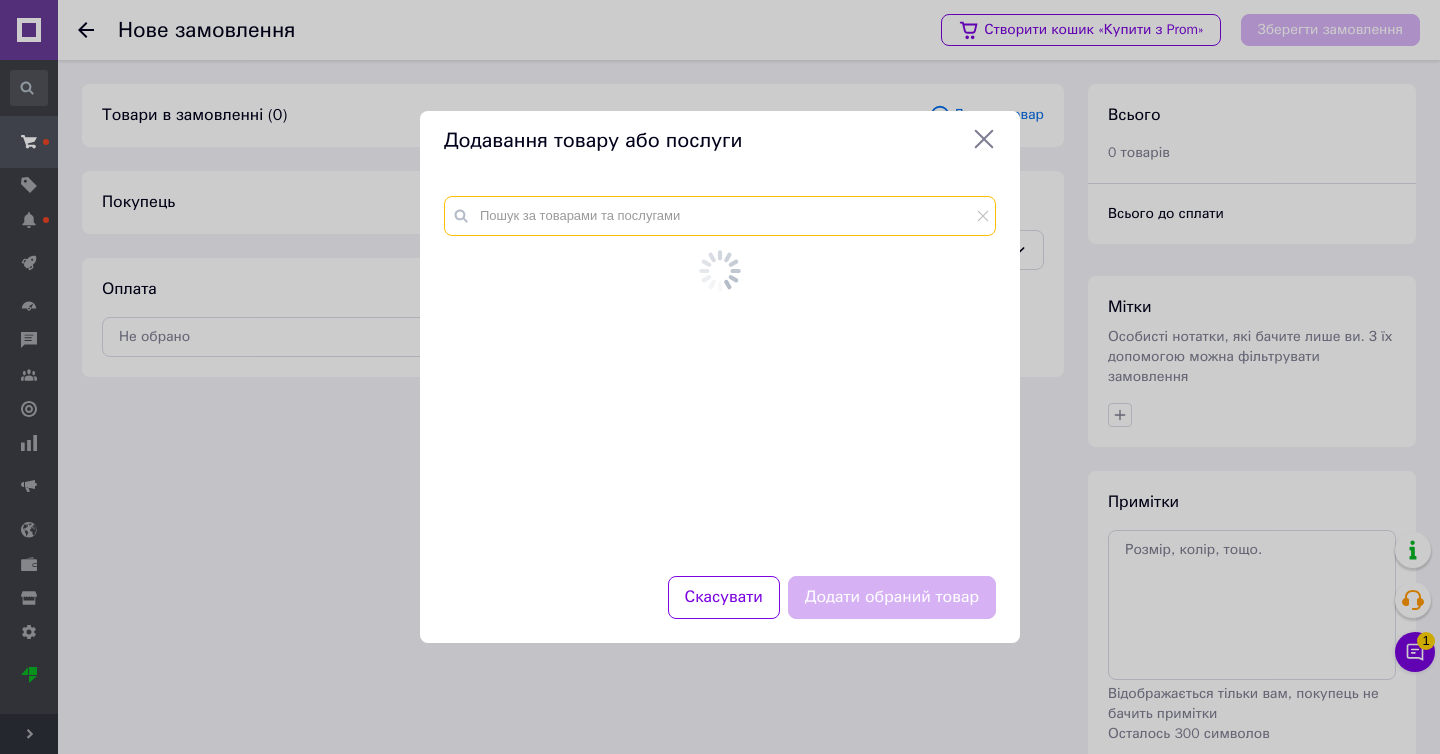 click at bounding box center (720, 216) 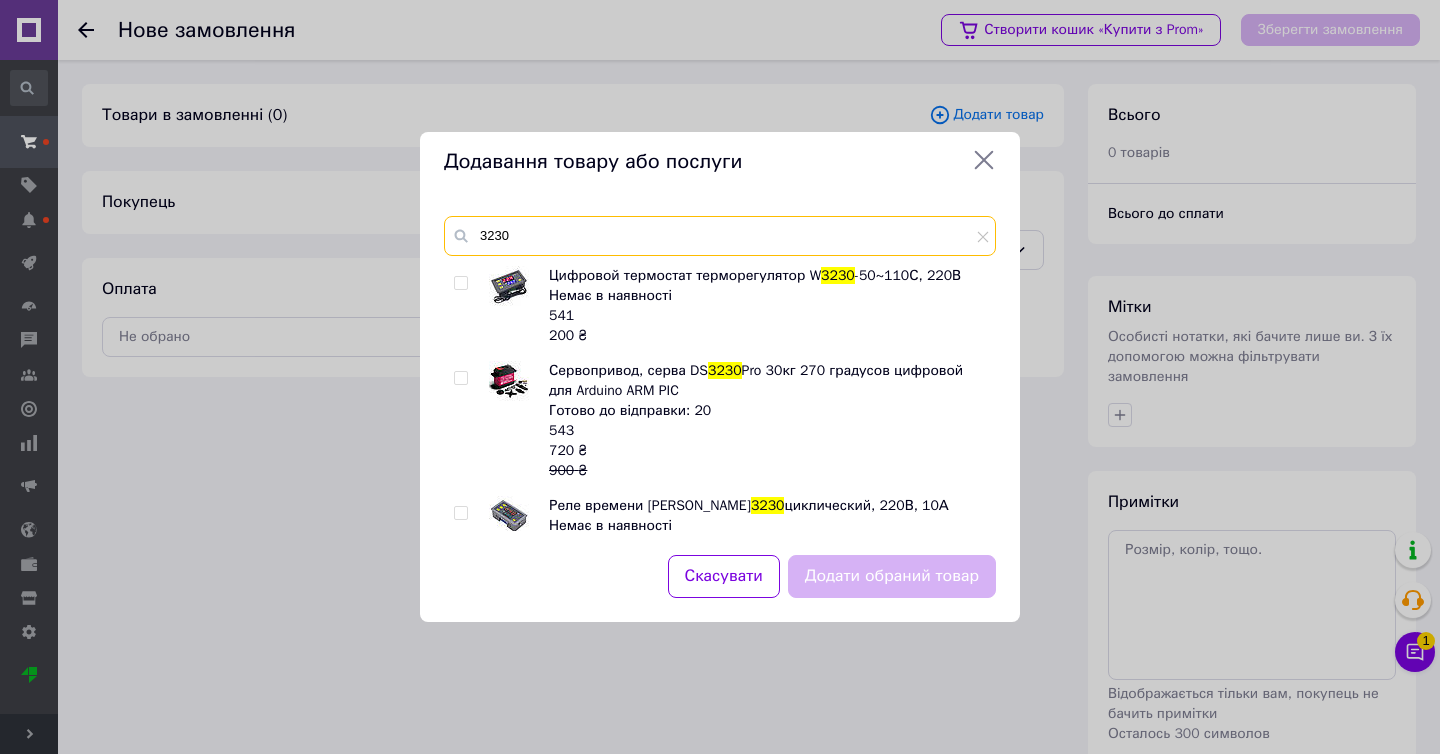 type on "3230" 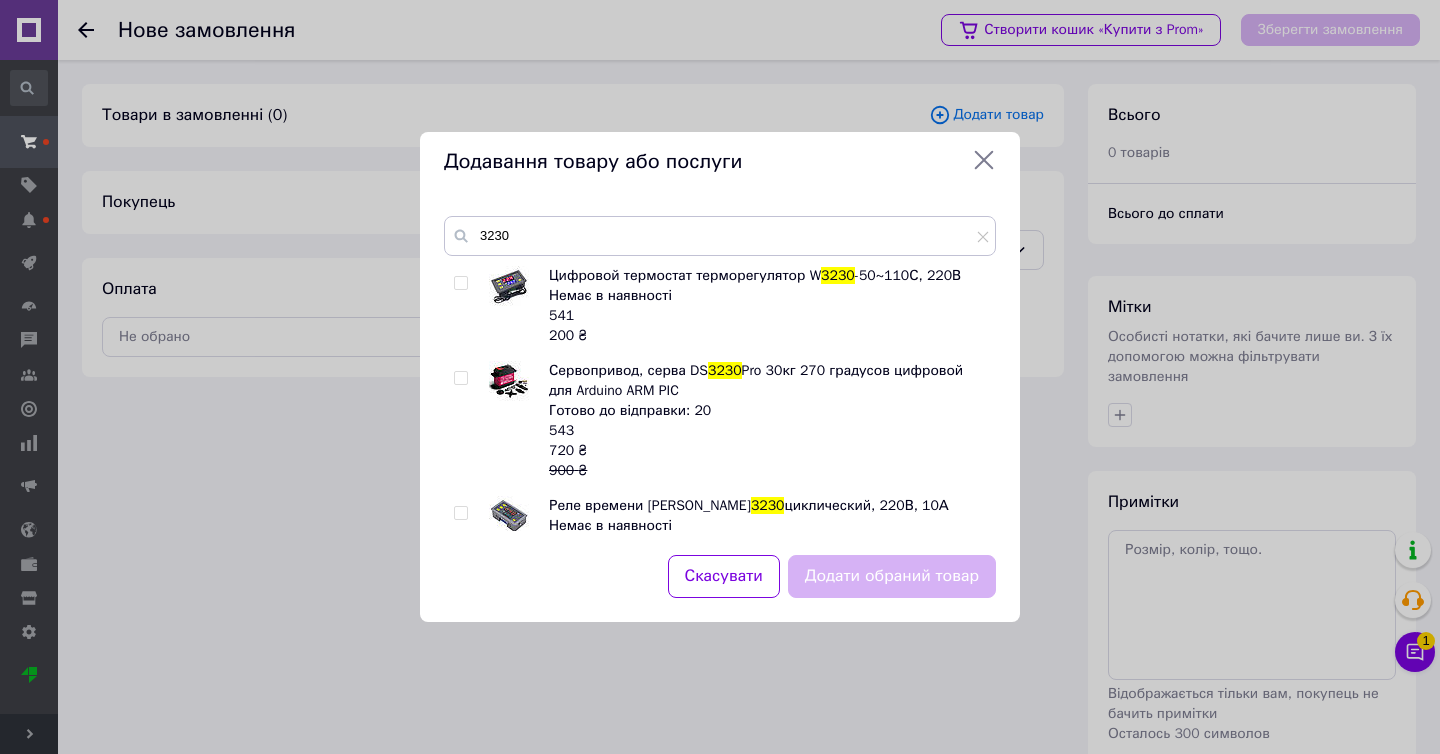 click at bounding box center [461, 378] 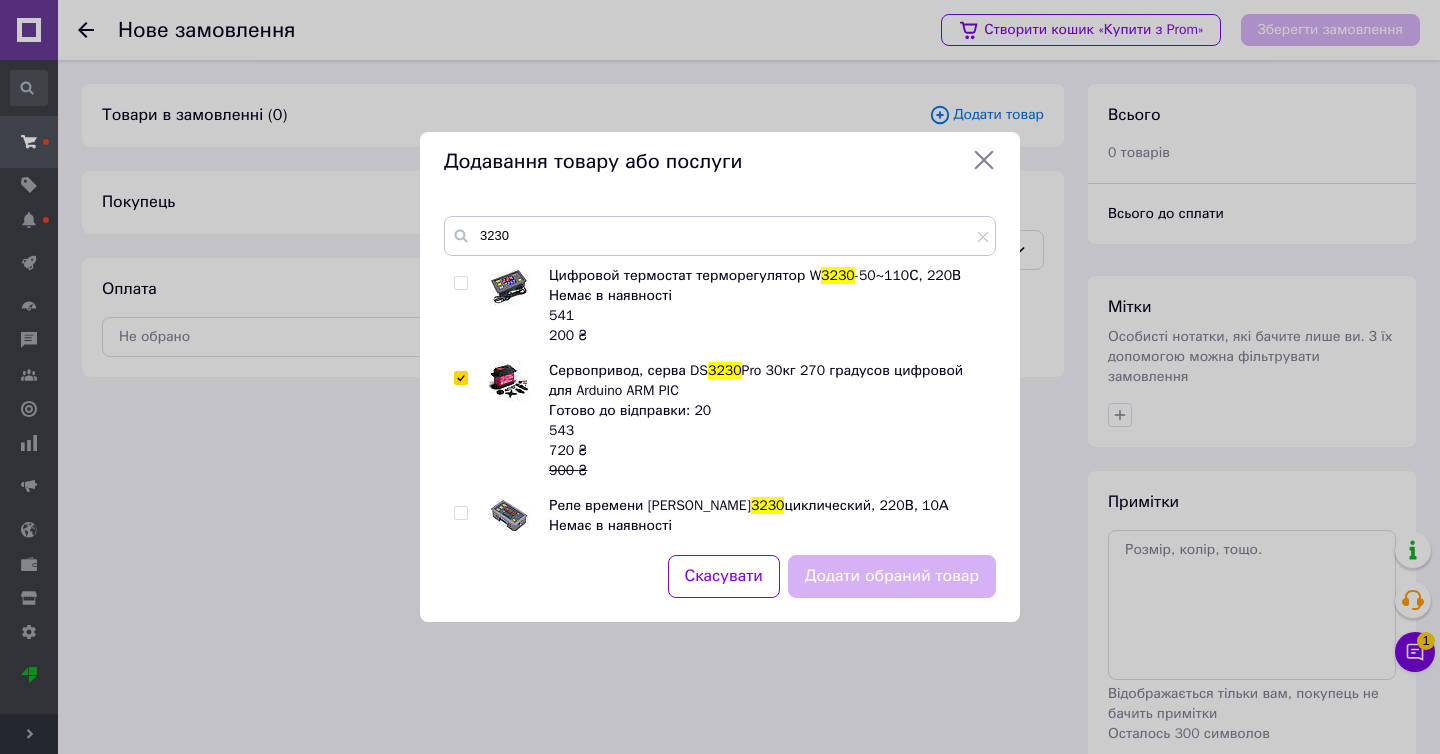 checkbox on "true" 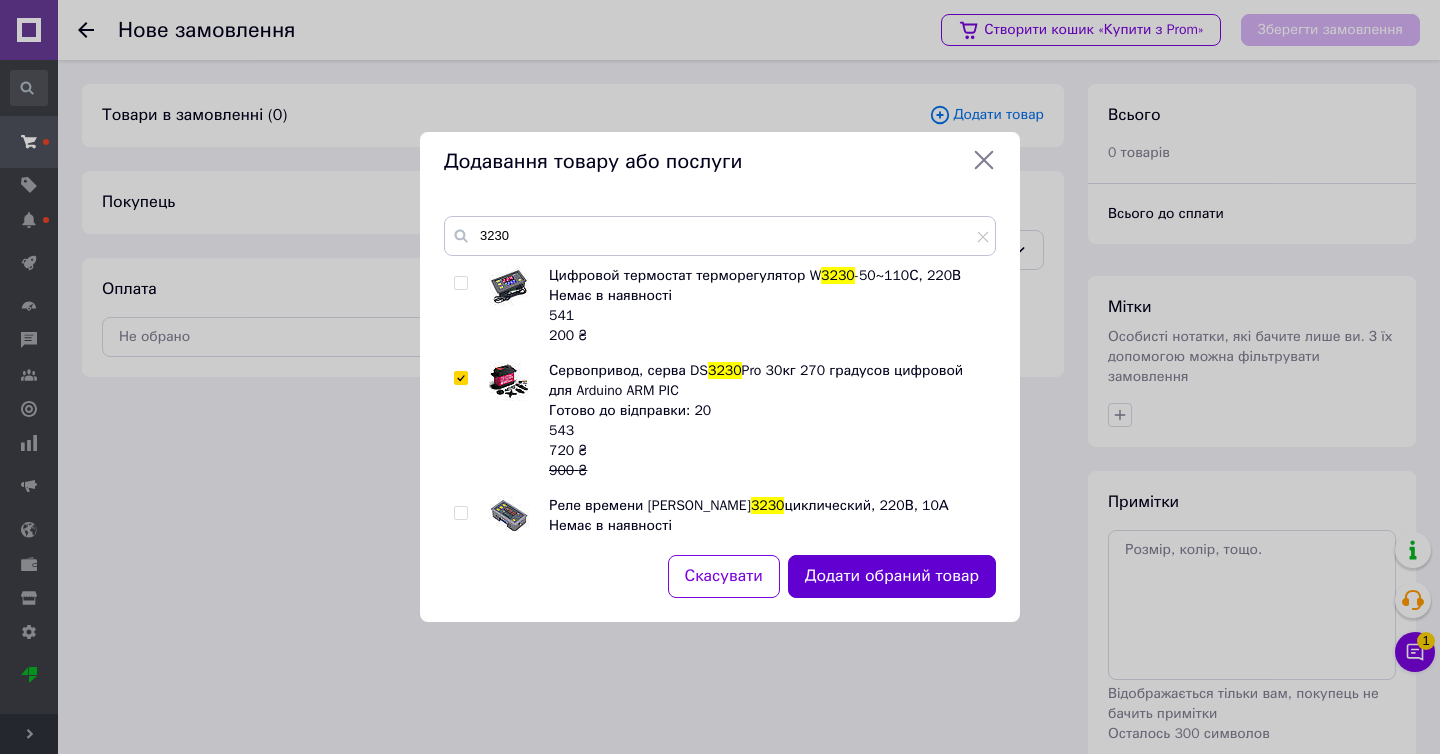 click on "Додати обраний товар" at bounding box center [892, 576] 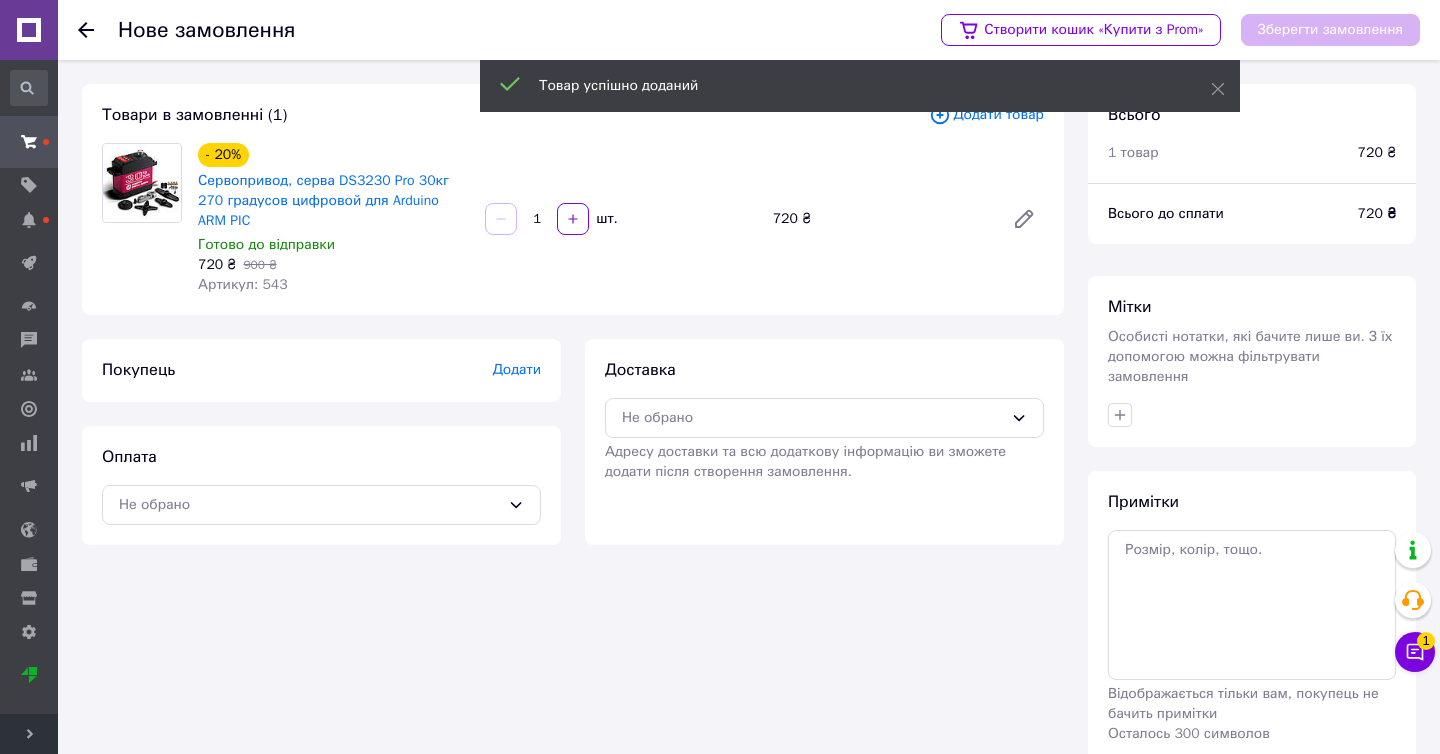 click on "1" at bounding box center (537, 219) 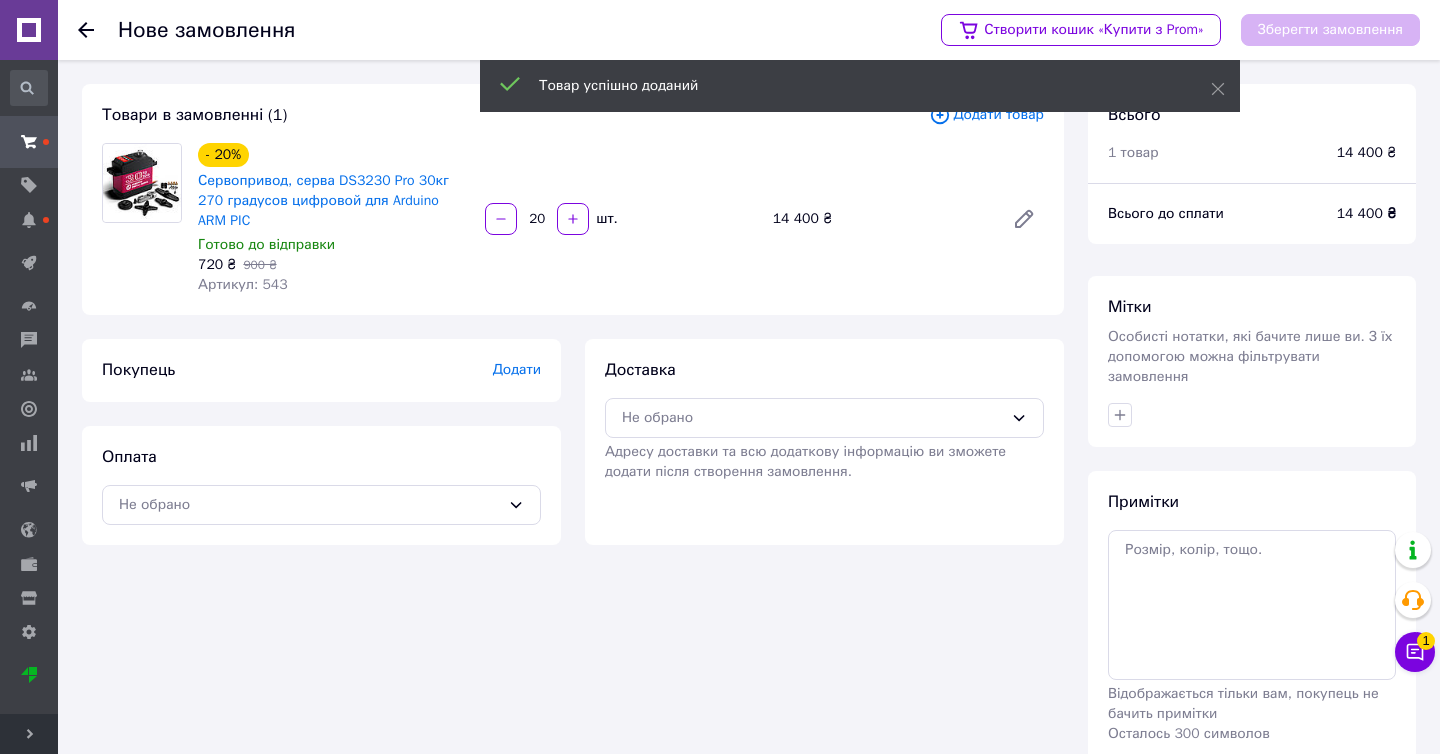 type on "20" 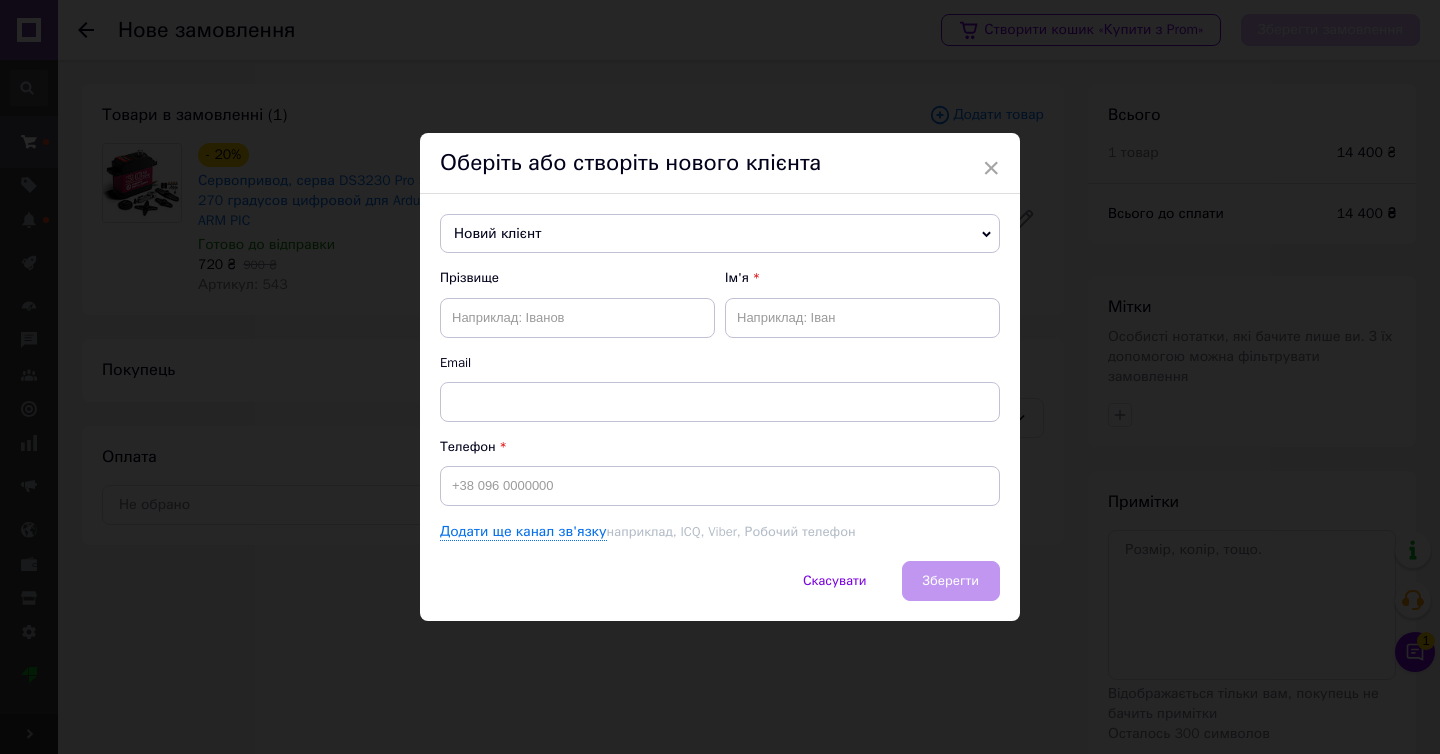 click on "Новий клієнт" at bounding box center (720, 234) 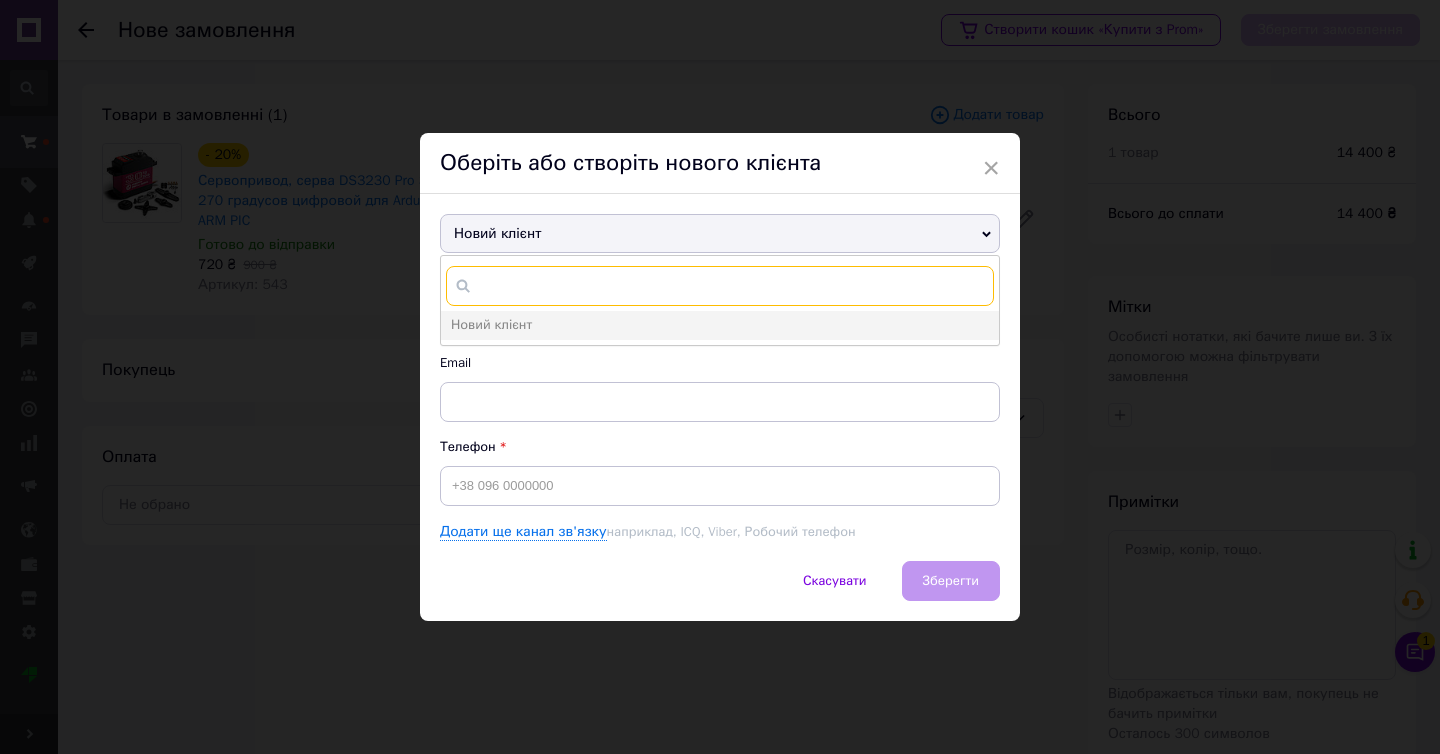 paste on "+380675409701" 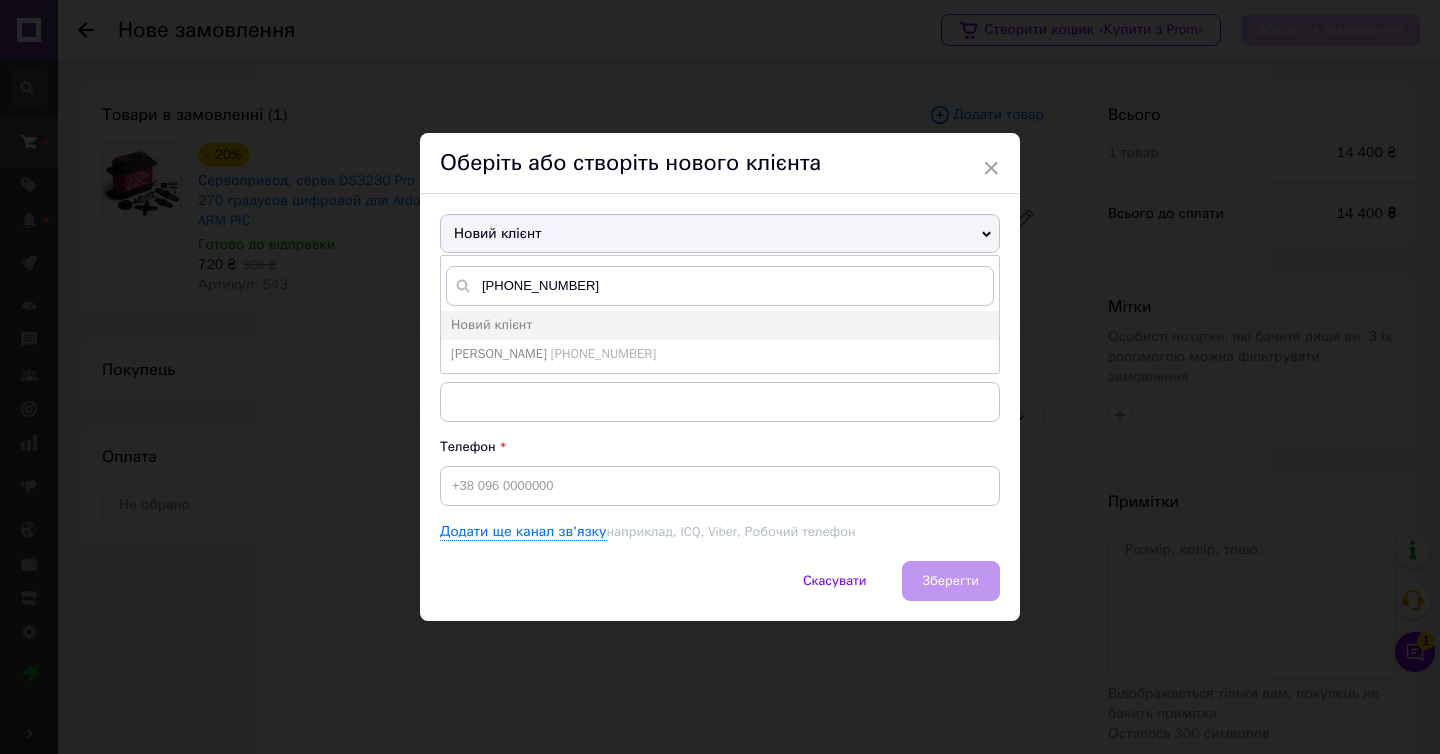 click on "+380675409701" at bounding box center [603, 353] 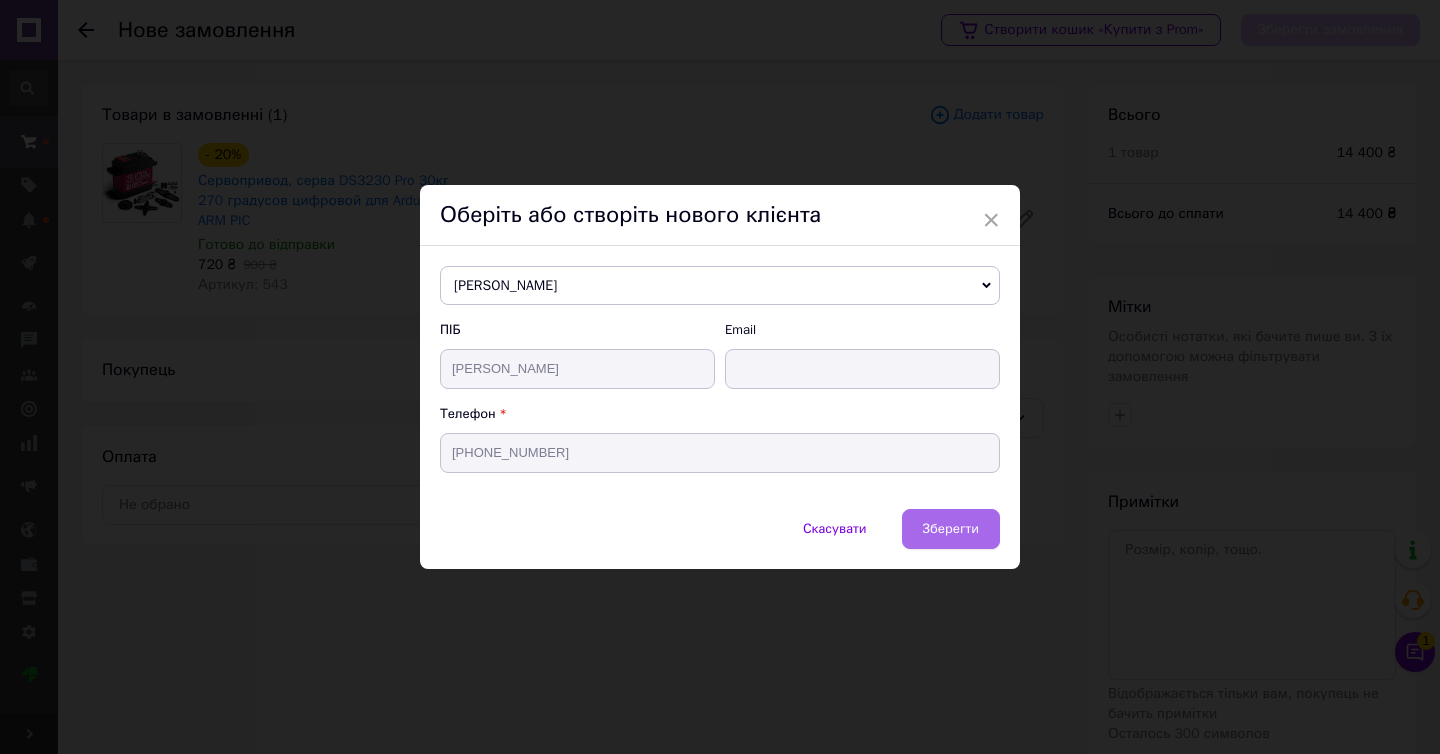 click on "Зберегти" at bounding box center [951, 528] 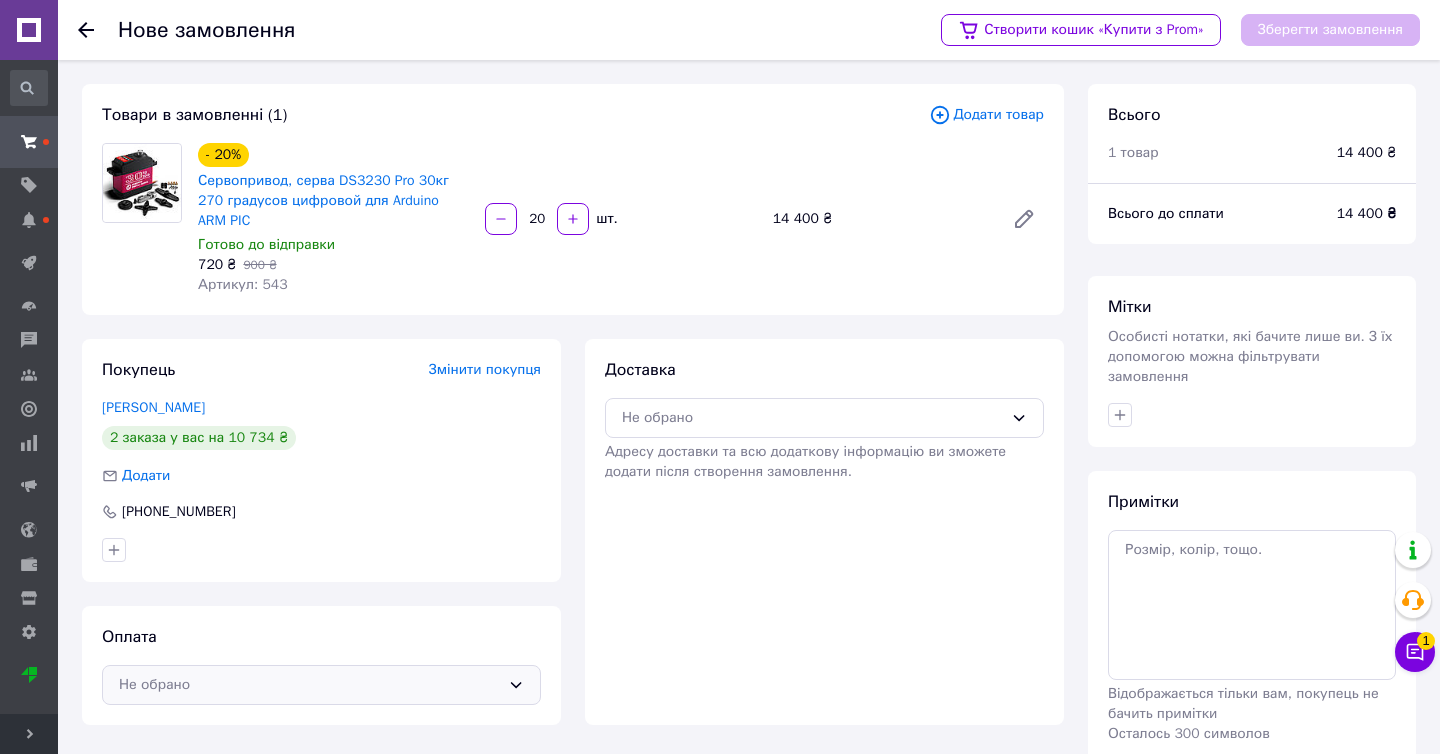 click on "Не обрано" at bounding box center (309, 685) 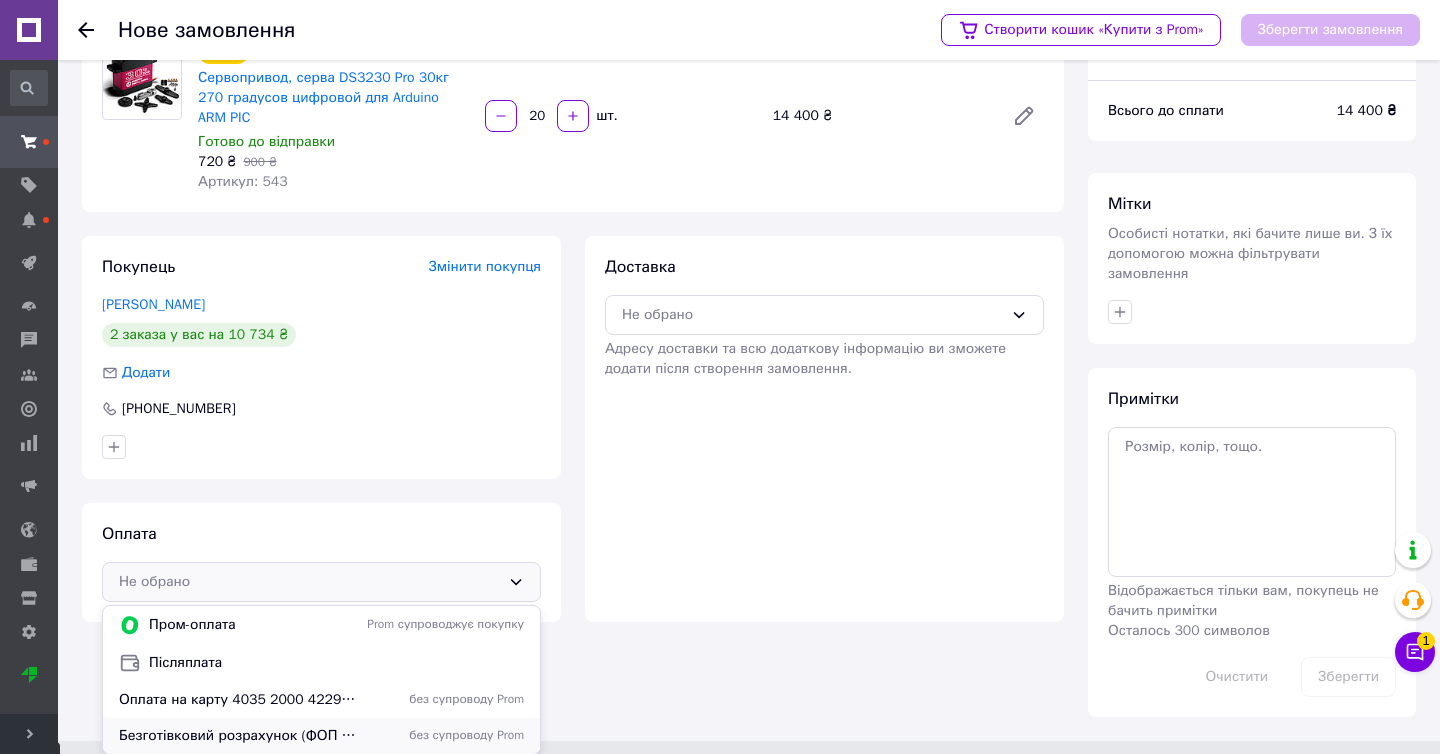 click on "Безготівковий розрахунок (ФОП II група, без ПДВ) UA723220010000026007330161434" at bounding box center (239, 736) 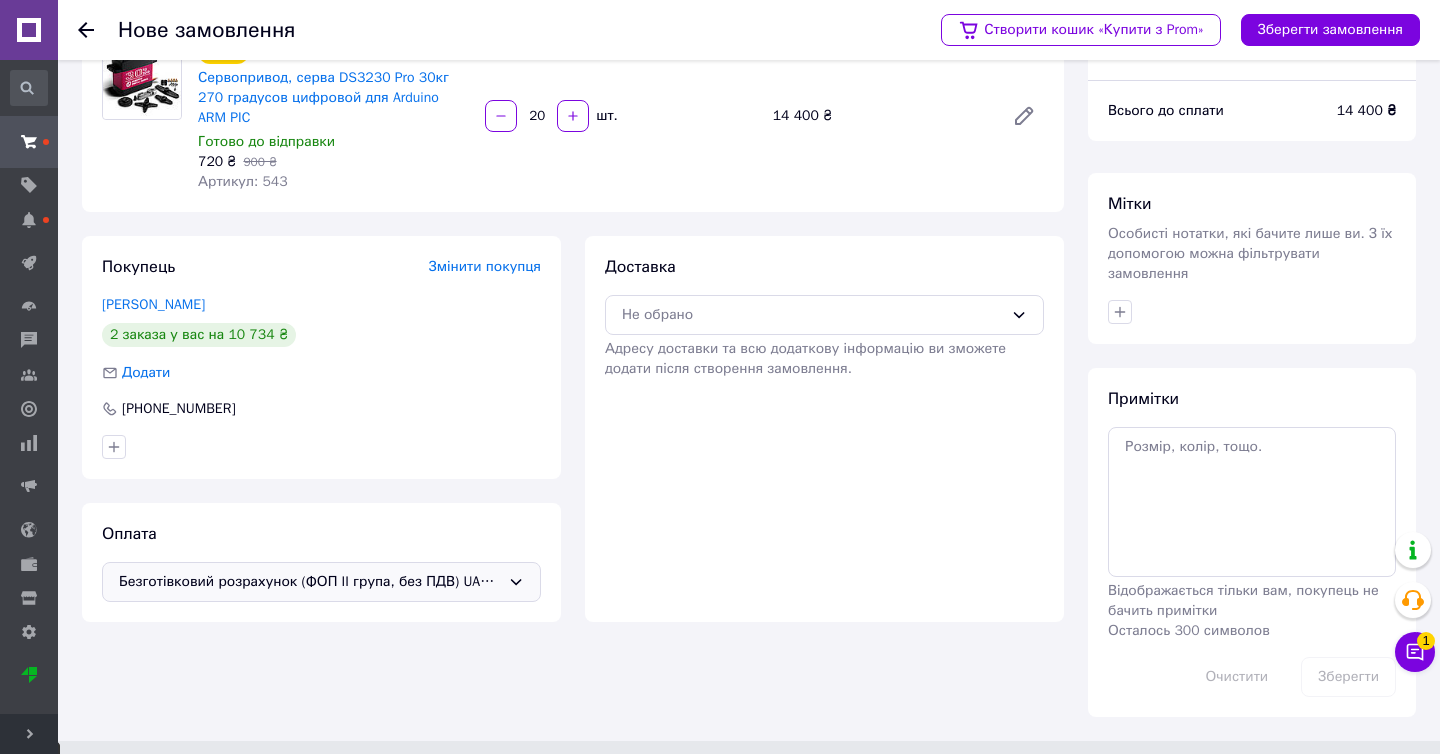 scroll, scrollTop: 89, scrollLeft: 0, axis: vertical 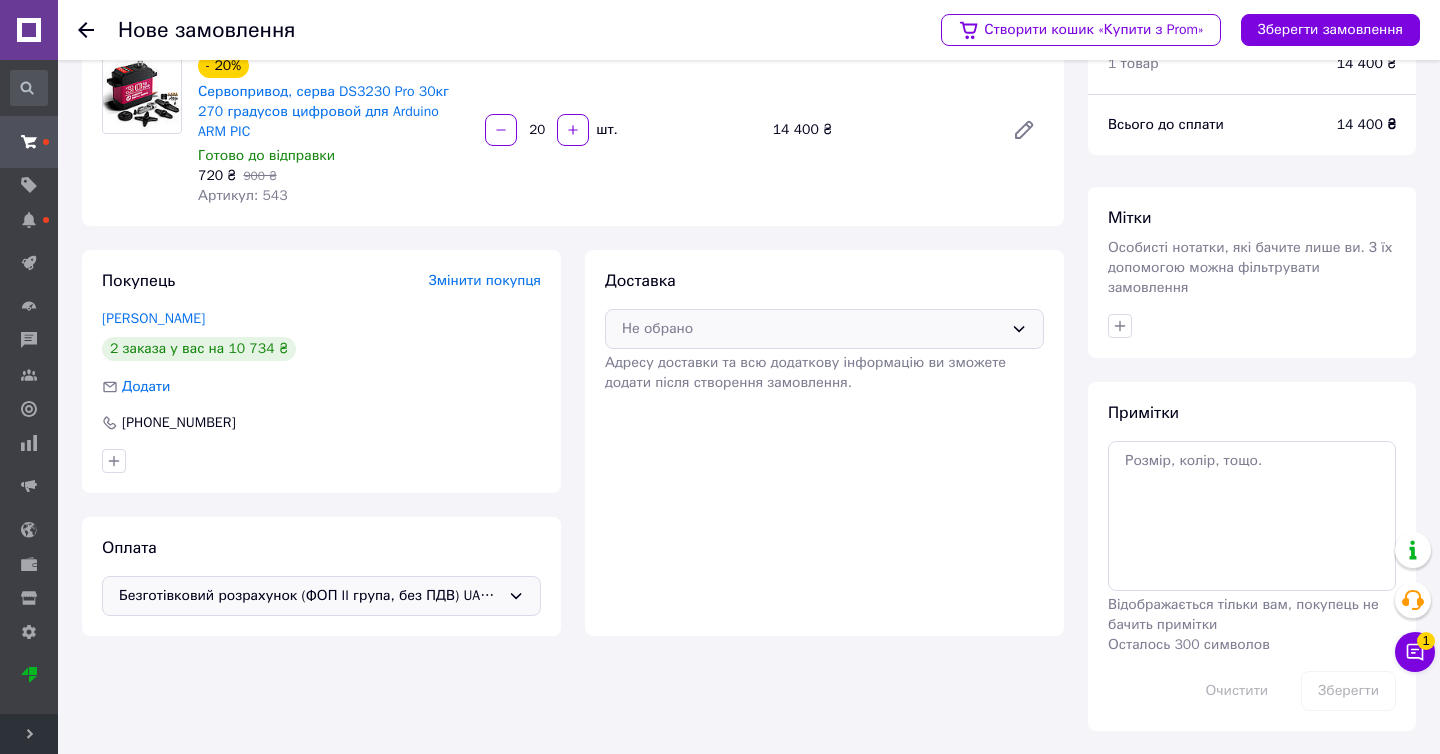 click on "Не обрано" at bounding box center (812, 329) 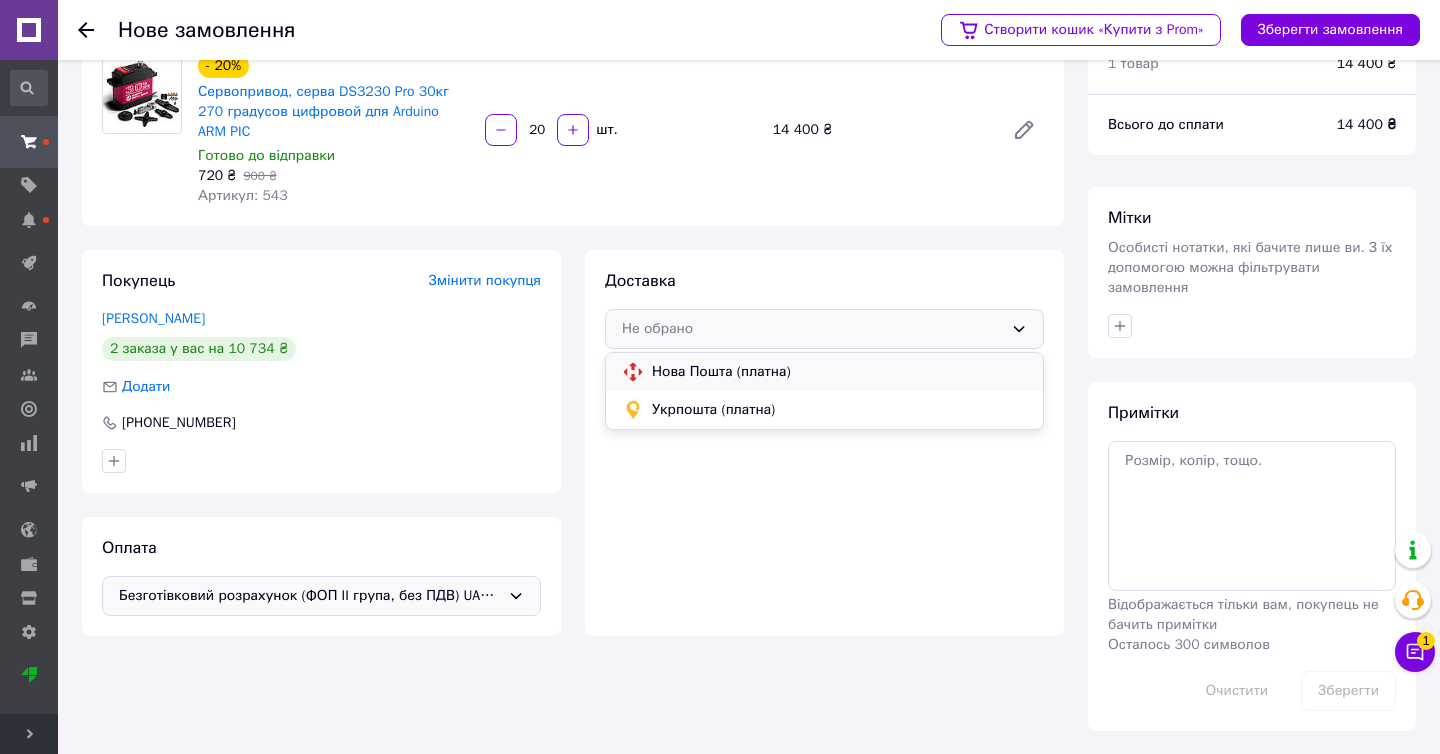 click on "Нова Пошта (платна)" at bounding box center (824, 372) 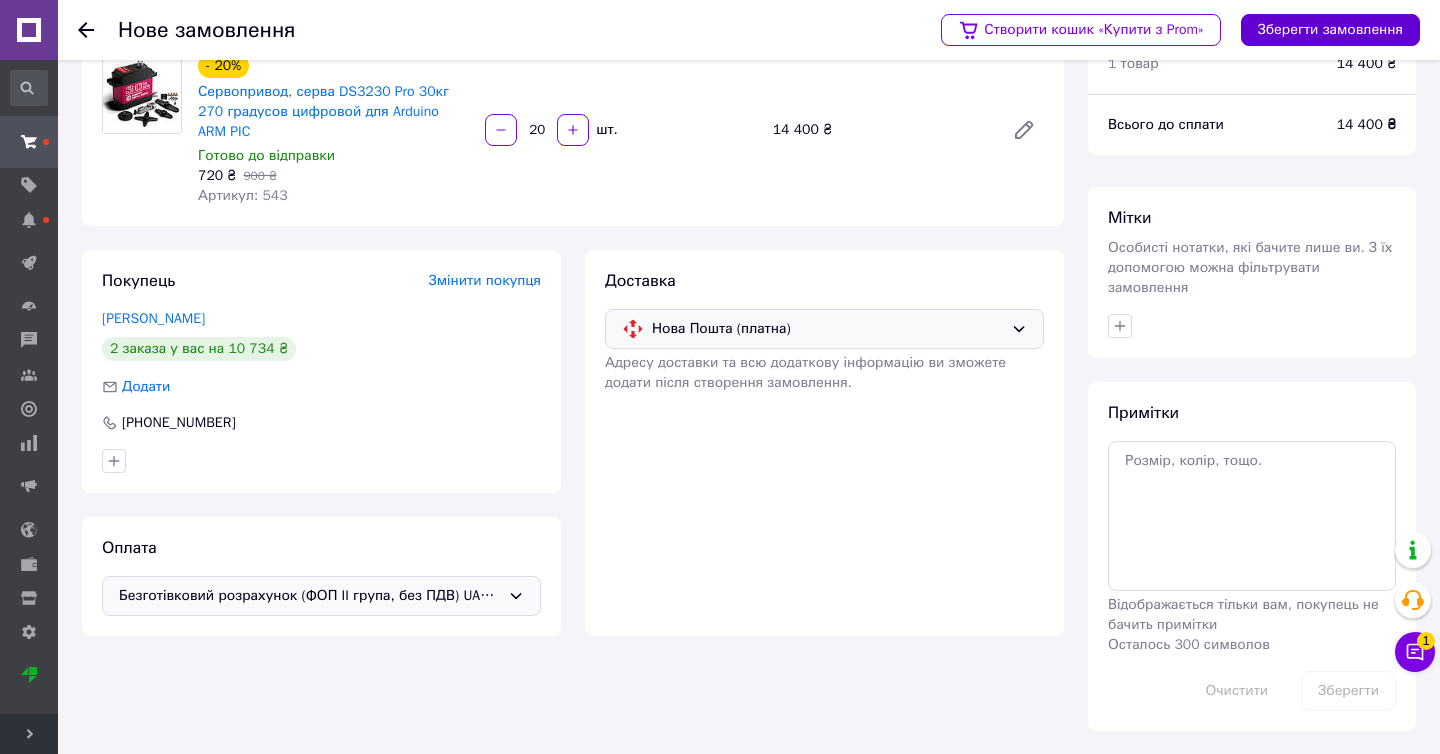 click on "Зберегти замовлення" at bounding box center [1330, 30] 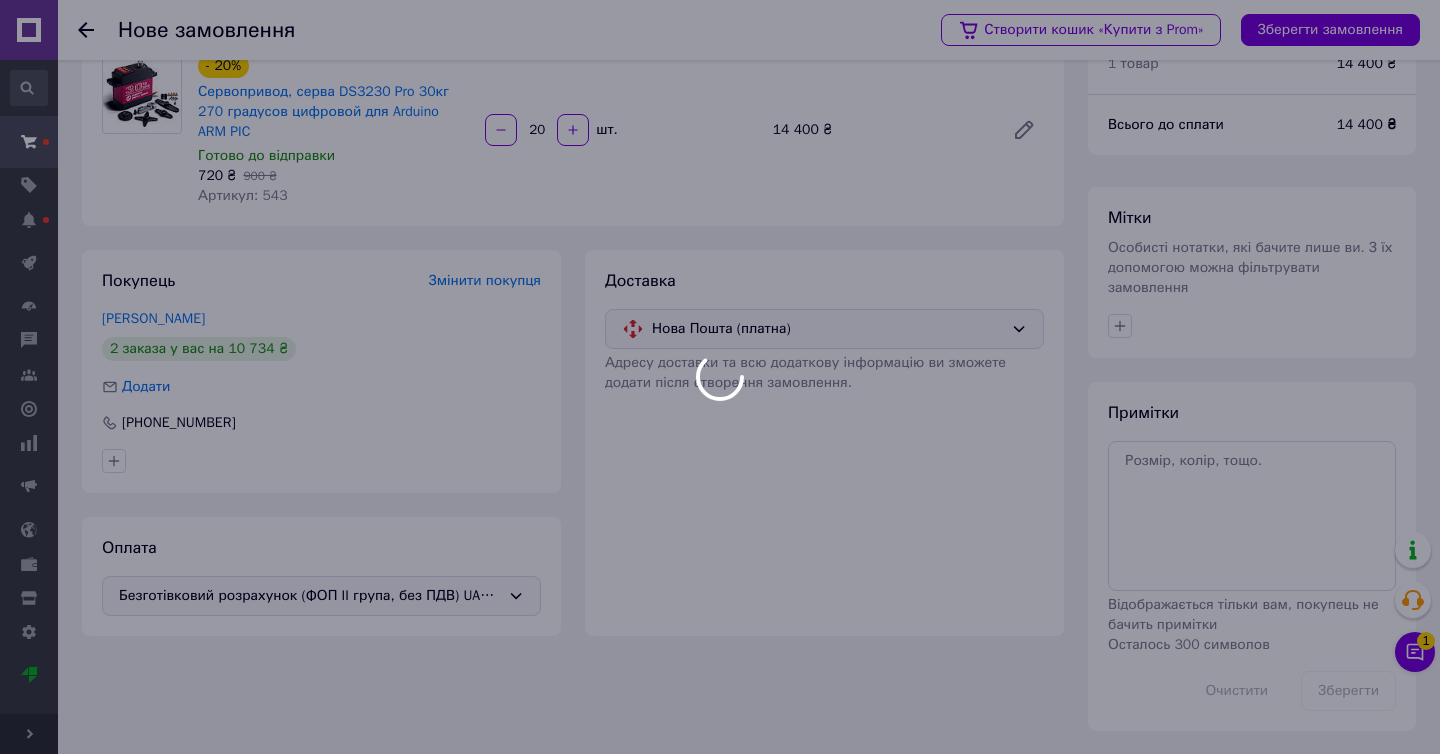 type 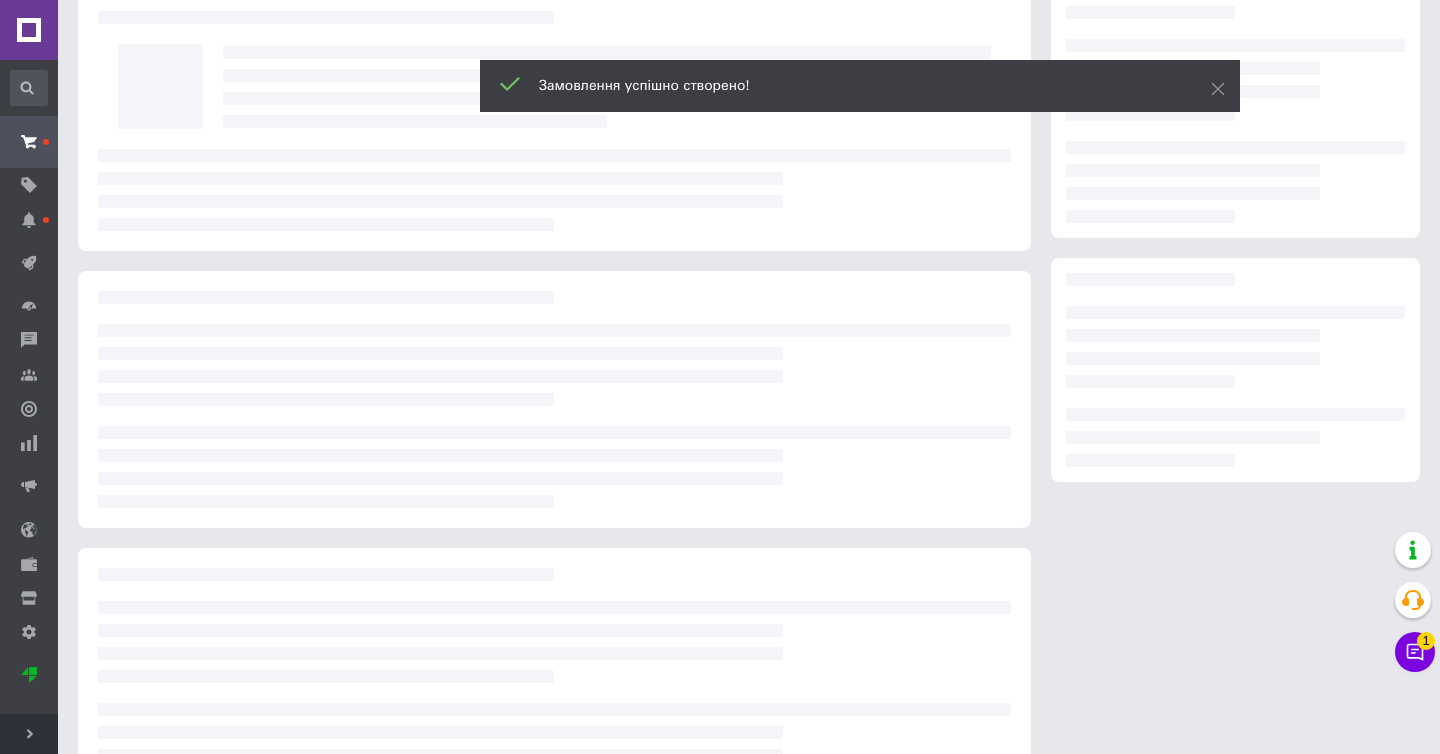 scroll, scrollTop: 0, scrollLeft: 0, axis: both 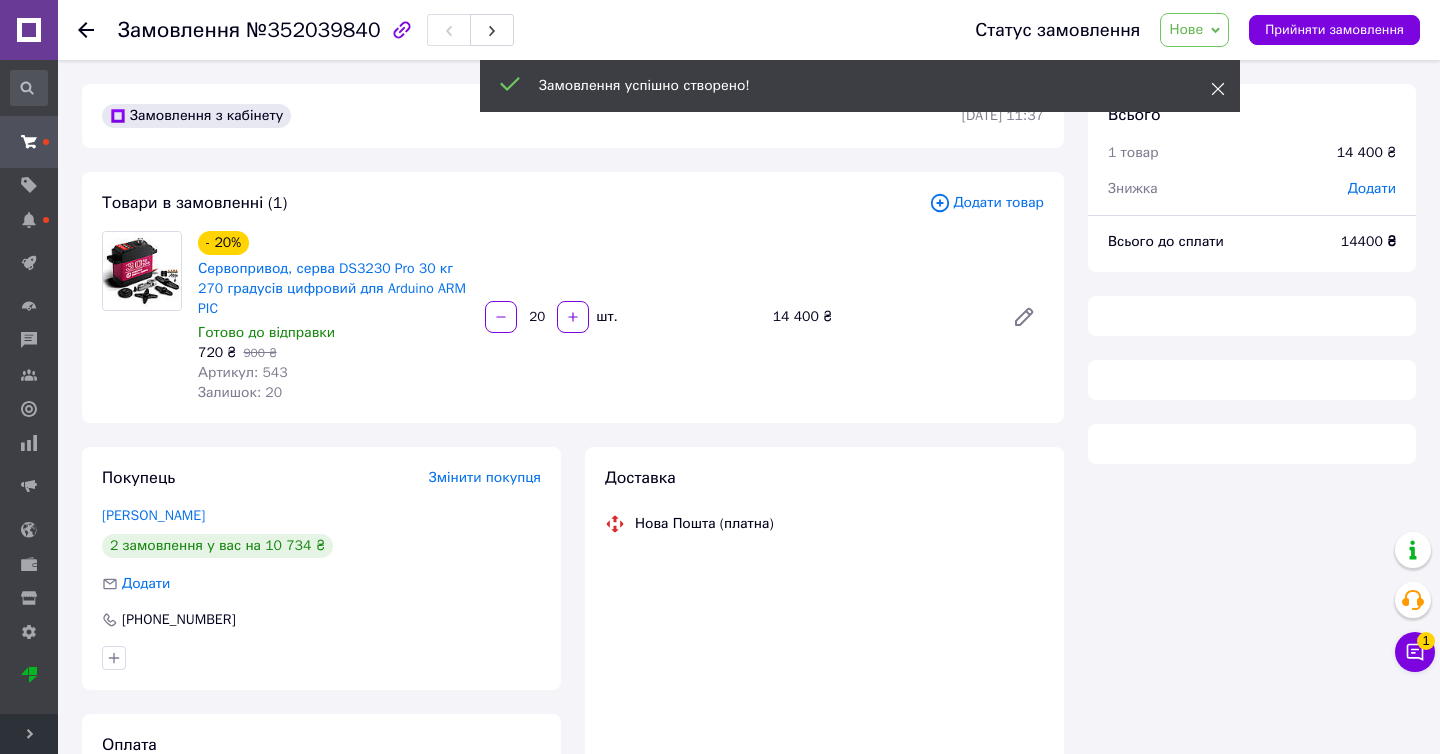 click at bounding box center [1218, 89] 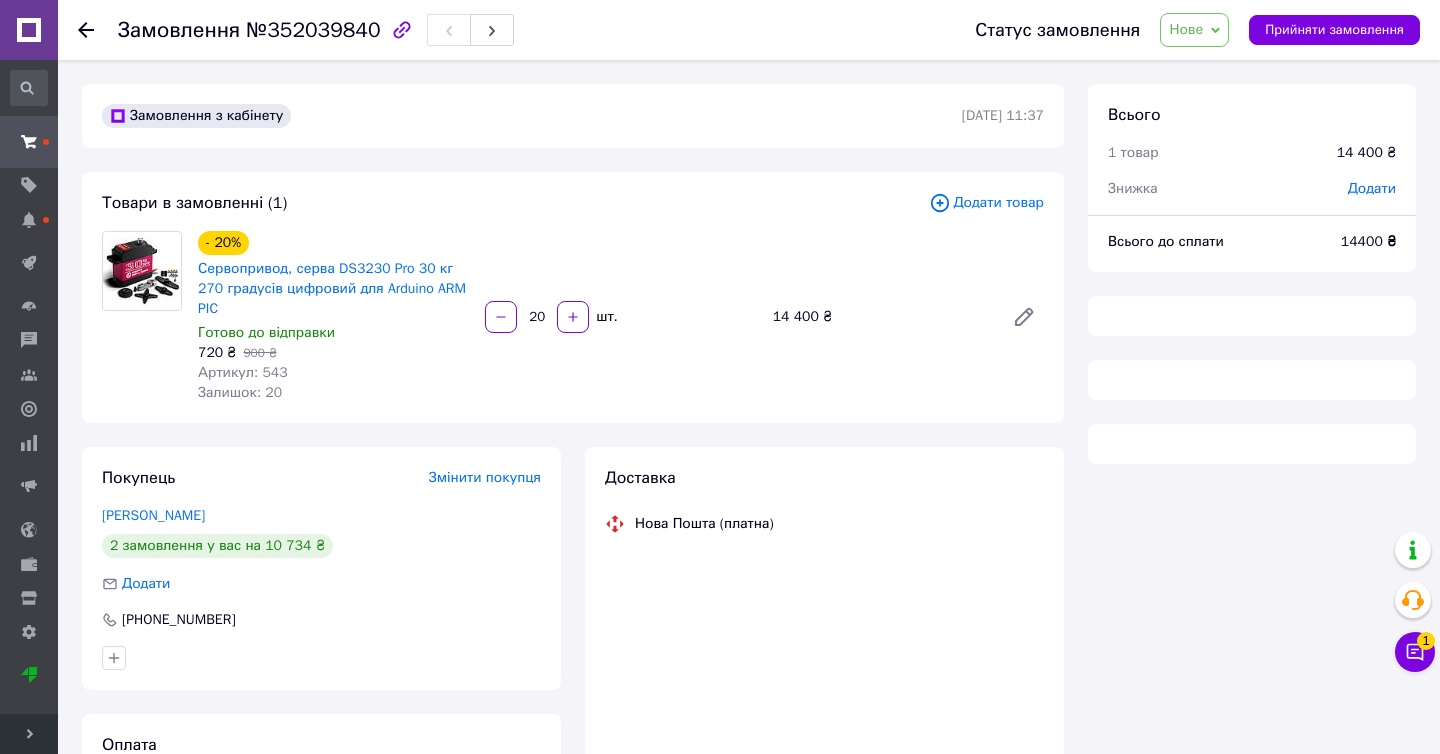 click on "Нове" at bounding box center [1194, 30] 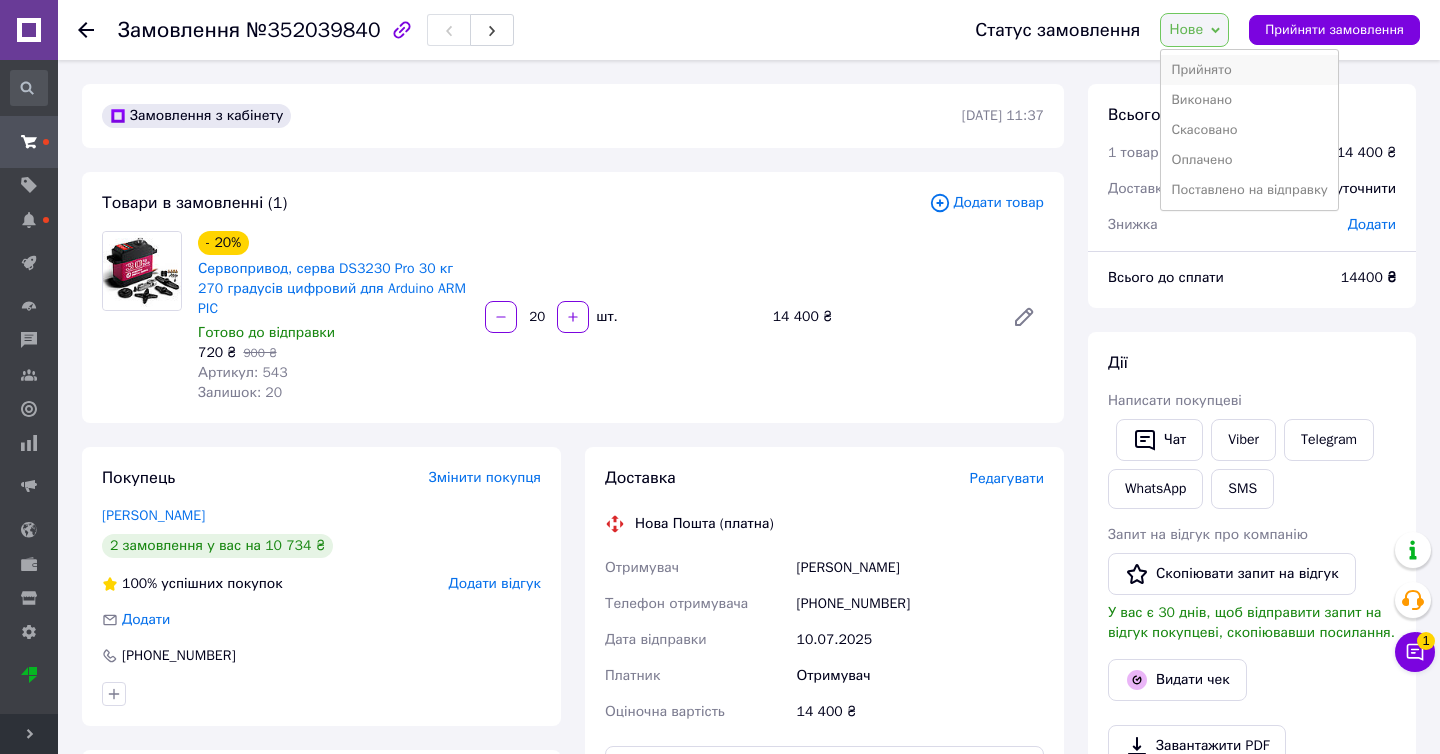 click on "Прийнято" at bounding box center [1249, 70] 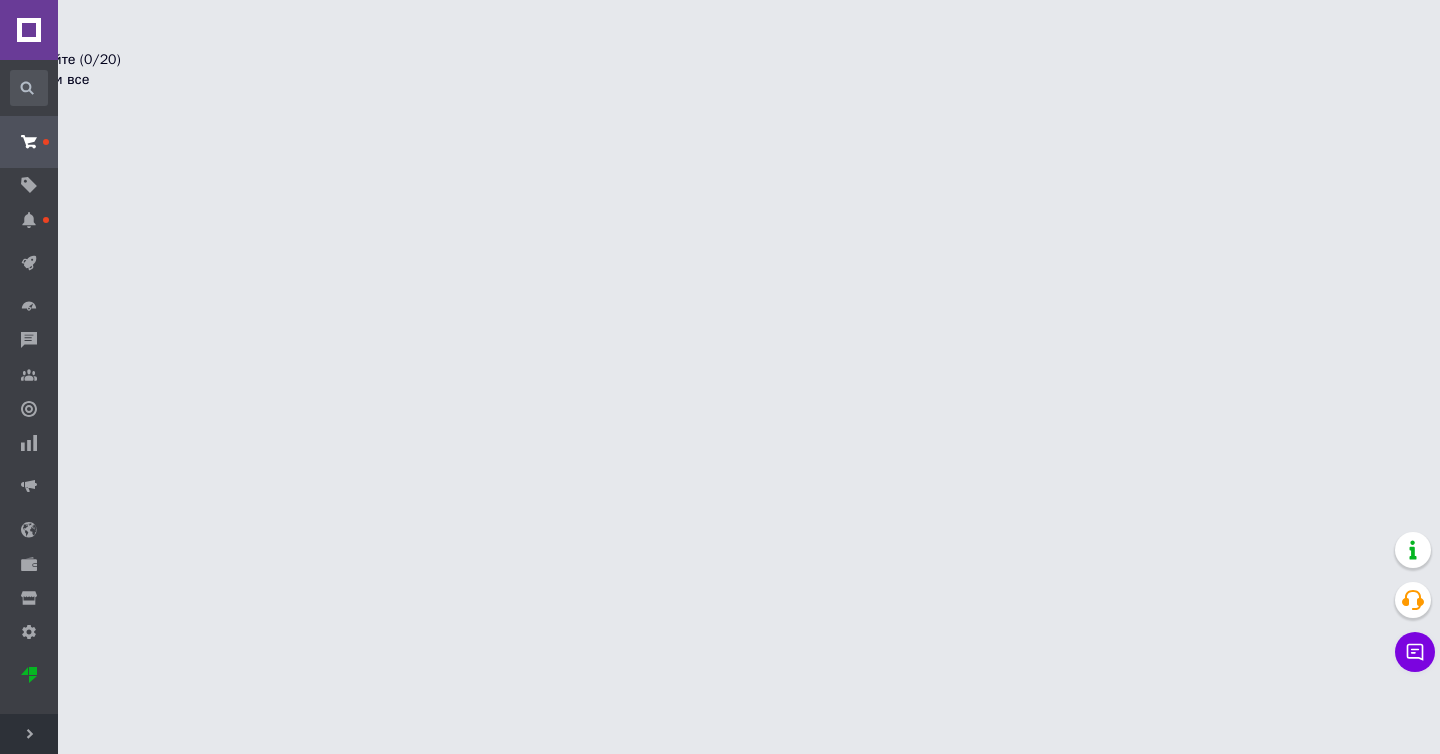 scroll, scrollTop: 0, scrollLeft: 0, axis: both 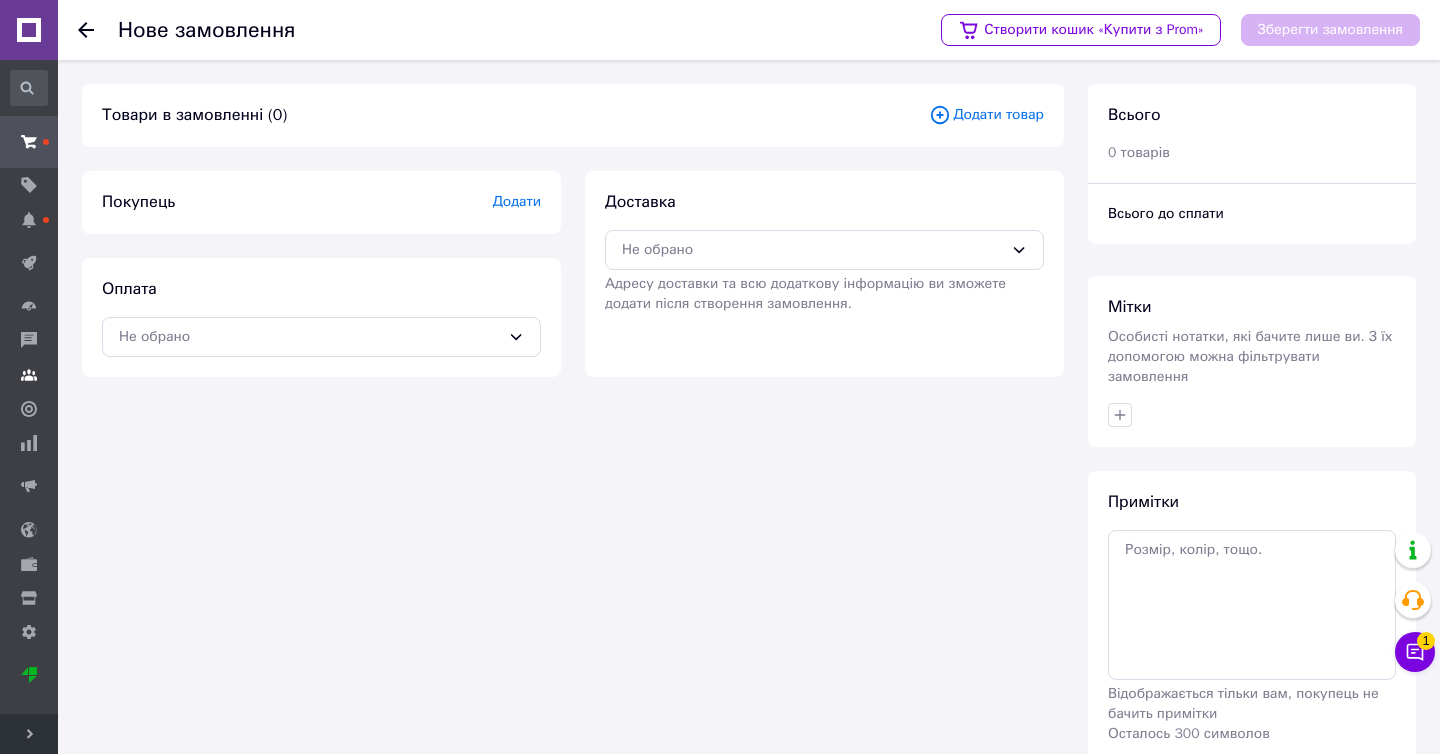 click at bounding box center [29, 375] 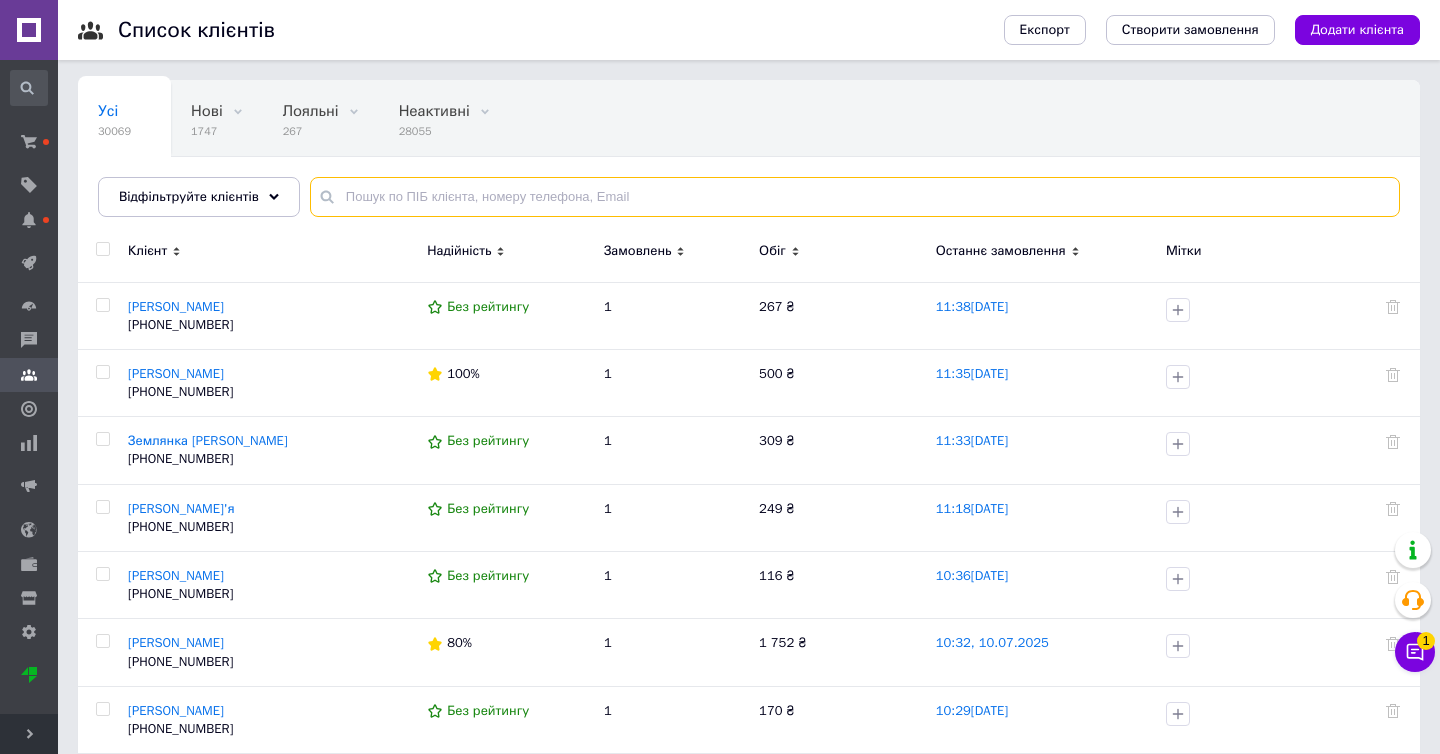 click at bounding box center [855, 197] 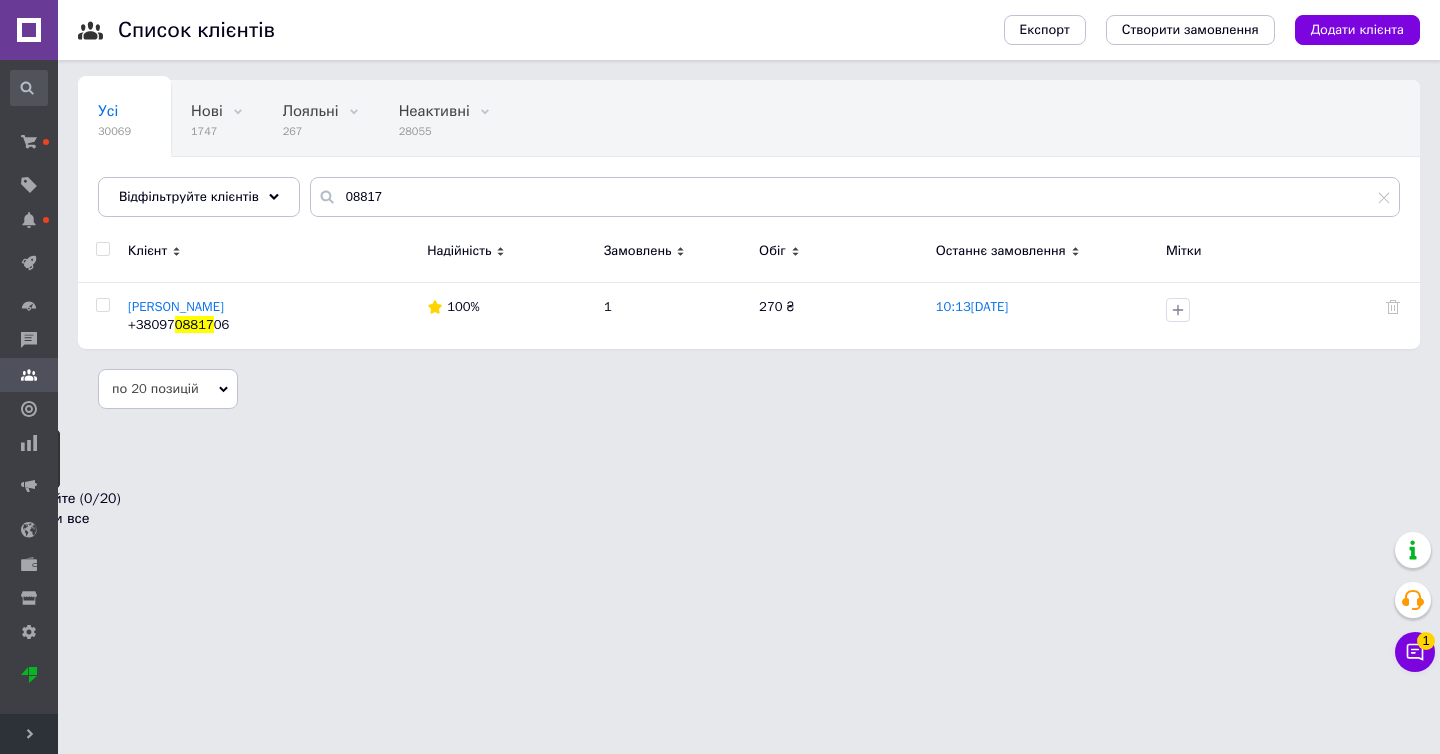 click on "Розгорнути" at bounding box center [29, 734] 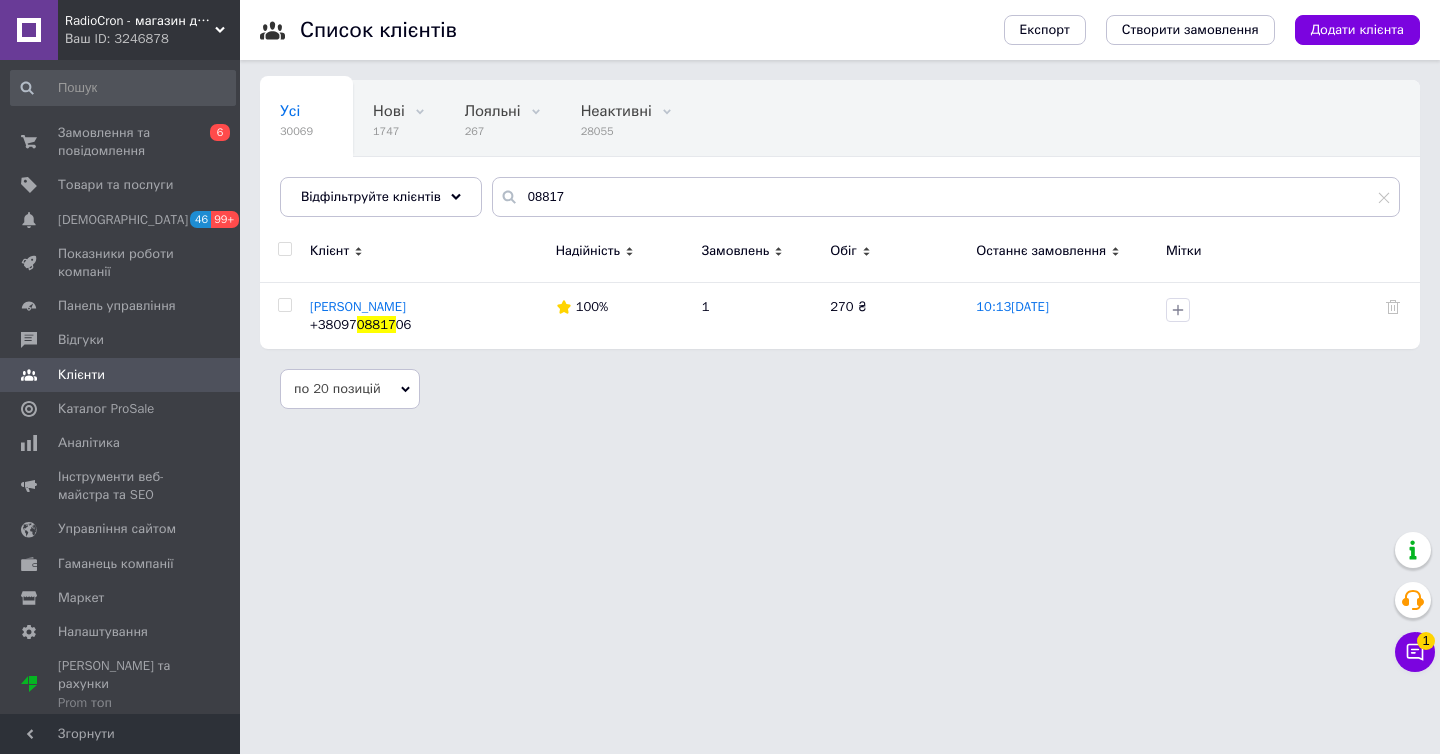 click on "RadioCron - магазин для радіолюбителя" at bounding box center (140, 21) 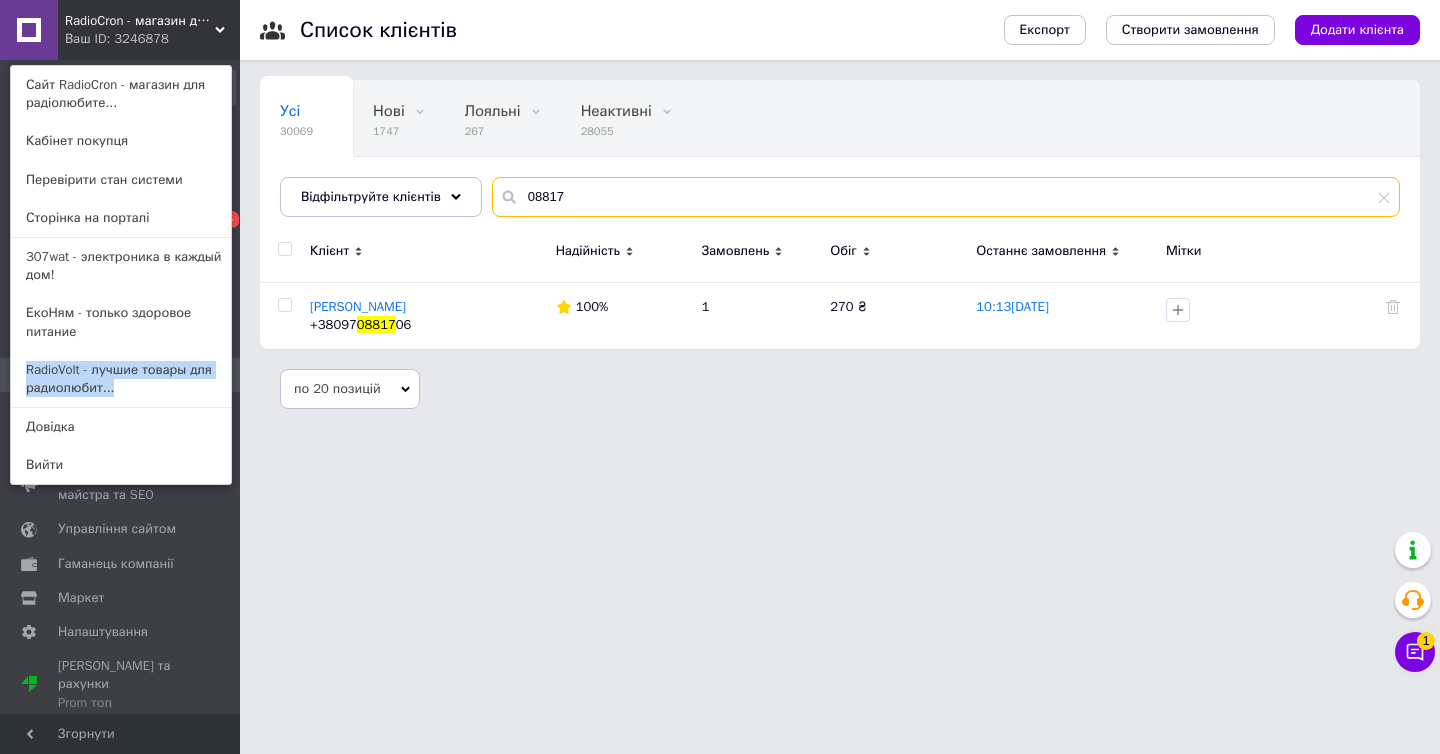 click on "08817" at bounding box center [946, 197] 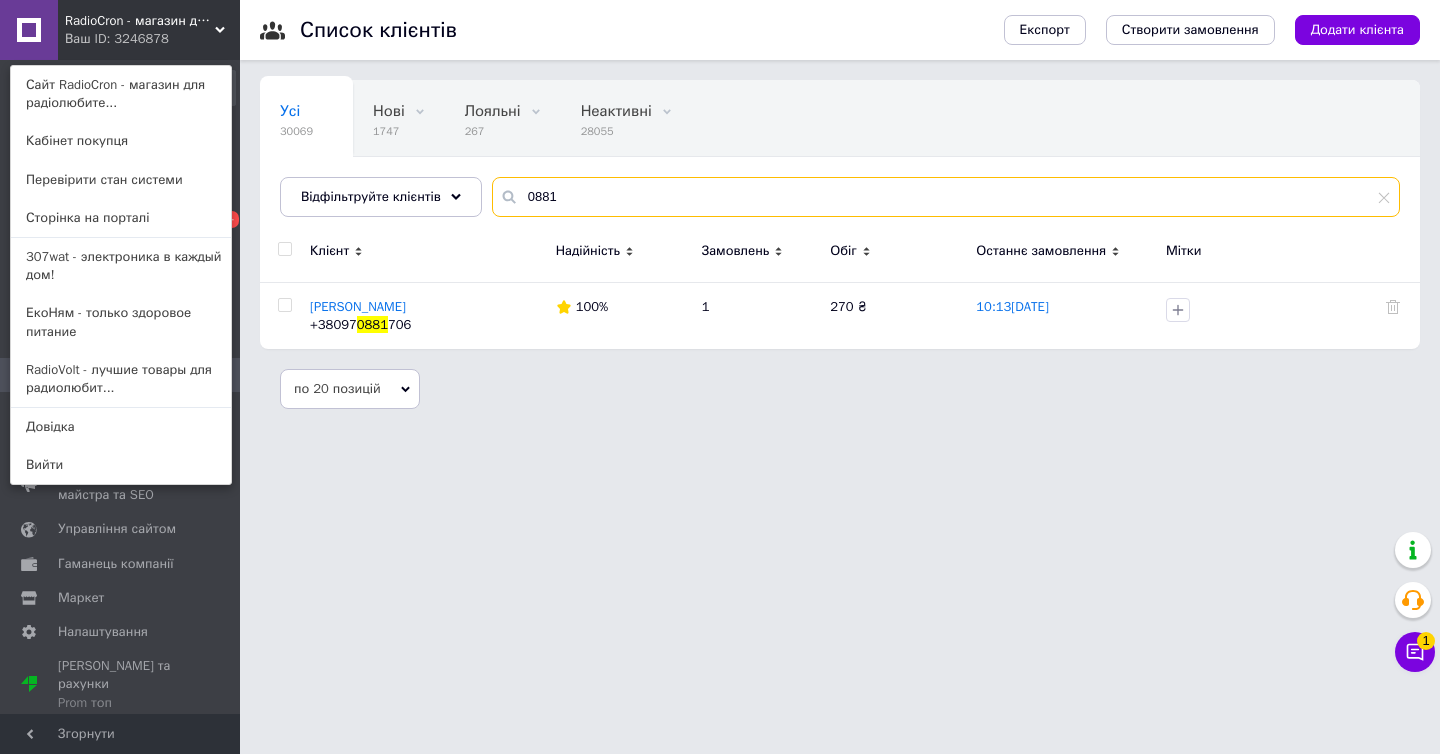 type on "08817" 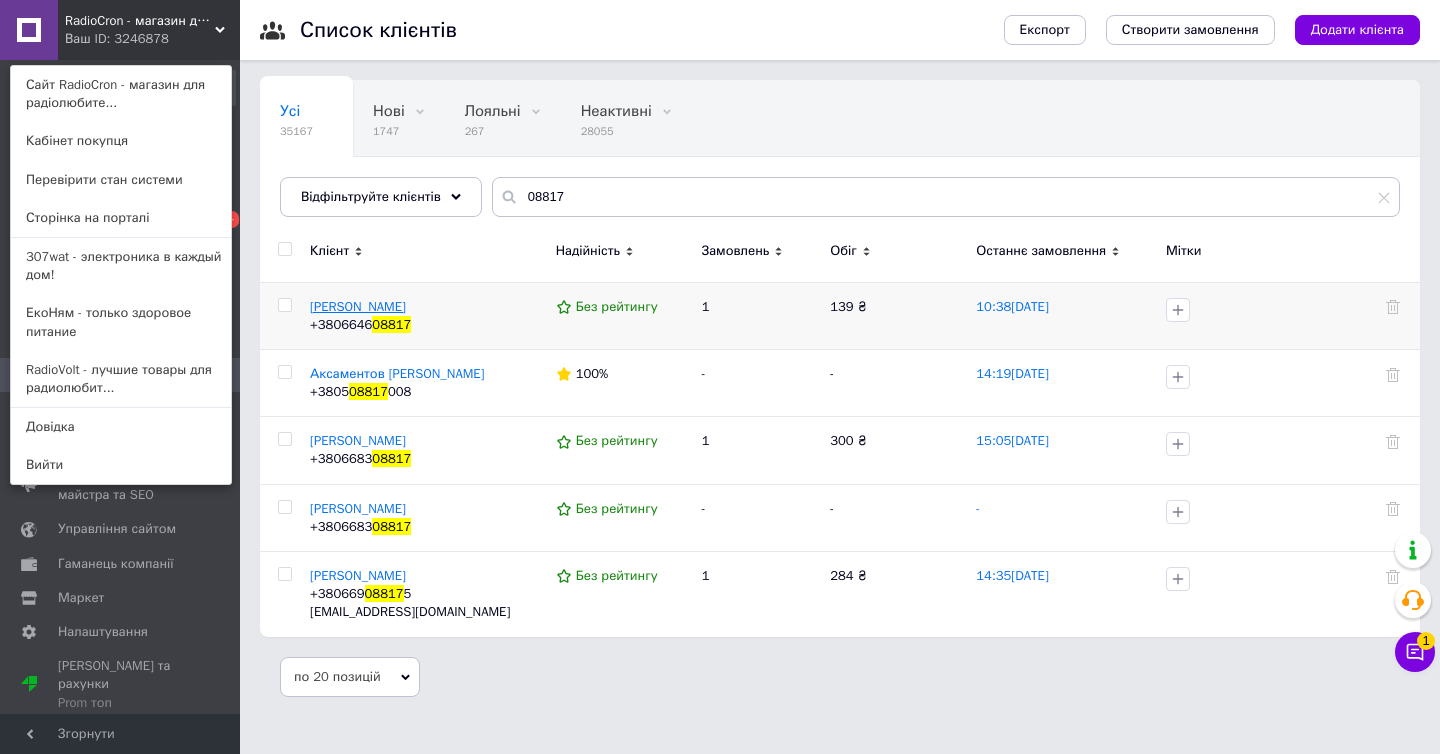 click on "[PERSON_NAME]" at bounding box center (358, 306) 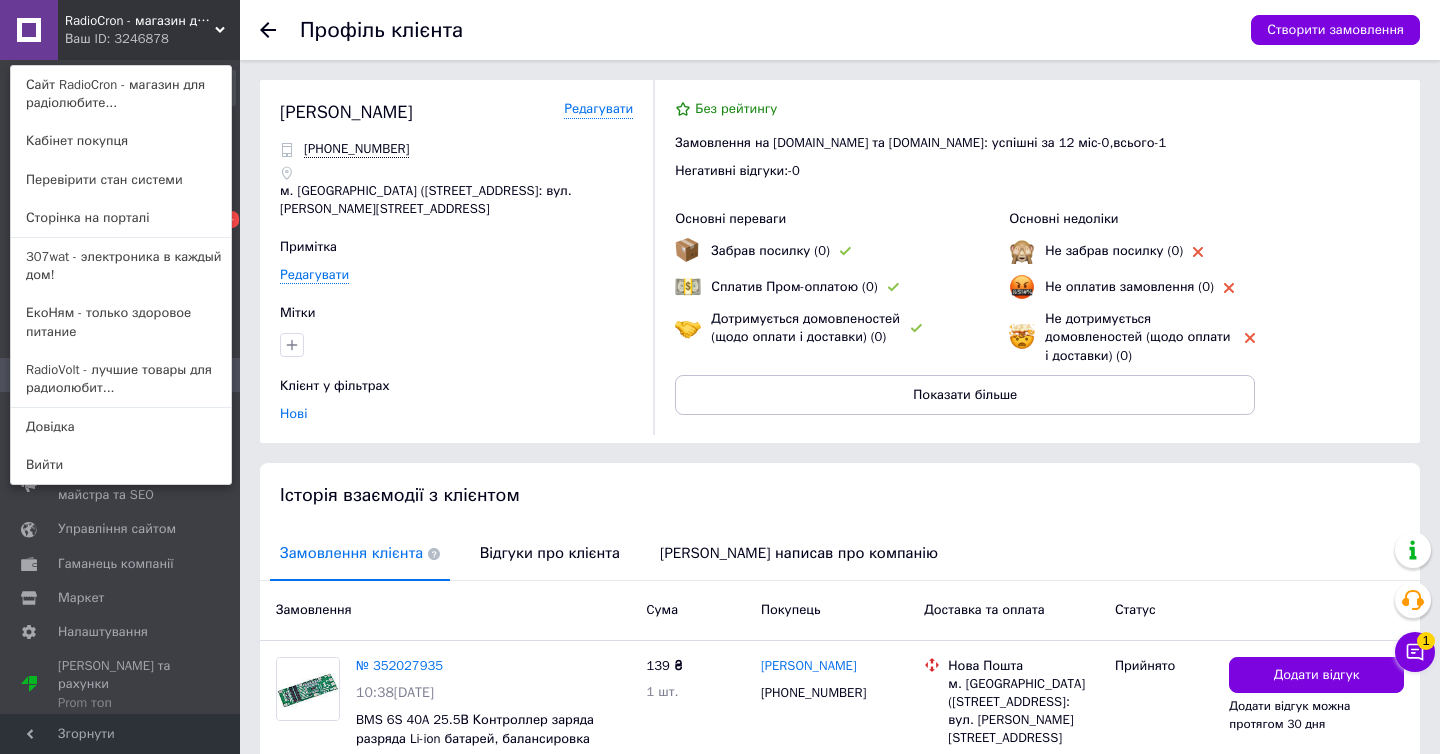 scroll, scrollTop: 142, scrollLeft: 0, axis: vertical 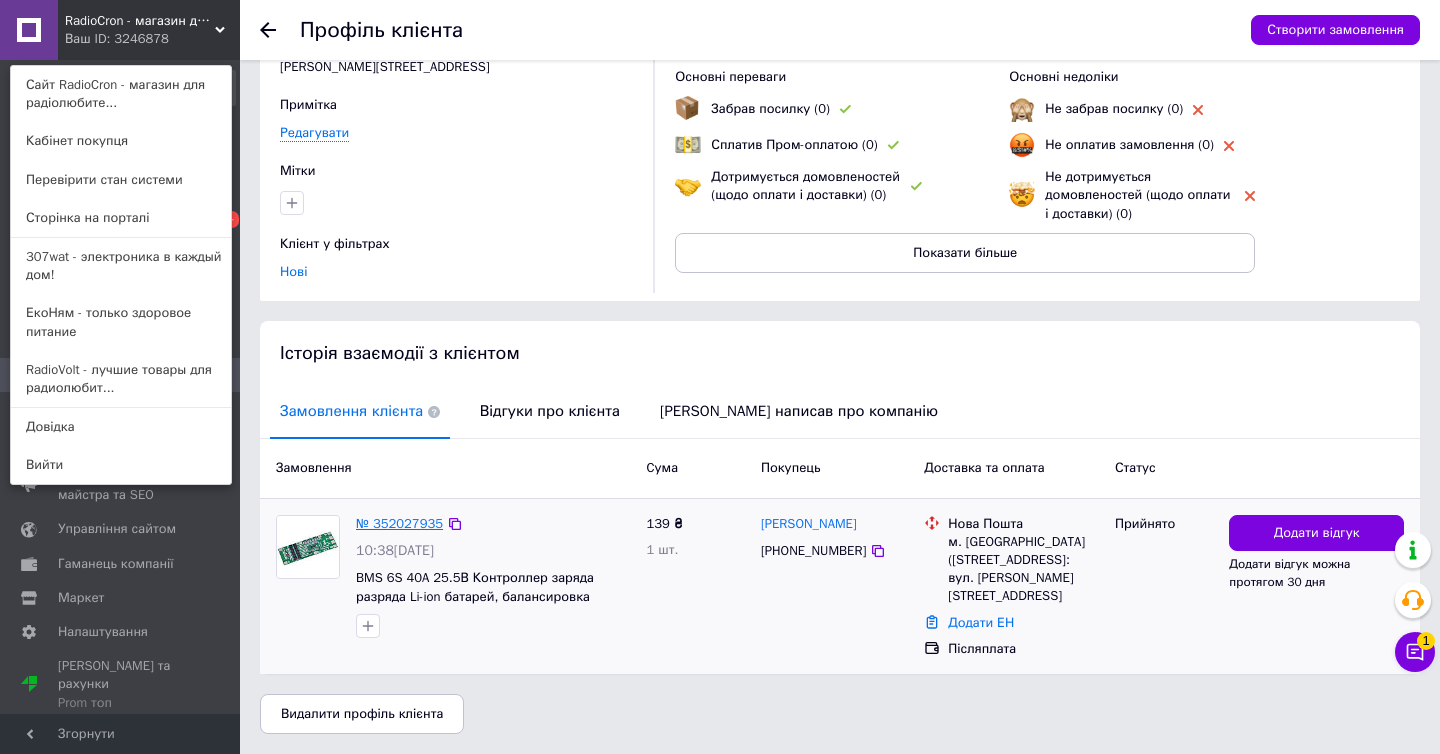 click on "№ 352027935" at bounding box center (399, 523) 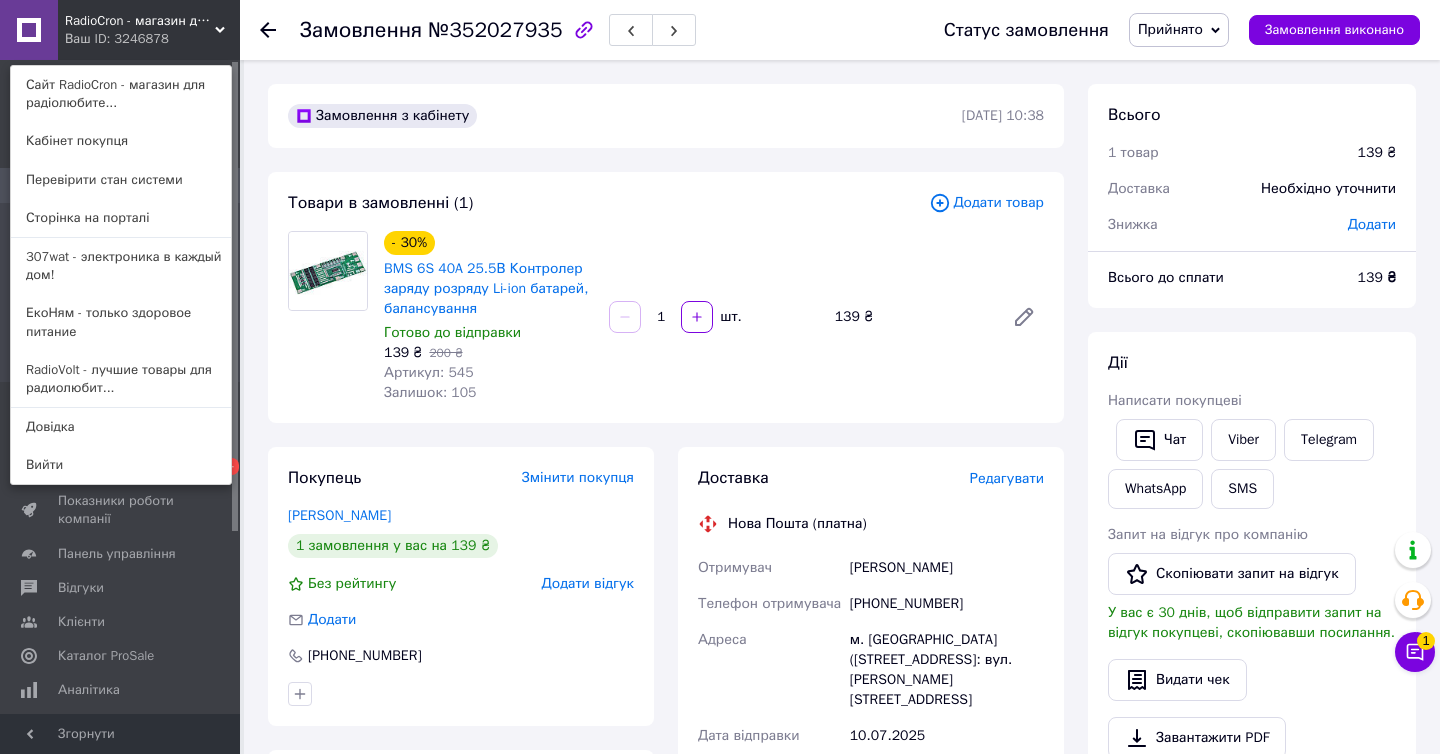 click on "Додати товар" at bounding box center (986, 203) 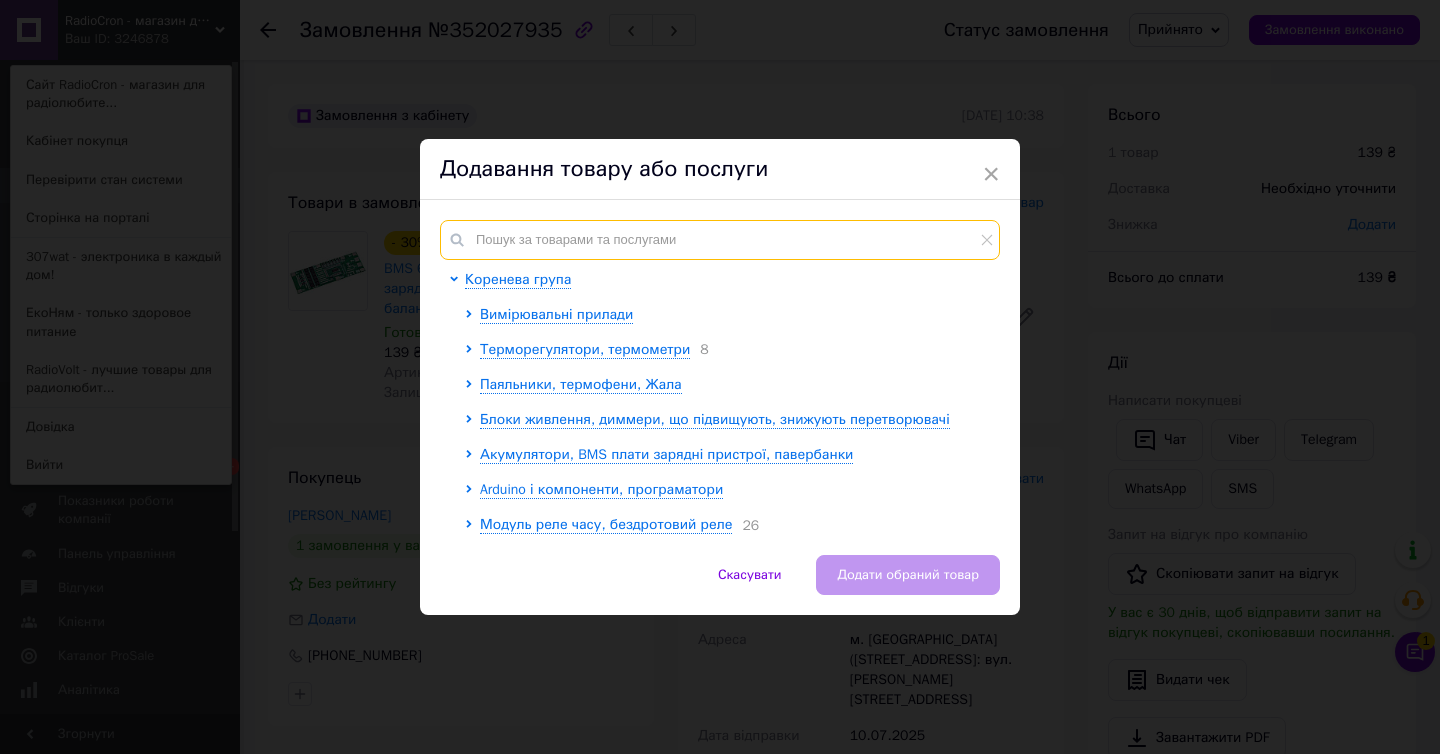 click at bounding box center [720, 240] 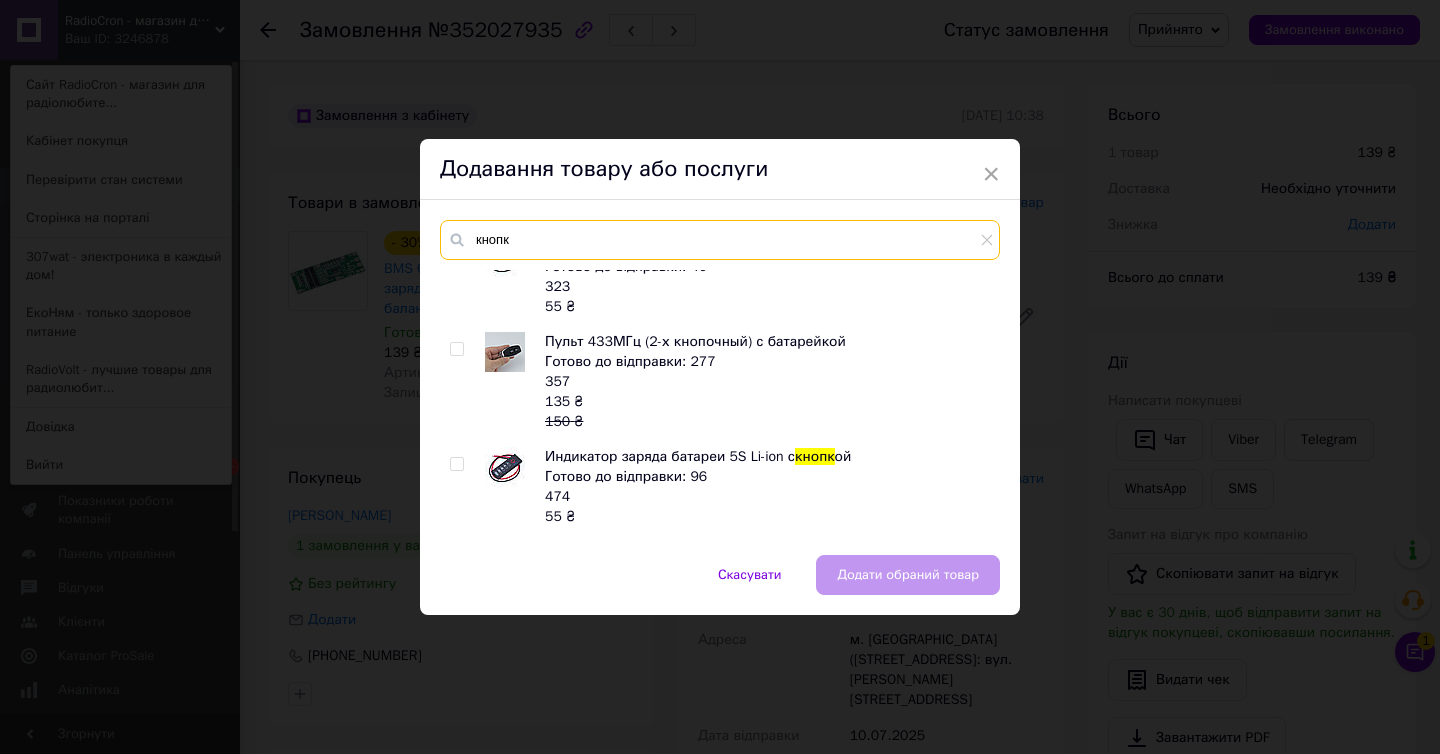 scroll, scrollTop: 597, scrollLeft: 0, axis: vertical 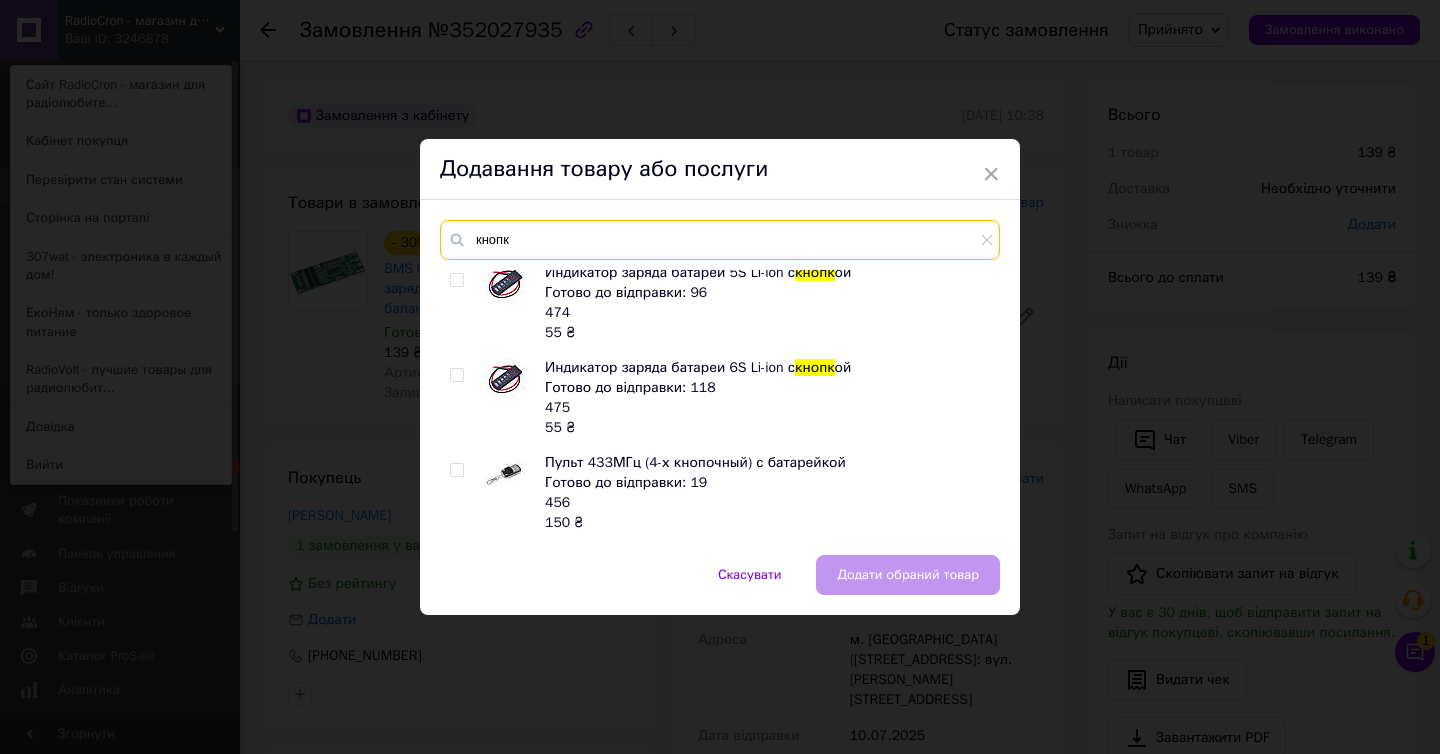 type on "кнопк" 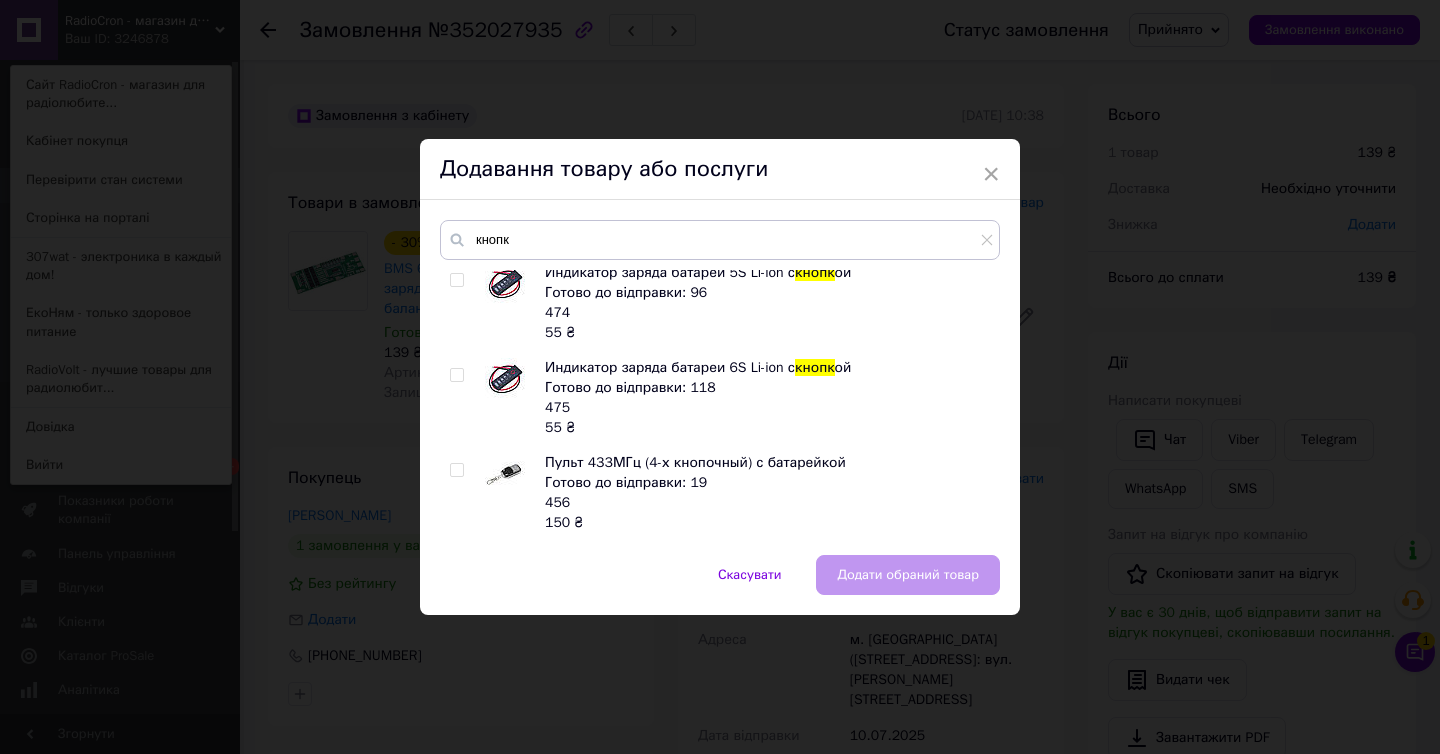 click at bounding box center (457, 375) 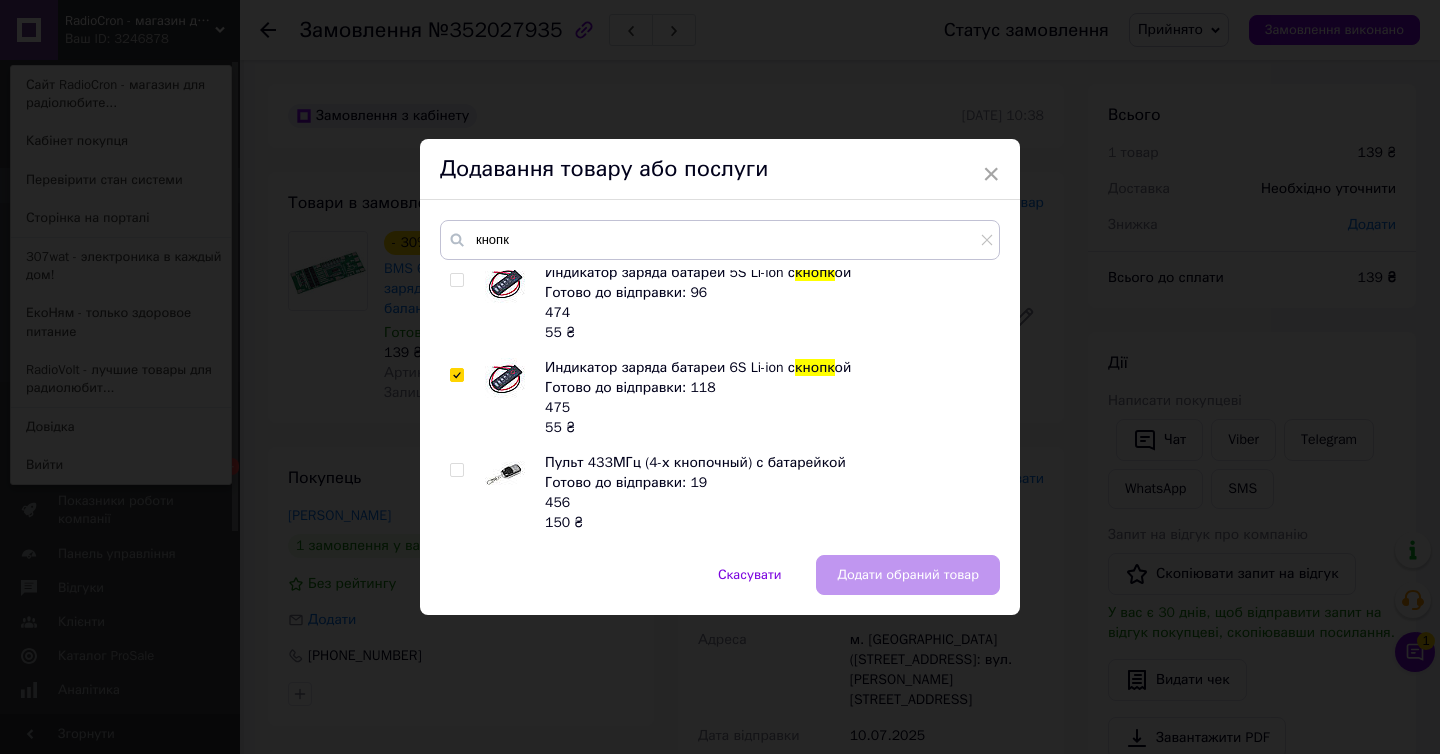 checkbox on "true" 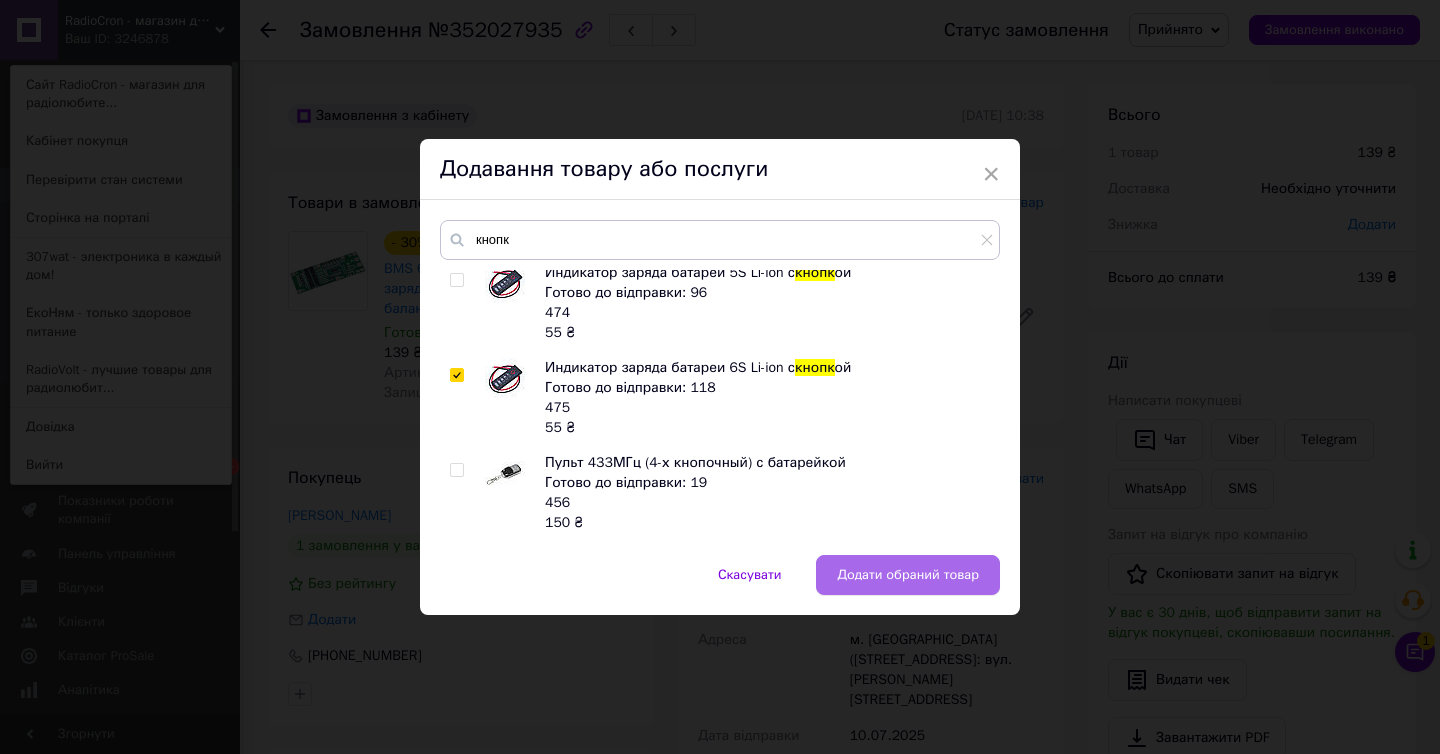 click on "Додати обраний товар" at bounding box center [908, 575] 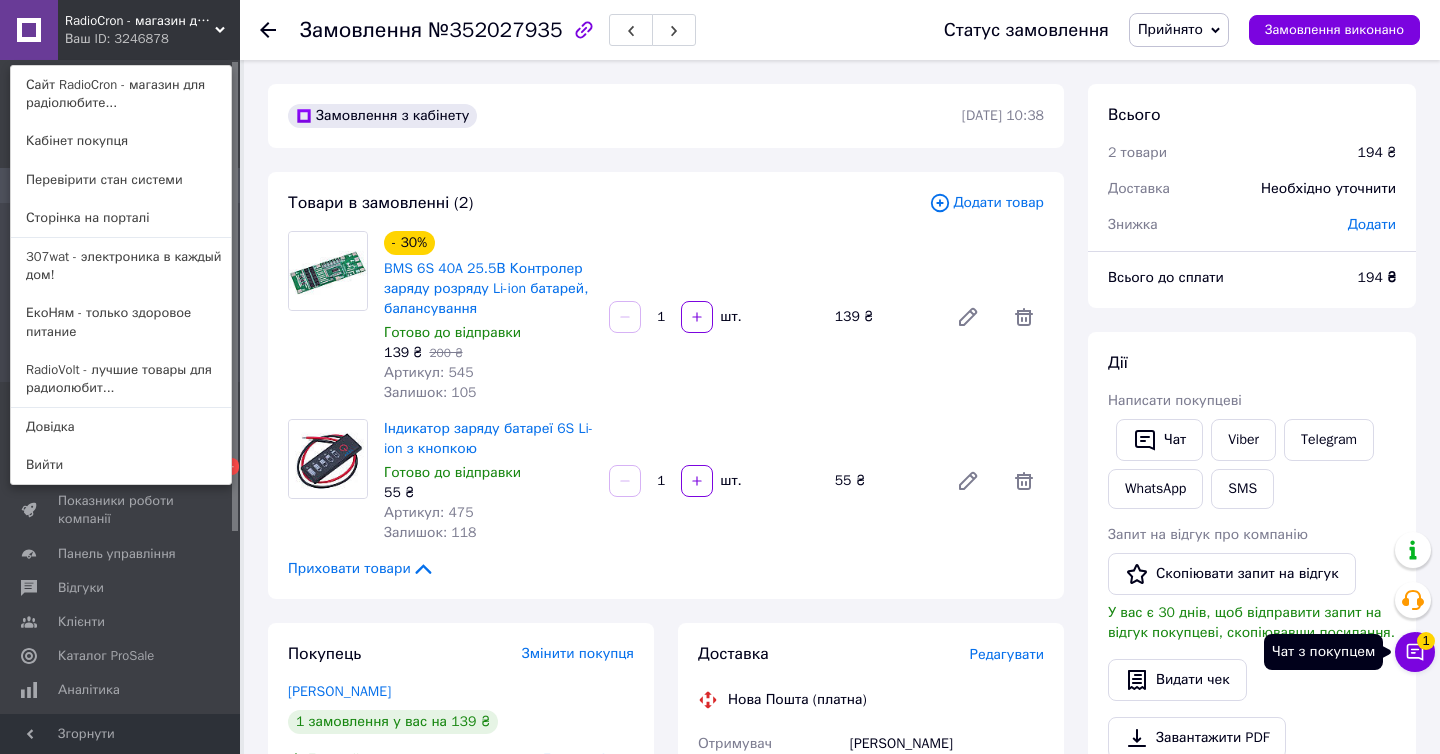 click on "1" at bounding box center (1426, 641) 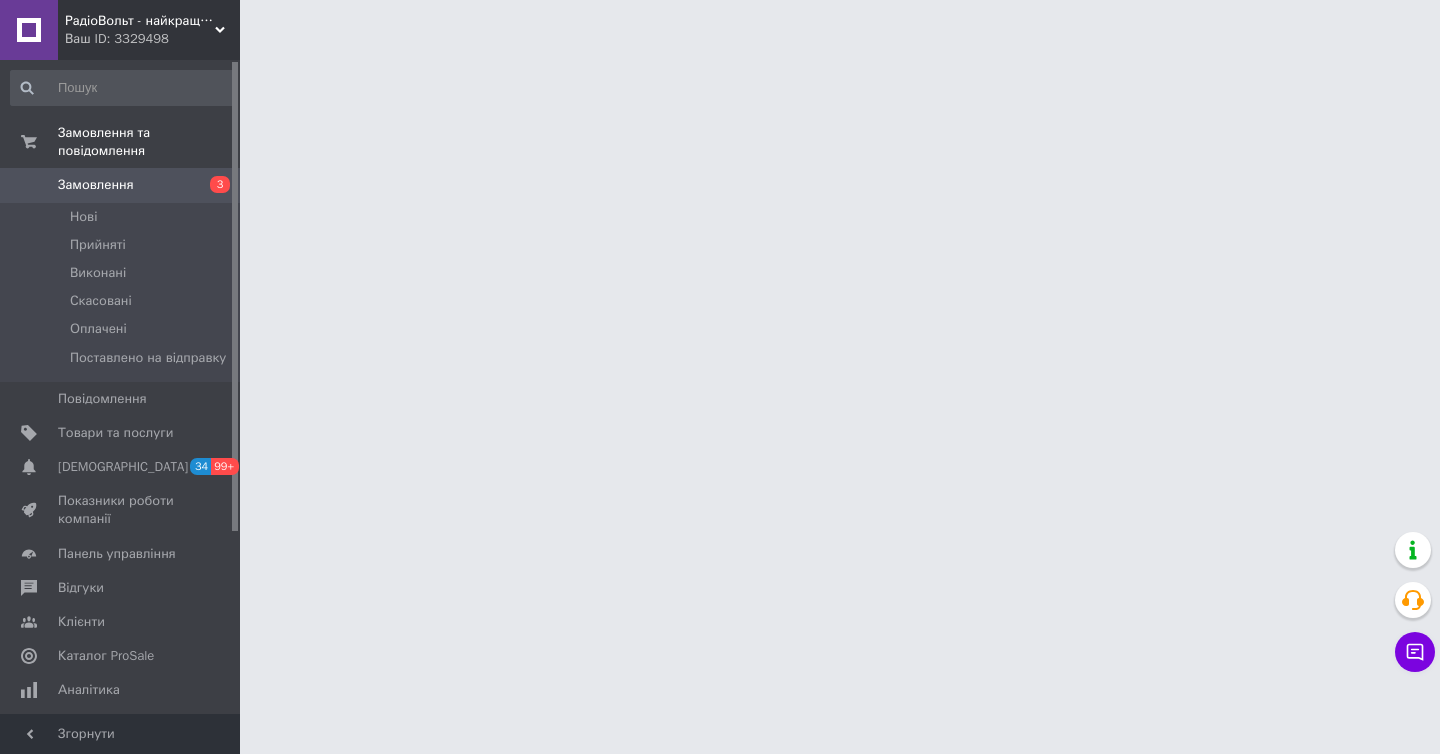 scroll, scrollTop: 0, scrollLeft: 0, axis: both 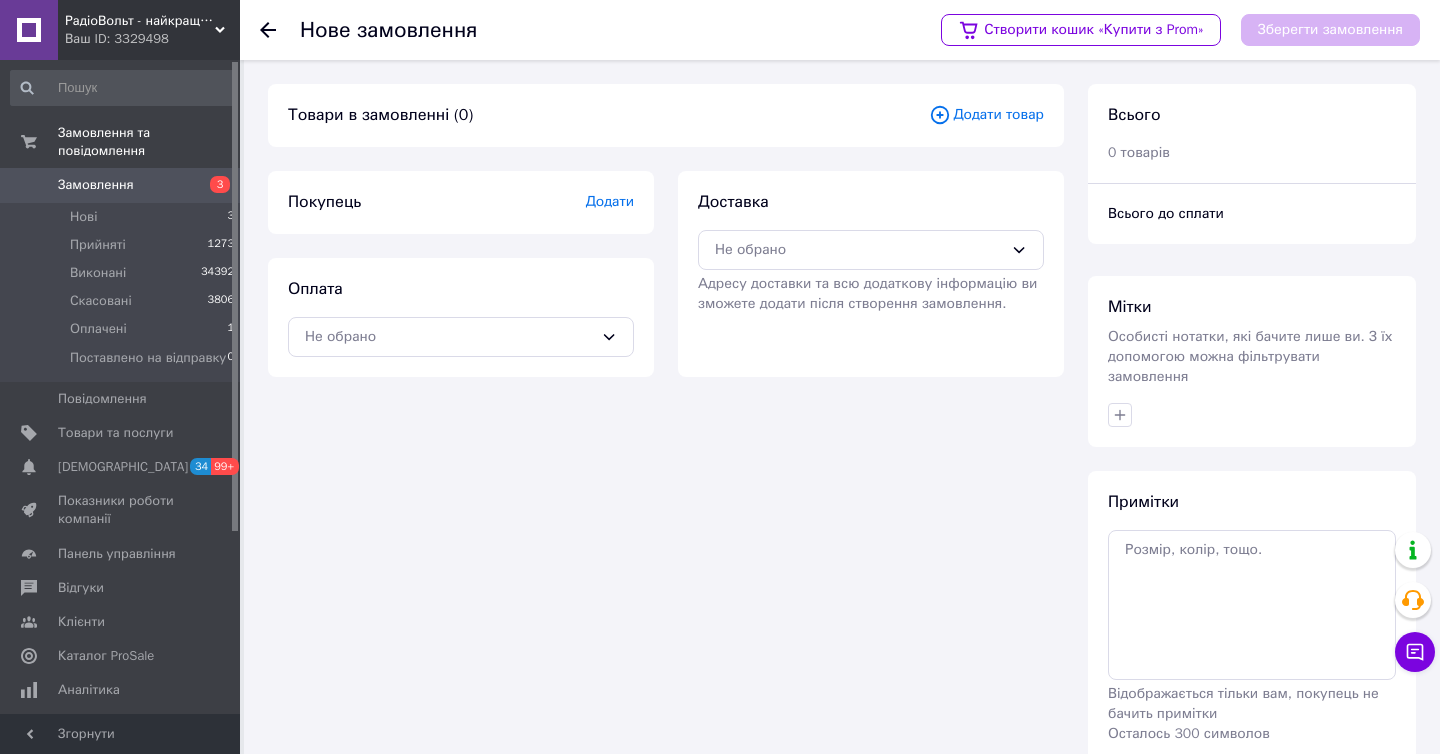click on "Додати товар" at bounding box center [986, 115] 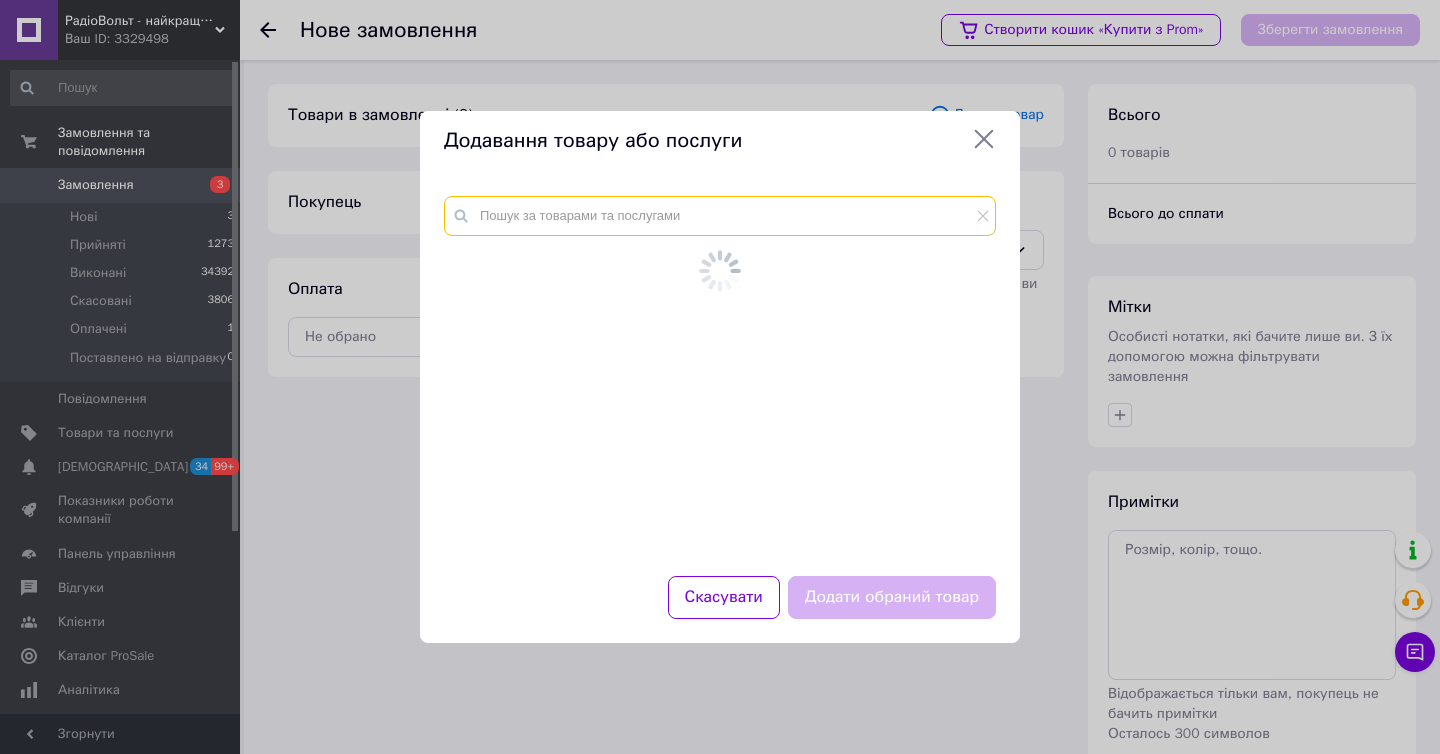 click at bounding box center [720, 216] 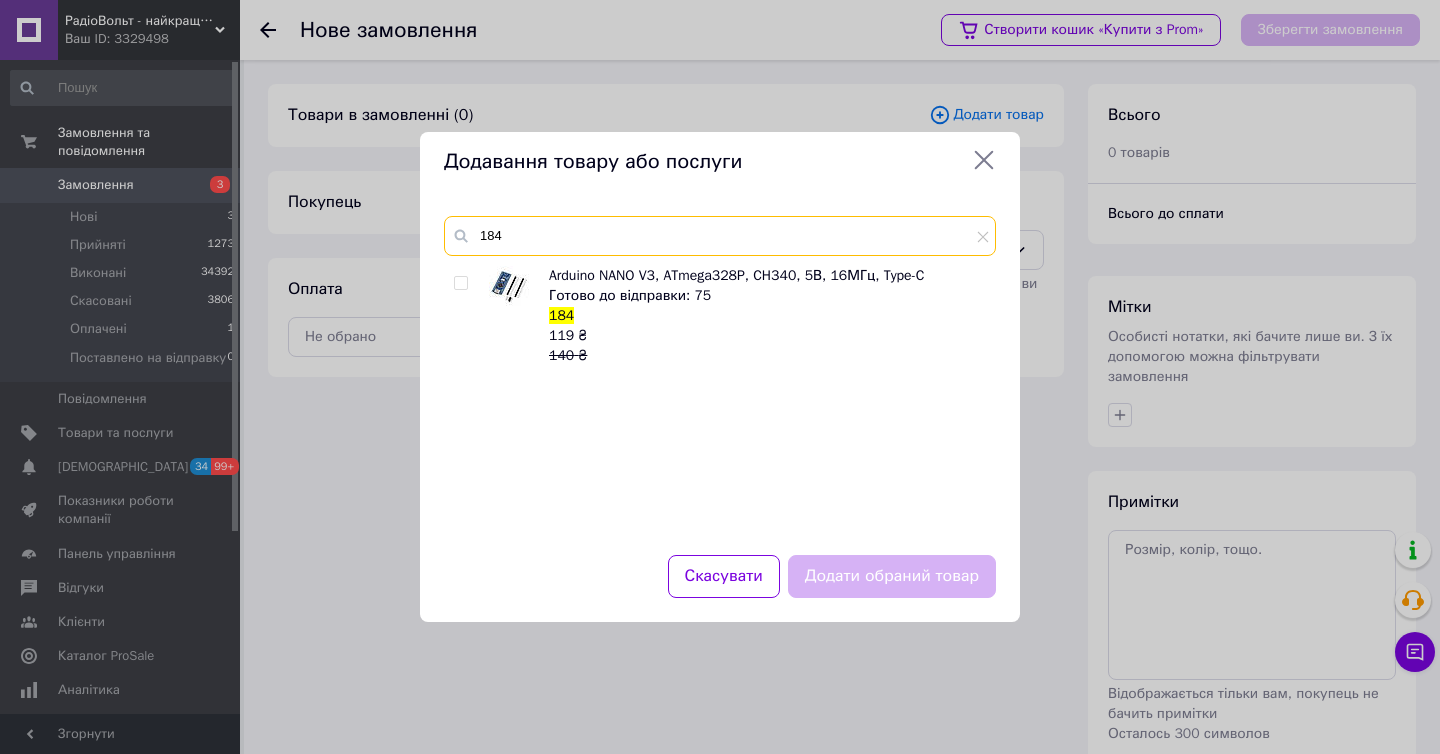 type on "184" 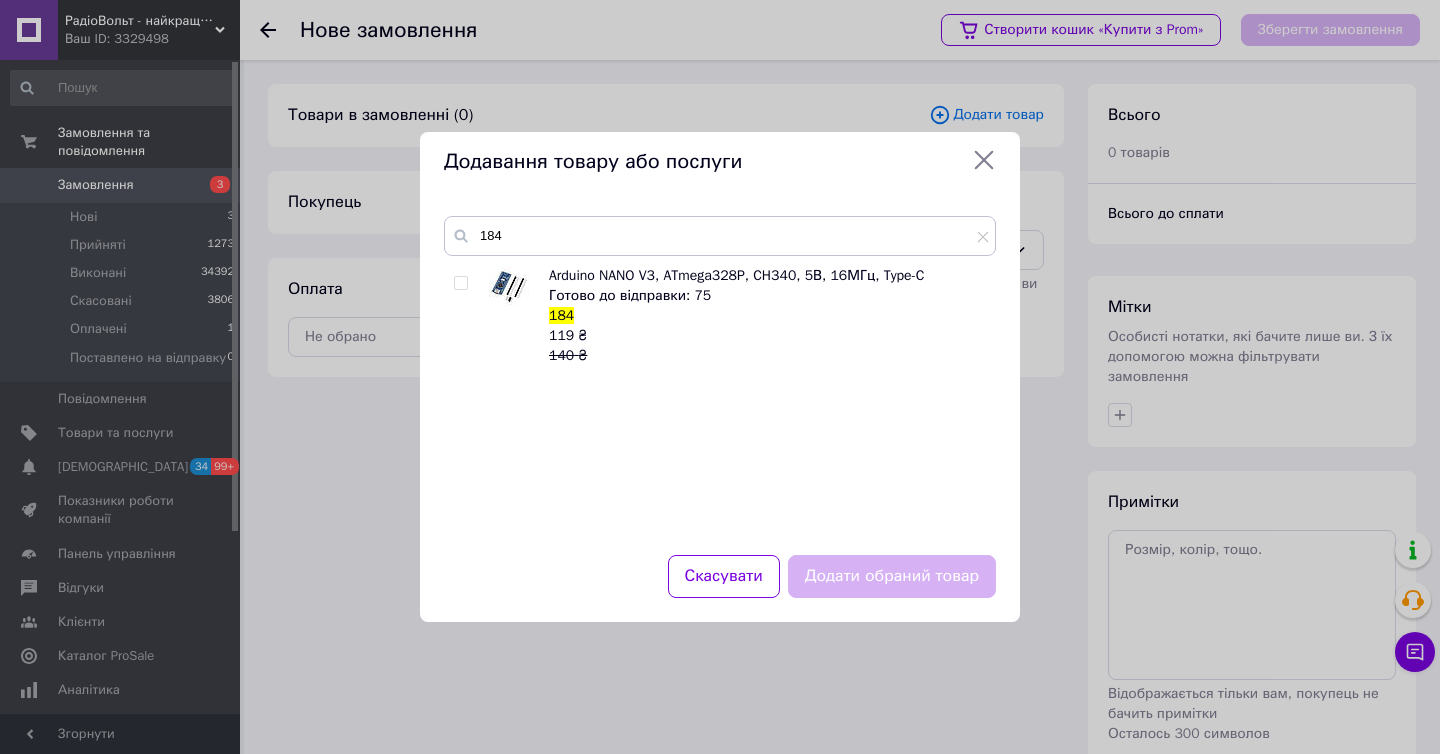 click at bounding box center [460, 283] 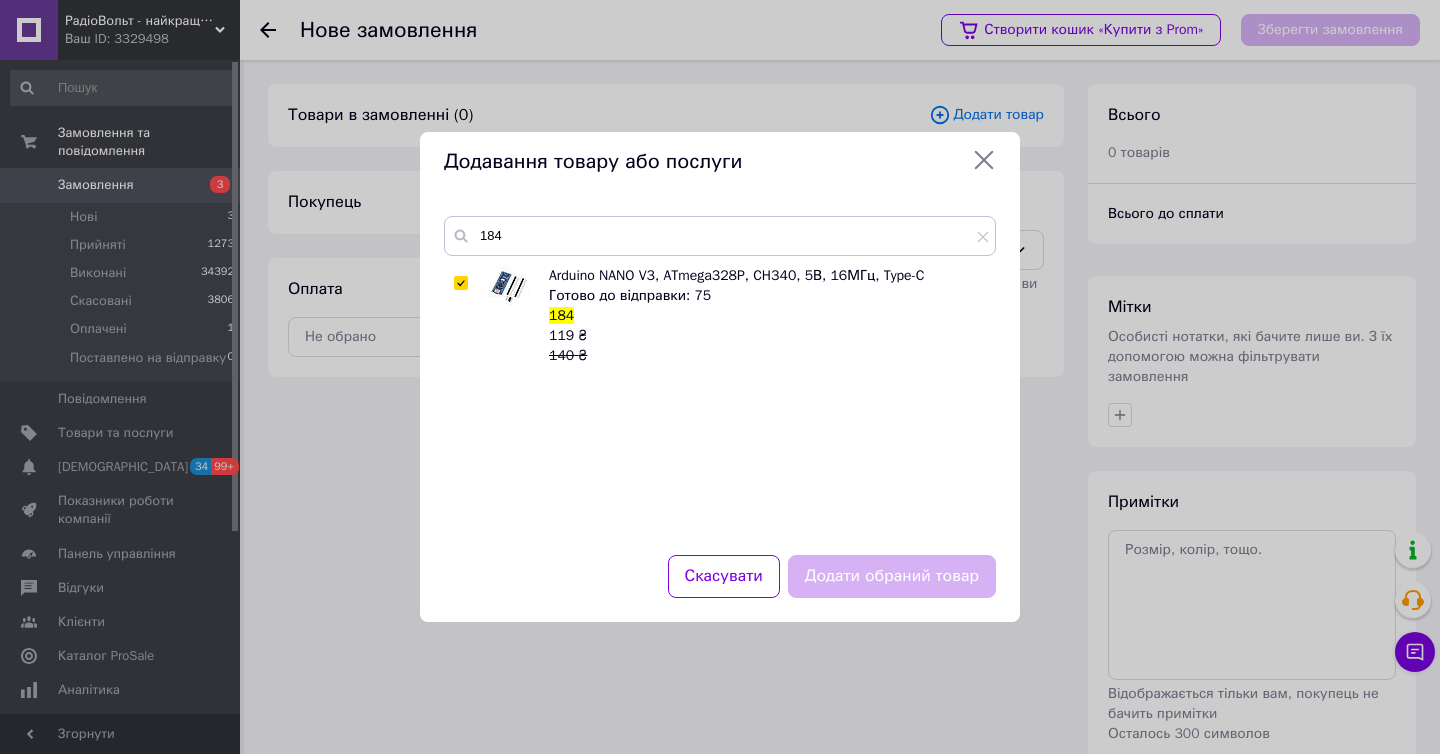 checkbox on "true" 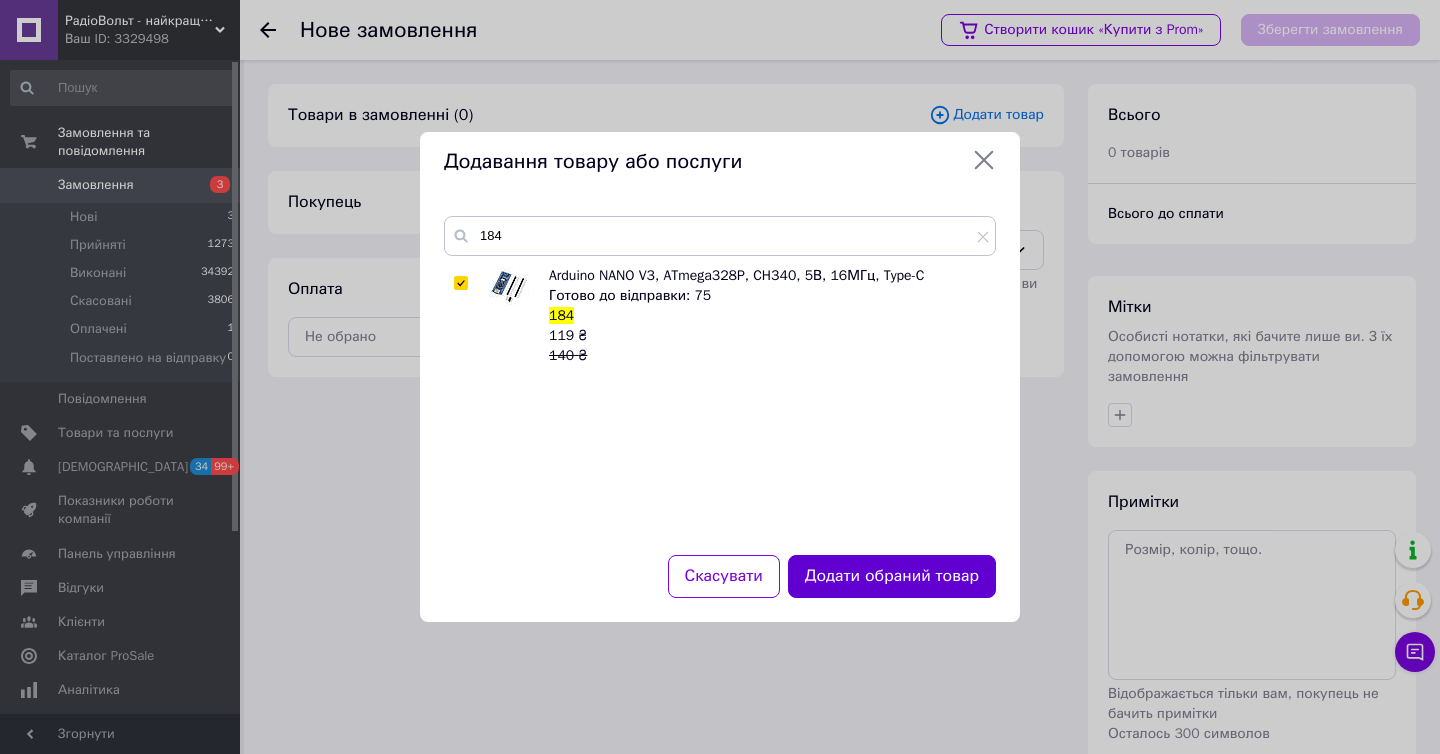 click on "Додати обраний товар" at bounding box center [892, 576] 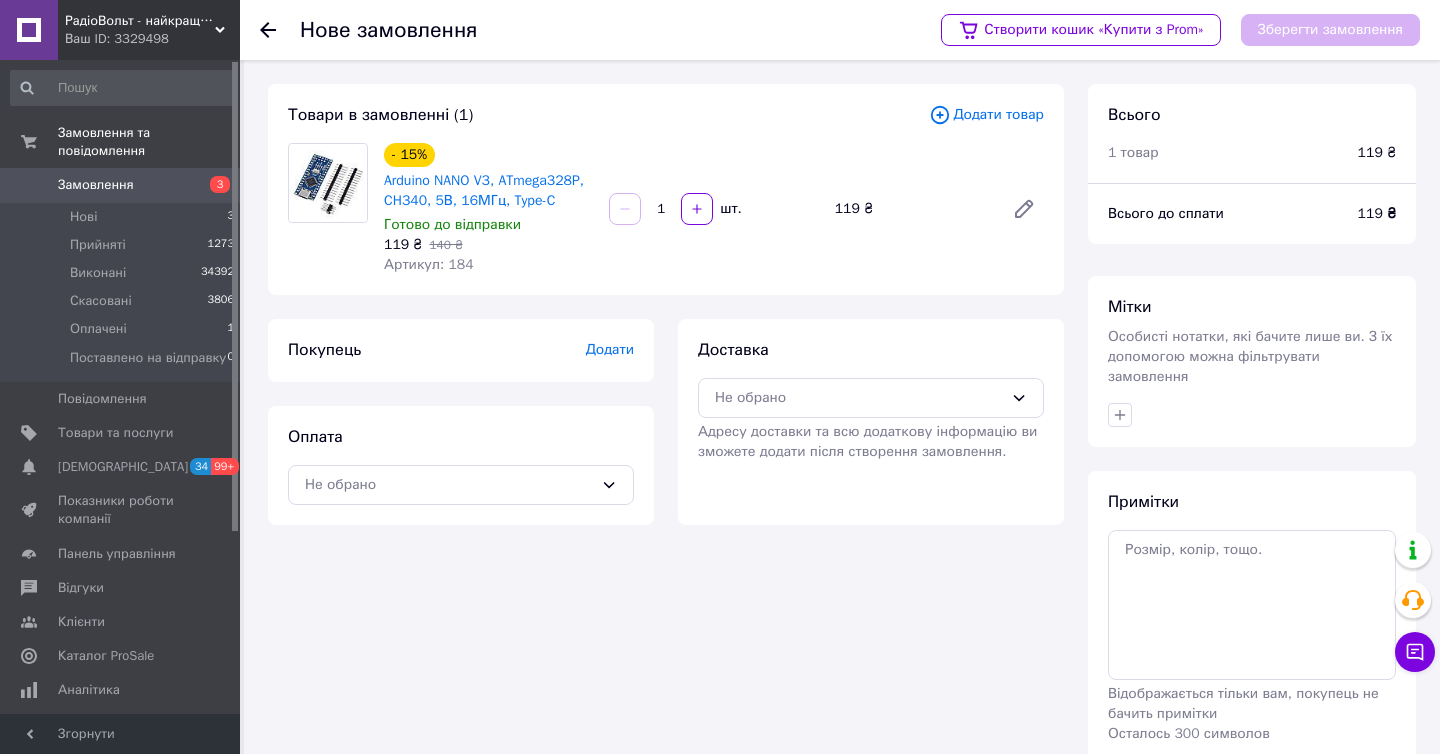 click on "Arduino NANO V3, ATmega328P, CH340, 5В, 16МГц, Type-C" at bounding box center (488, 191) 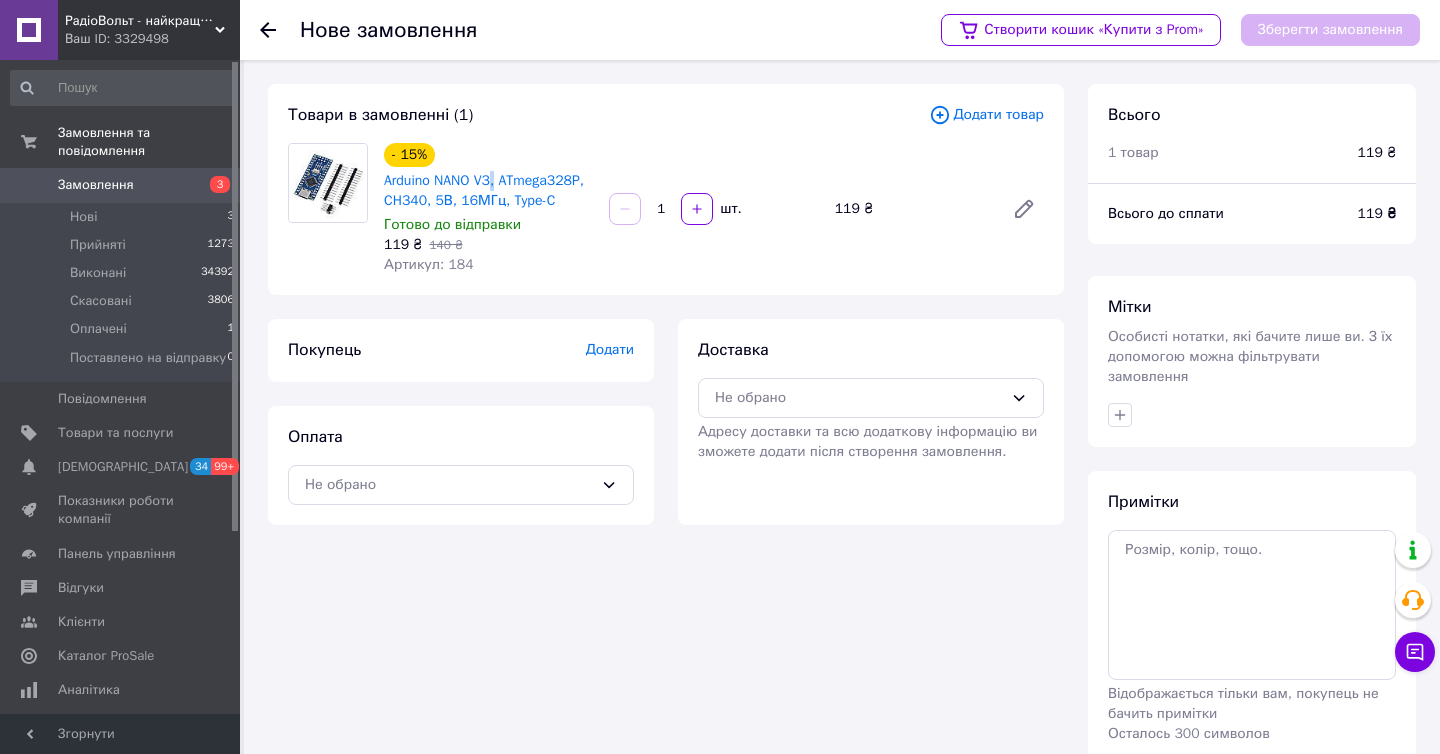 click on "Arduino NANO V3, ATmega328P, CH340, 5В, 16МГц, Type-C" at bounding box center [488, 191] 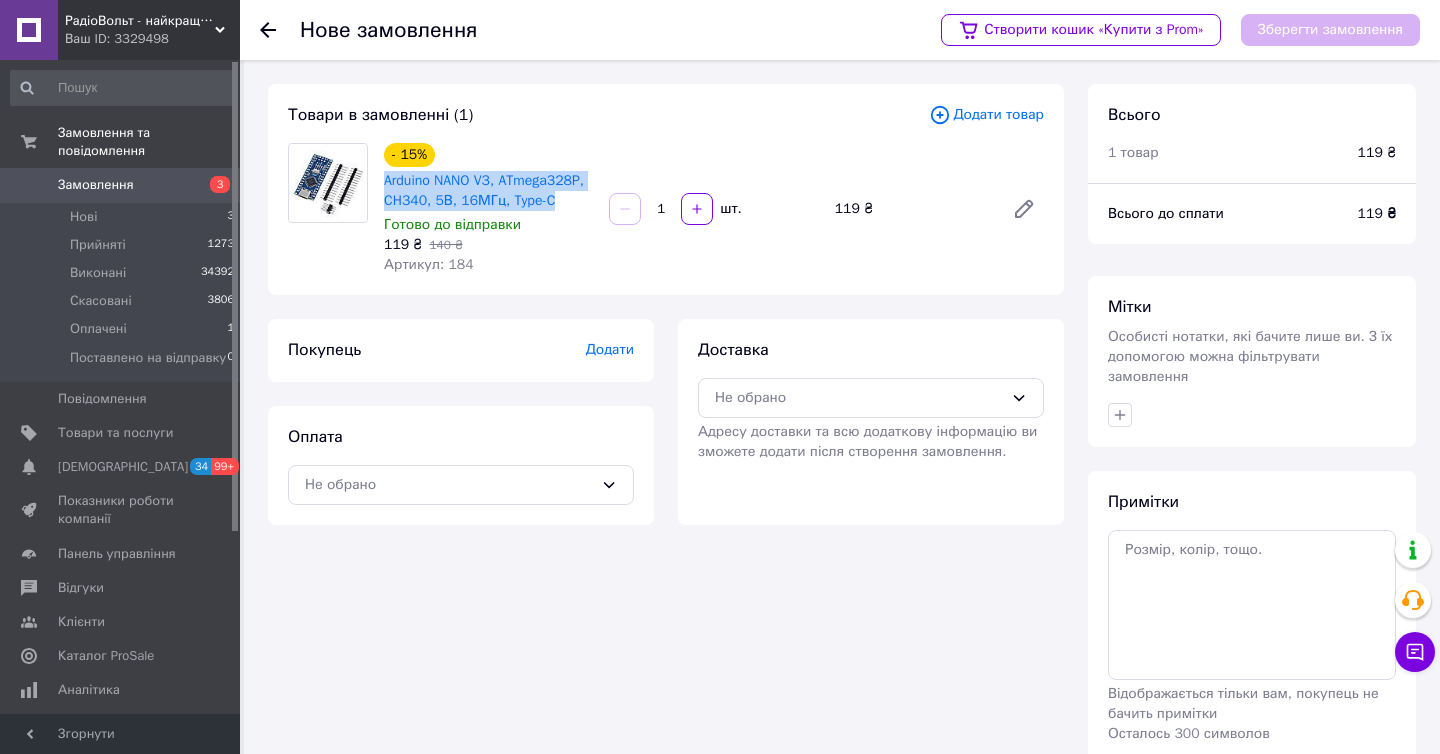 copy on "Arduino NANO V3, ATmega328P, CH340, 5В, 16МГц, Type-C" 